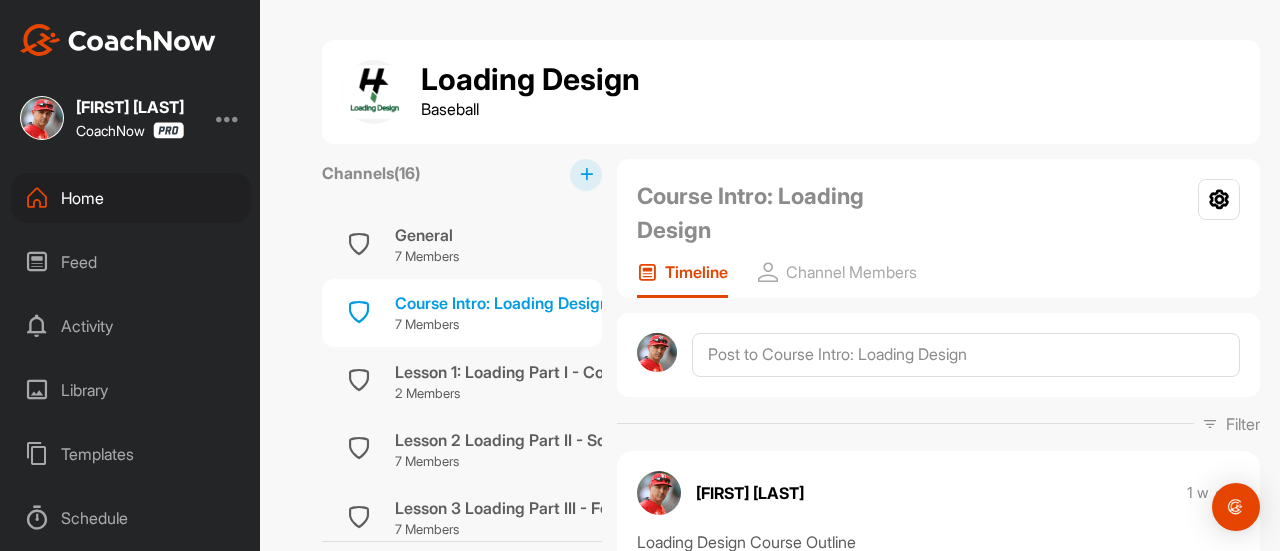 scroll, scrollTop: 0, scrollLeft: 0, axis: both 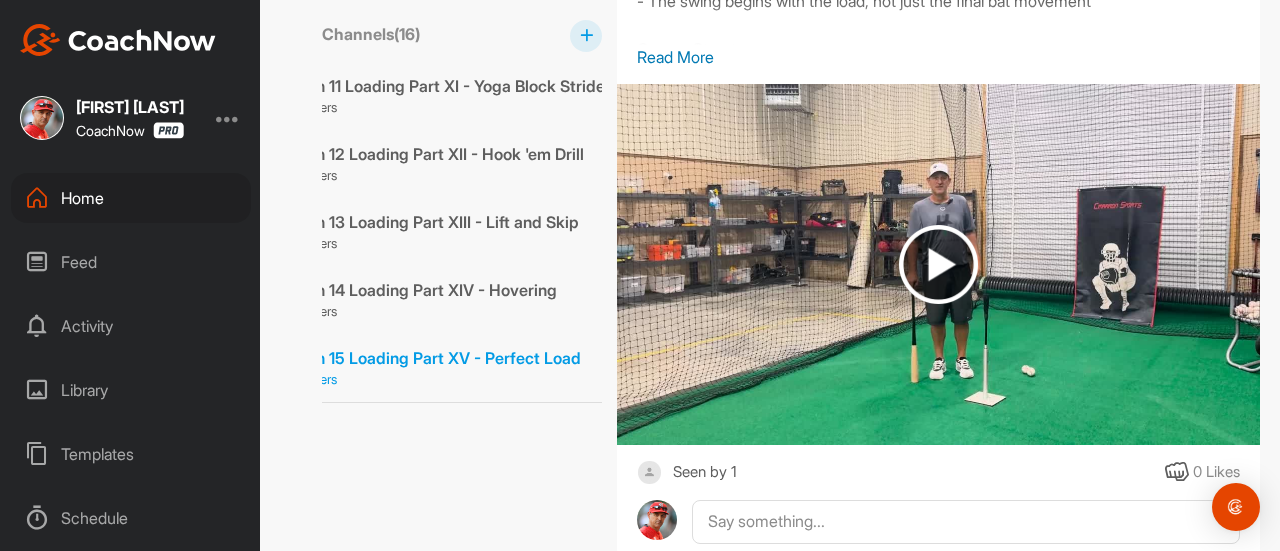 click on "Lesson 15 Loading Part XV - Perfect Load" at bounding box center [427, 358] 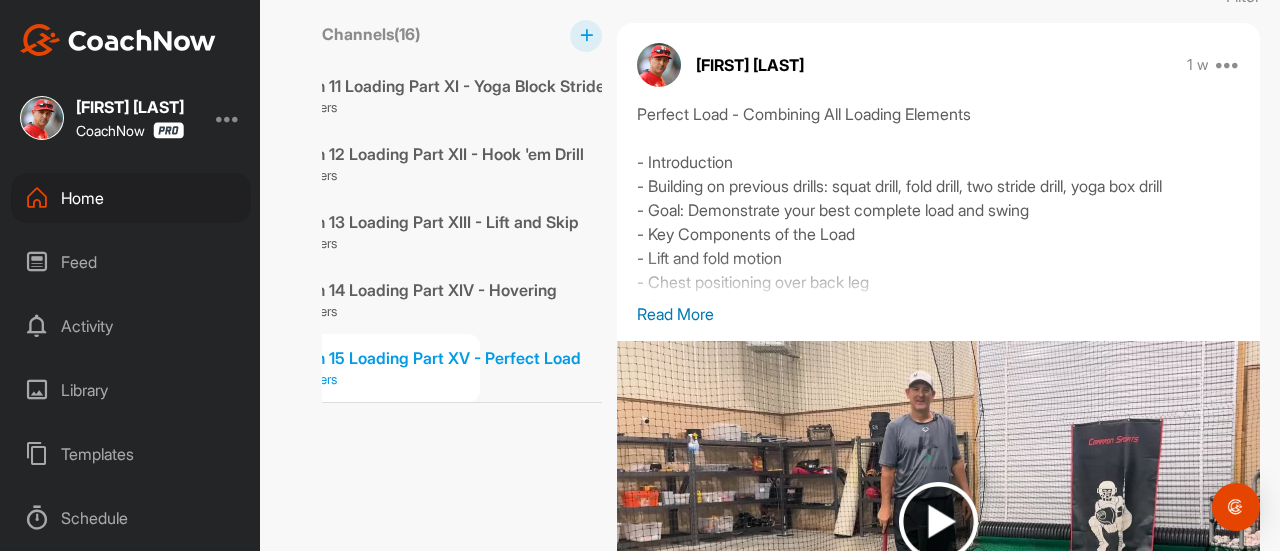 scroll, scrollTop: 685, scrollLeft: 0, axis: vertical 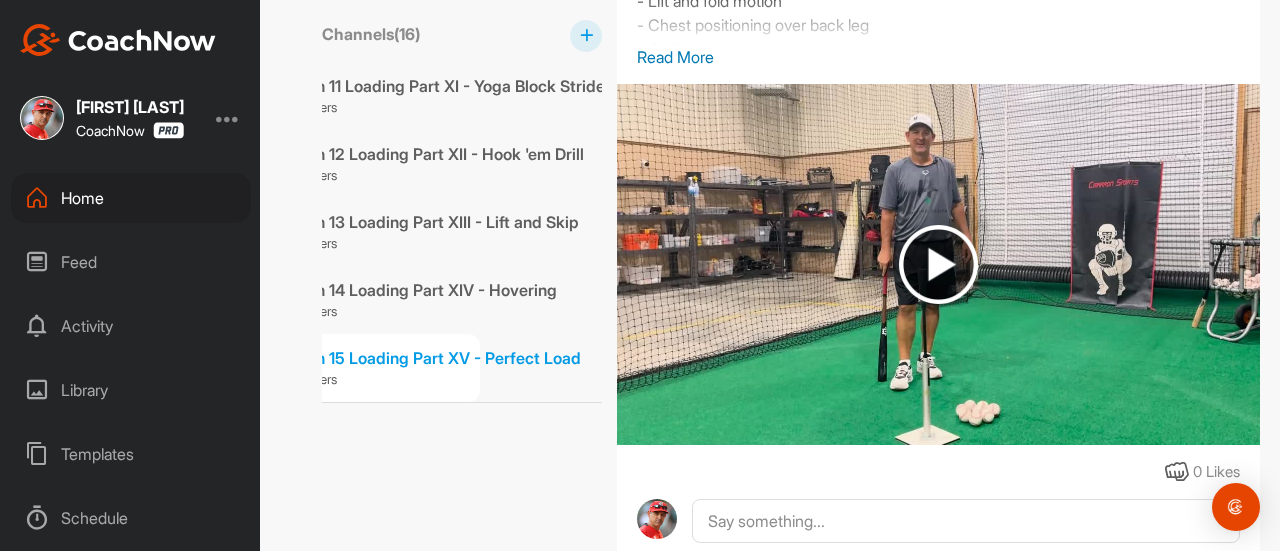 click at bounding box center (938, 264) 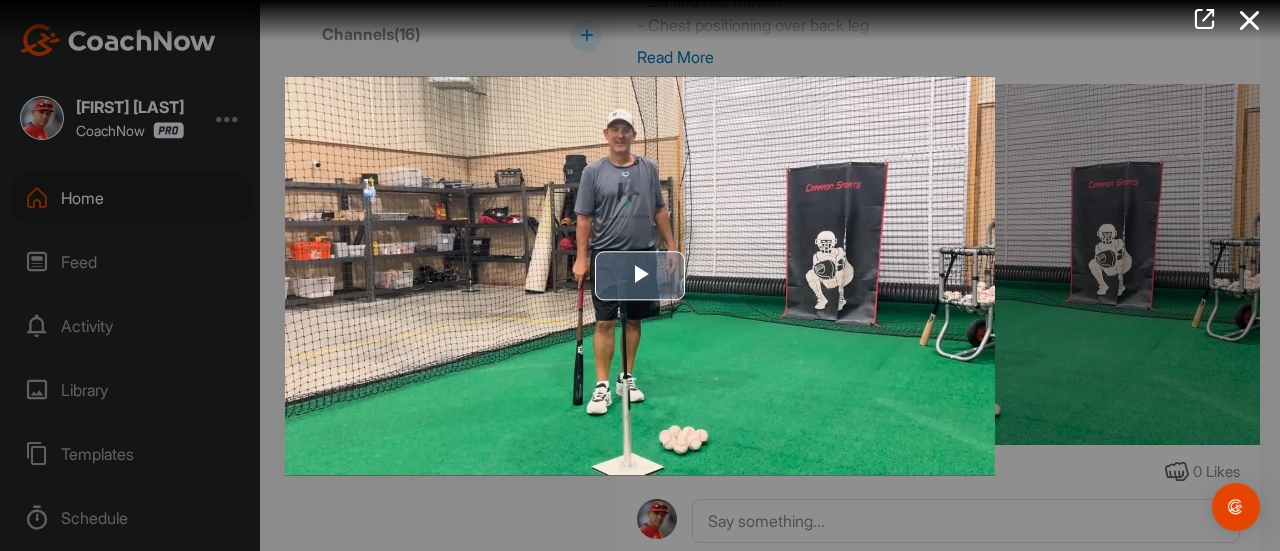 click at bounding box center [640, 276] 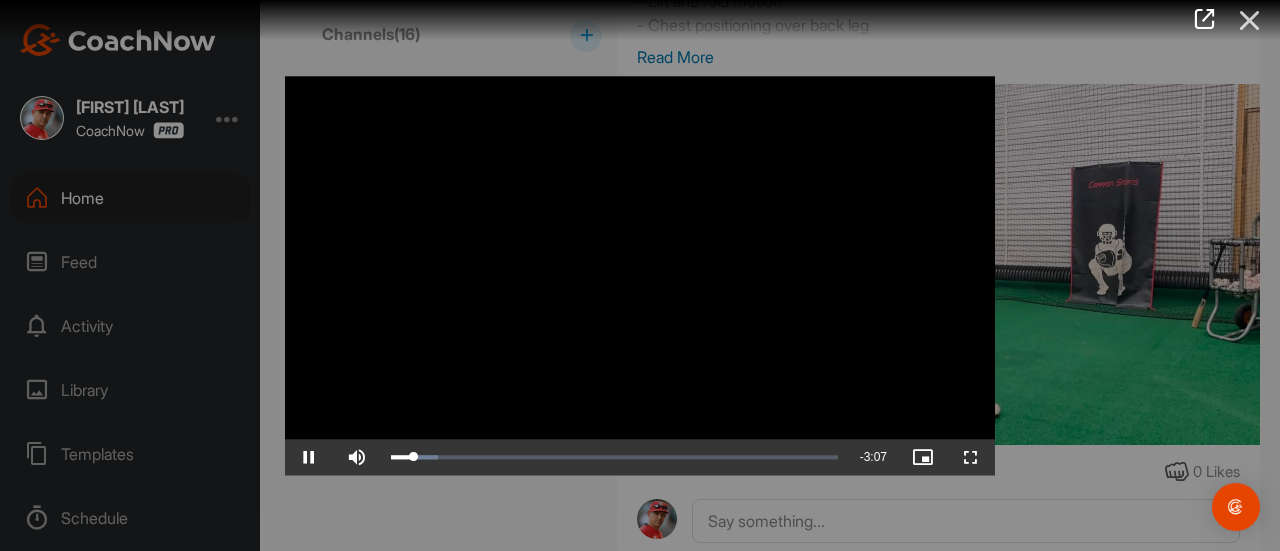 click at bounding box center [1250, 20] 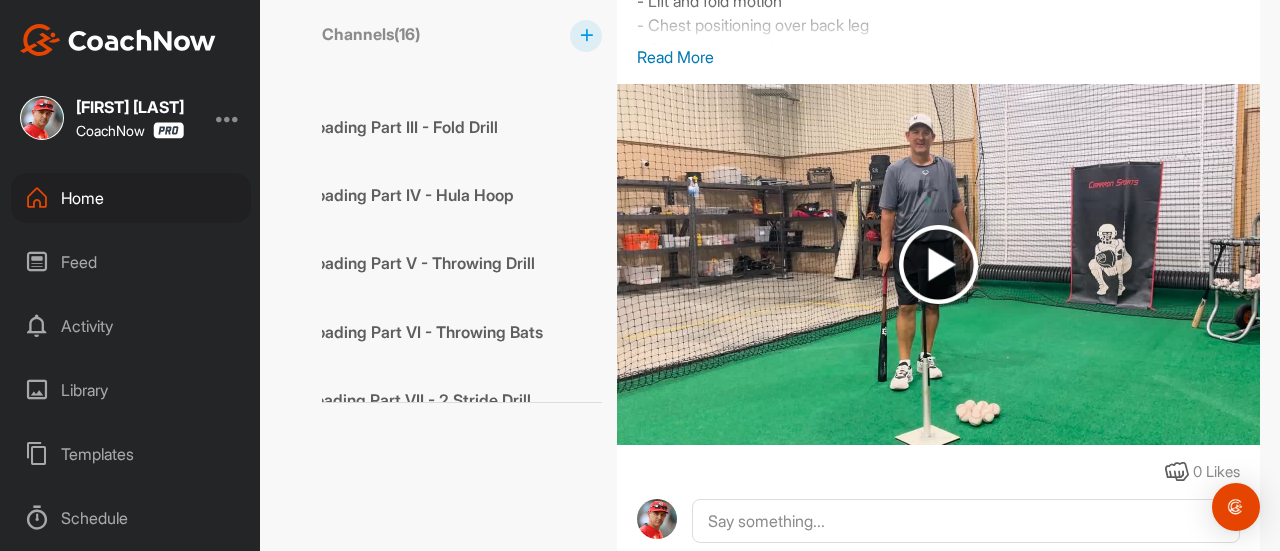 scroll, scrollTop: 241, scrollLeft: 168, axis: both 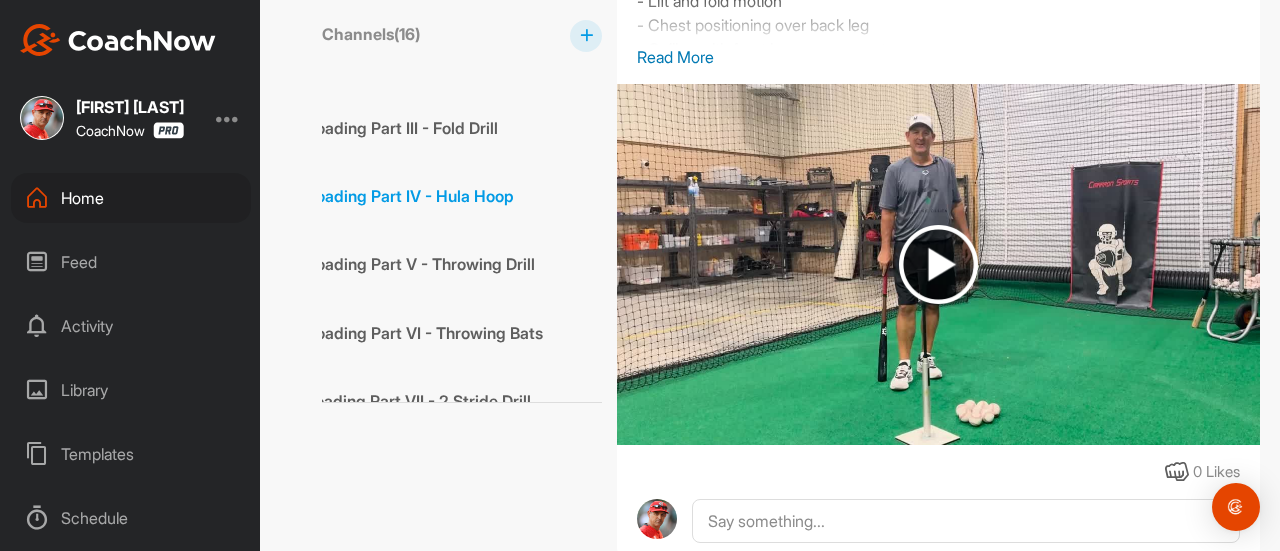 click on "Lesson 4 Loading Part IV - Hula Hoop" at bounding box center (375, 196) 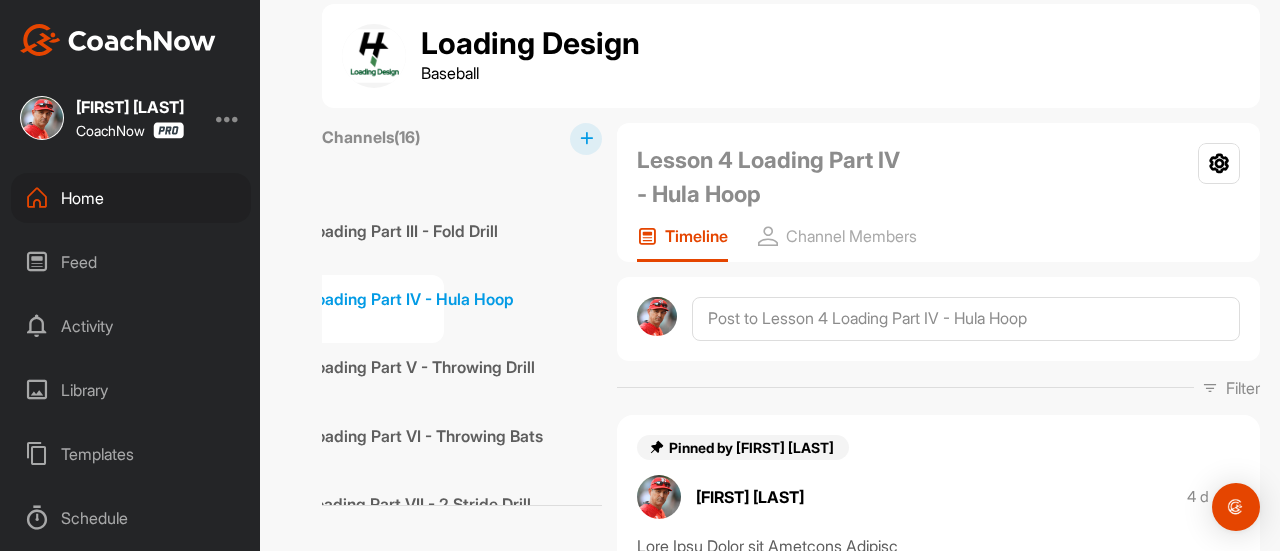 scroll, scrollTop: 685, scrollLeft: 0, axis: vertical 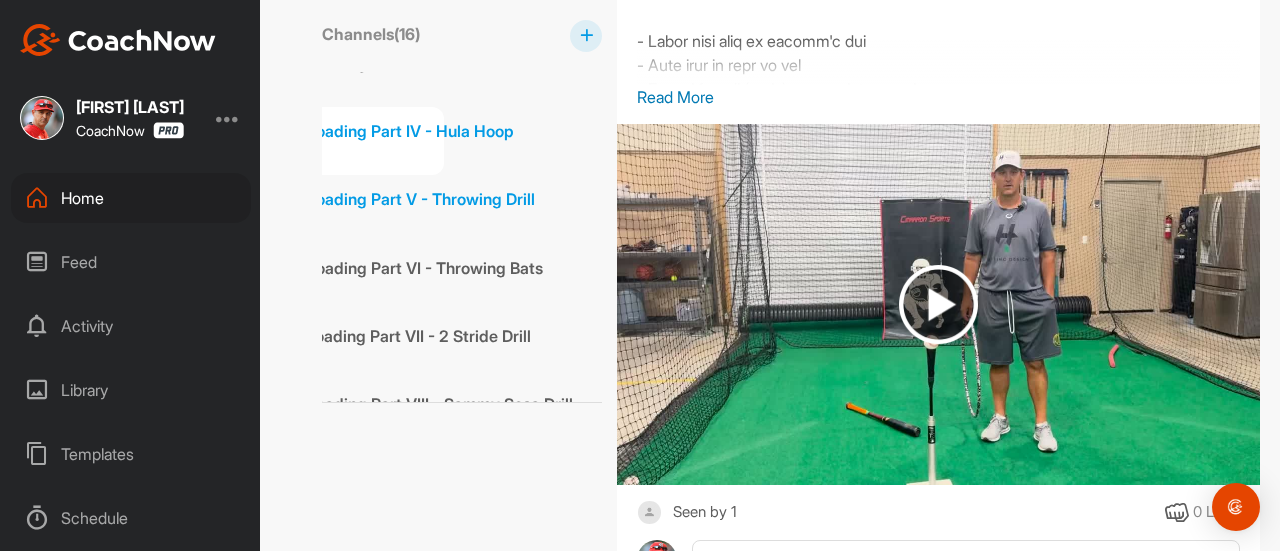 click on "Lesson 5 Loading Part V - Throwing Drill" at bounding box center [386, 199] 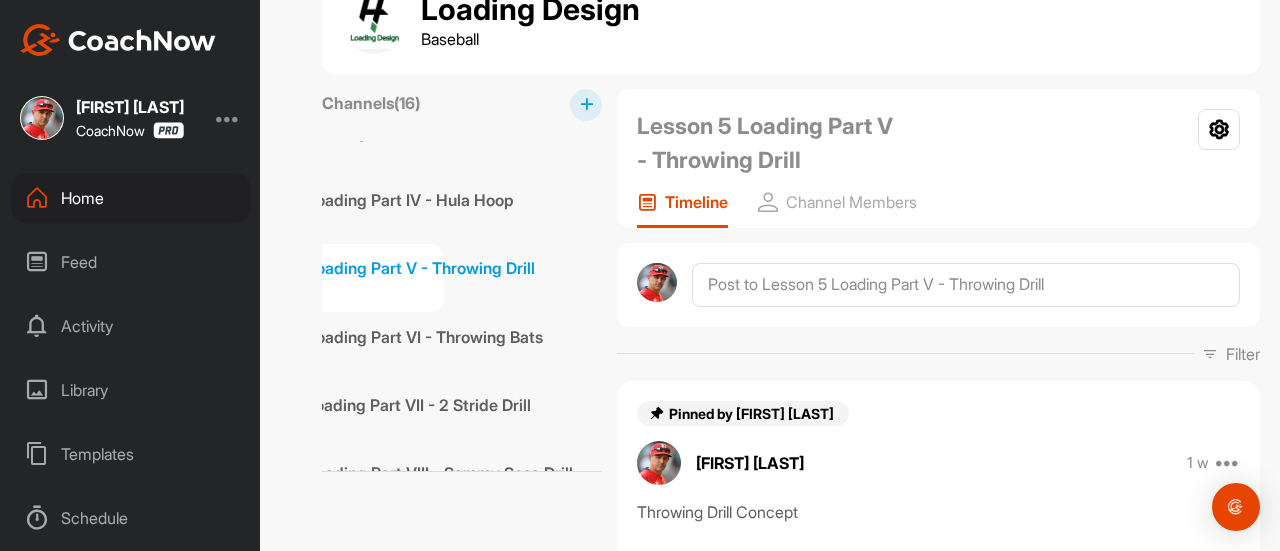 scroll, scrollTop: 69, scrollLeft: 0, axis: vertical 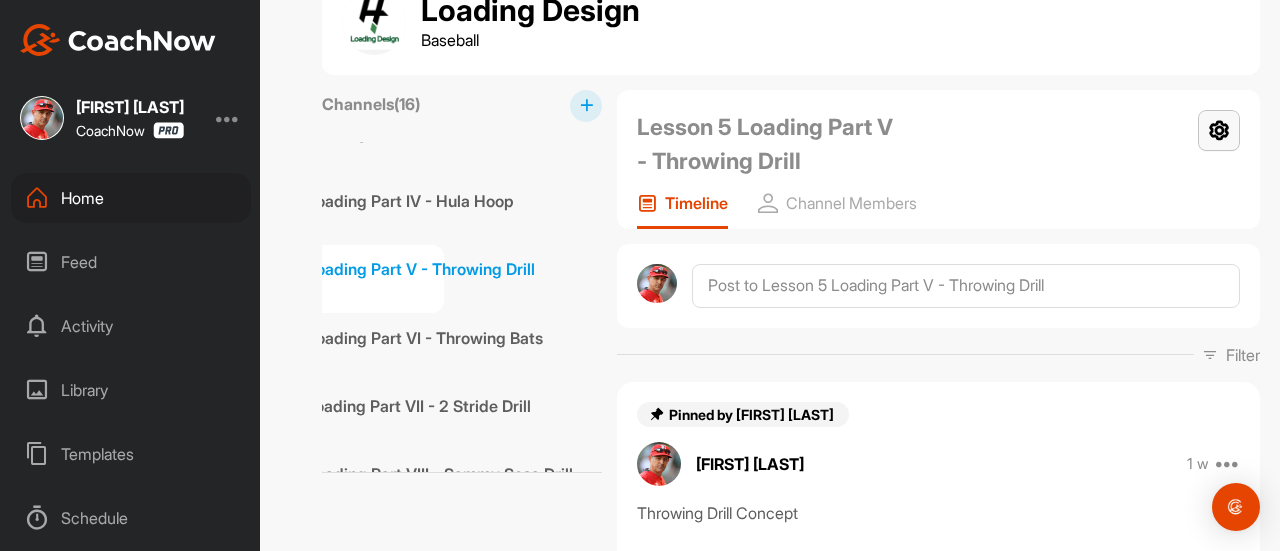click at bounding box center [1219, 130] 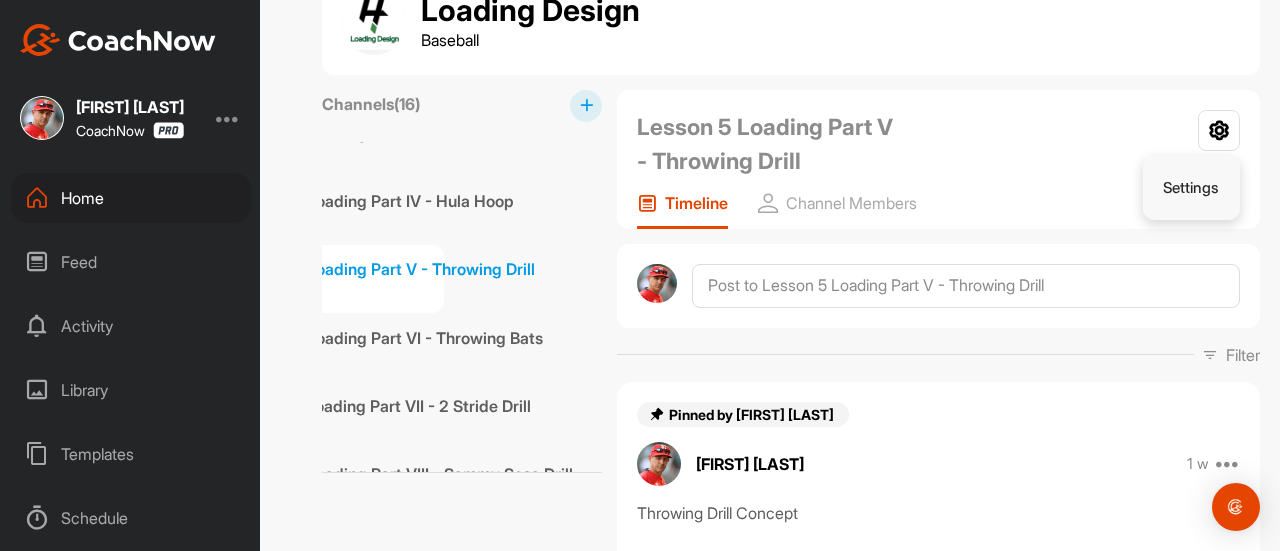click on "Settings" at bounding box center (1192, 188) 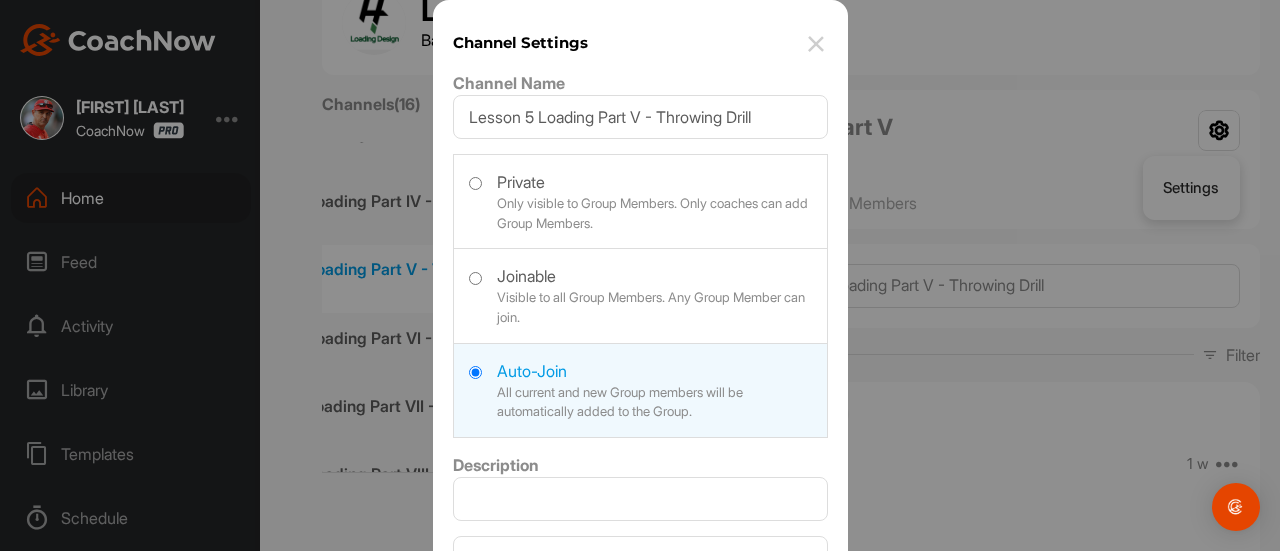 scroll, scrollTop: 104, scrollLeft: 0, axis: vertical 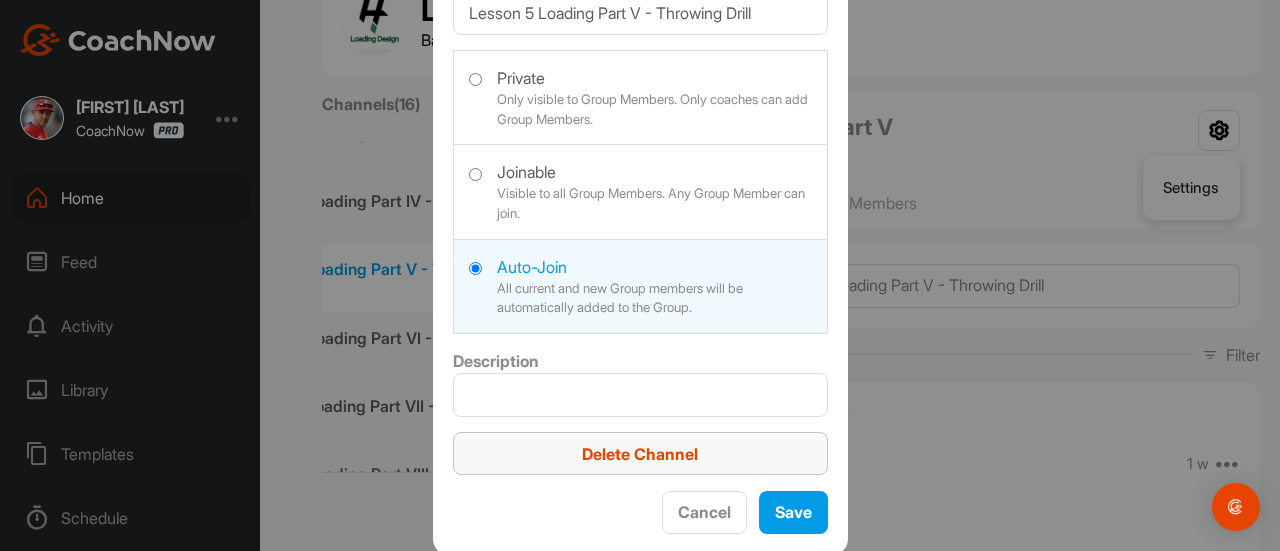 click on "Delete Channel" at bounding box center (640, 454) 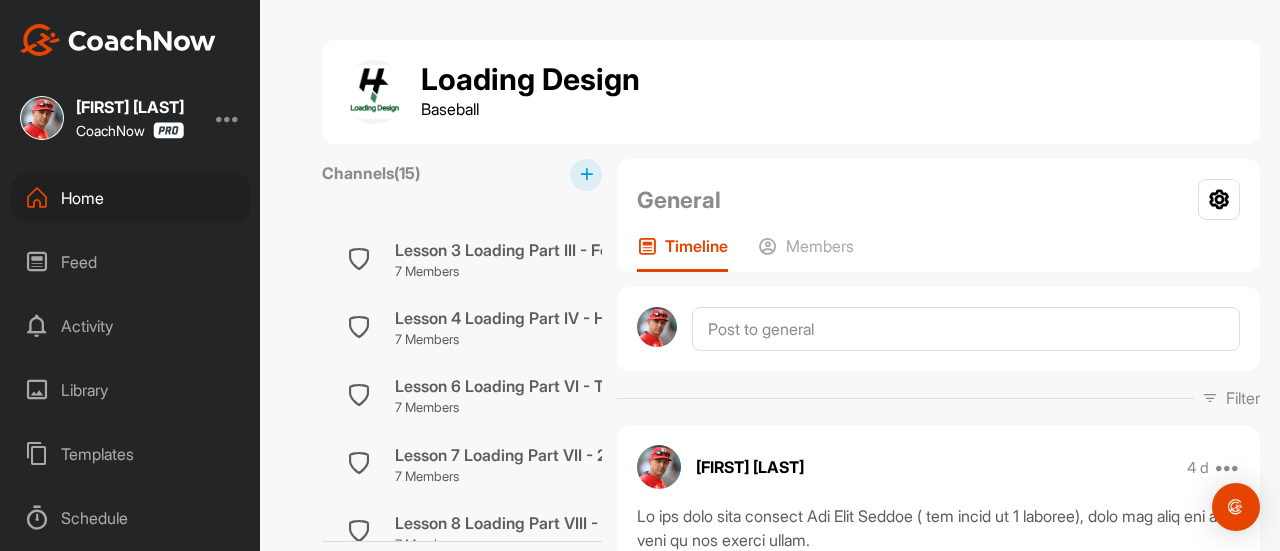 scroll, scrollTop: 259, scrollLeft: 0, axis: vertical 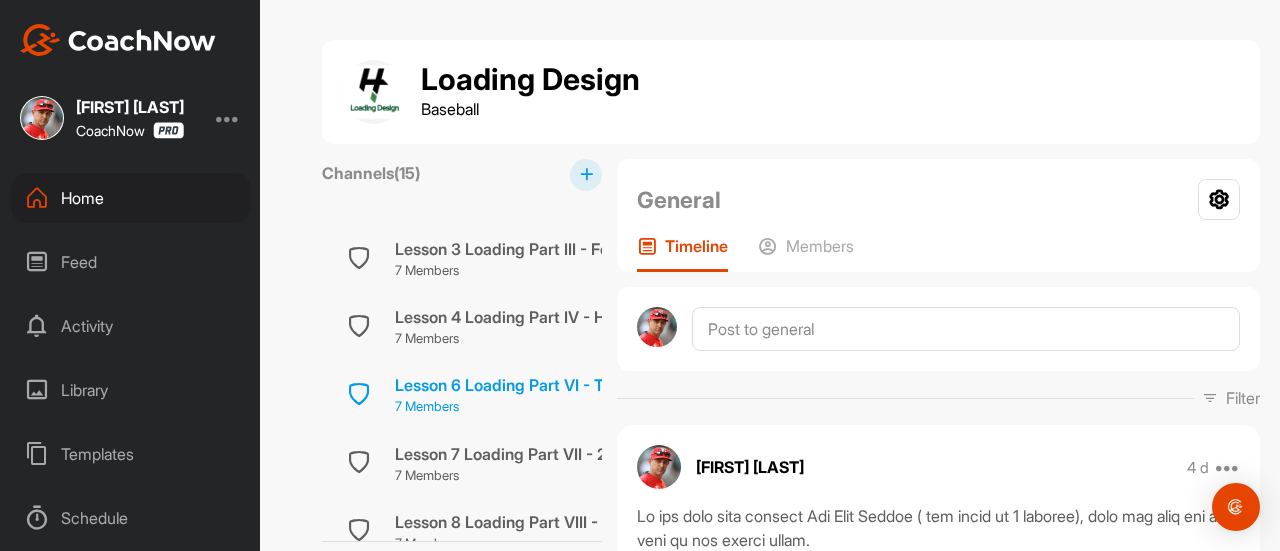 click on "Lesson 6 Loading Part VI - Throwing Bats" at bounding box center [548, 385] 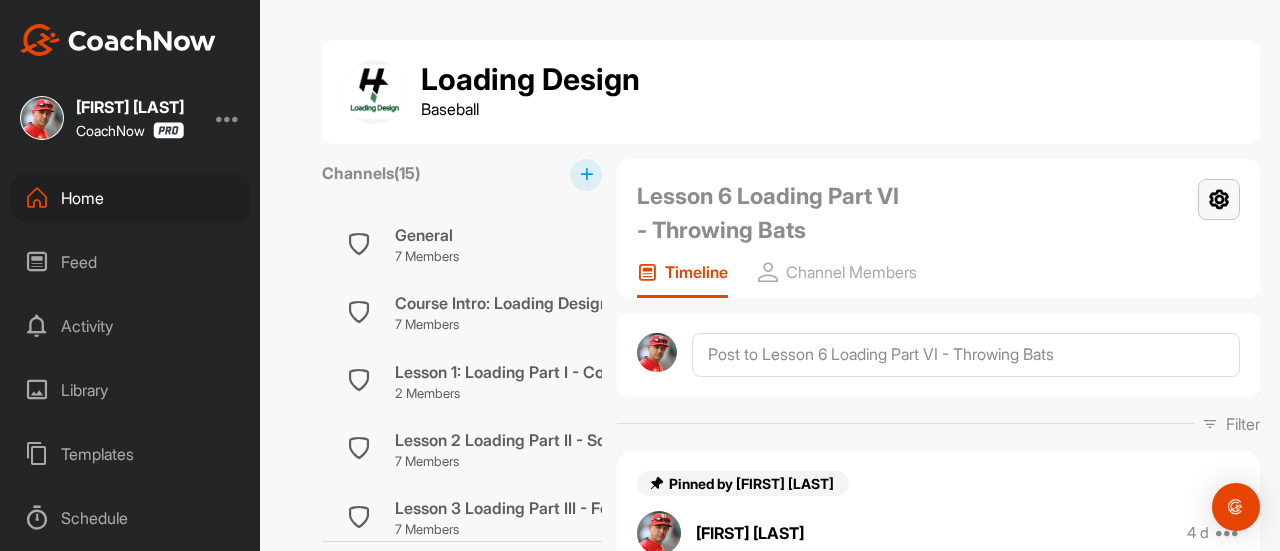click at bounding box center [1219, 199] 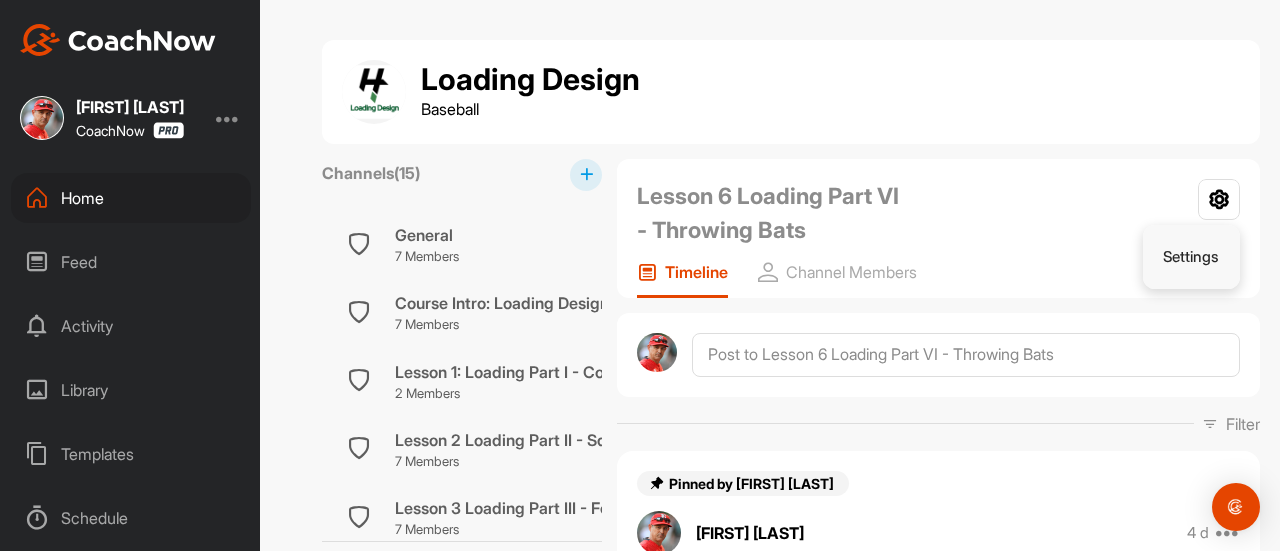 click on "Settings" at bounding box center (1192, 257) 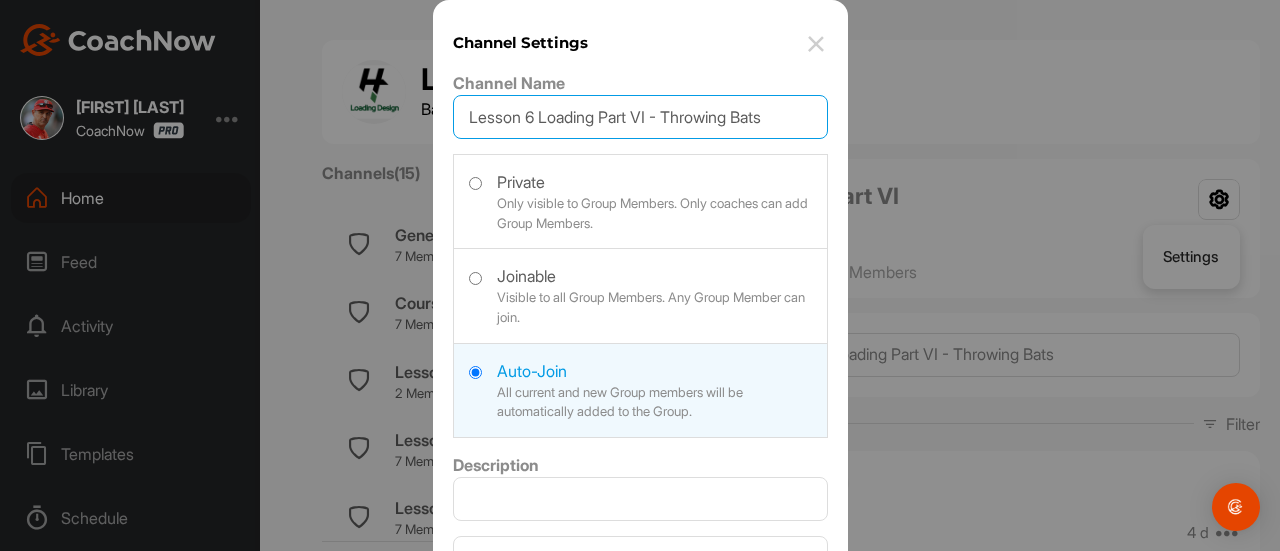 click on "Lesson 6 Loading Part VI - Throwing Bats" at bounding box center [640, 117] 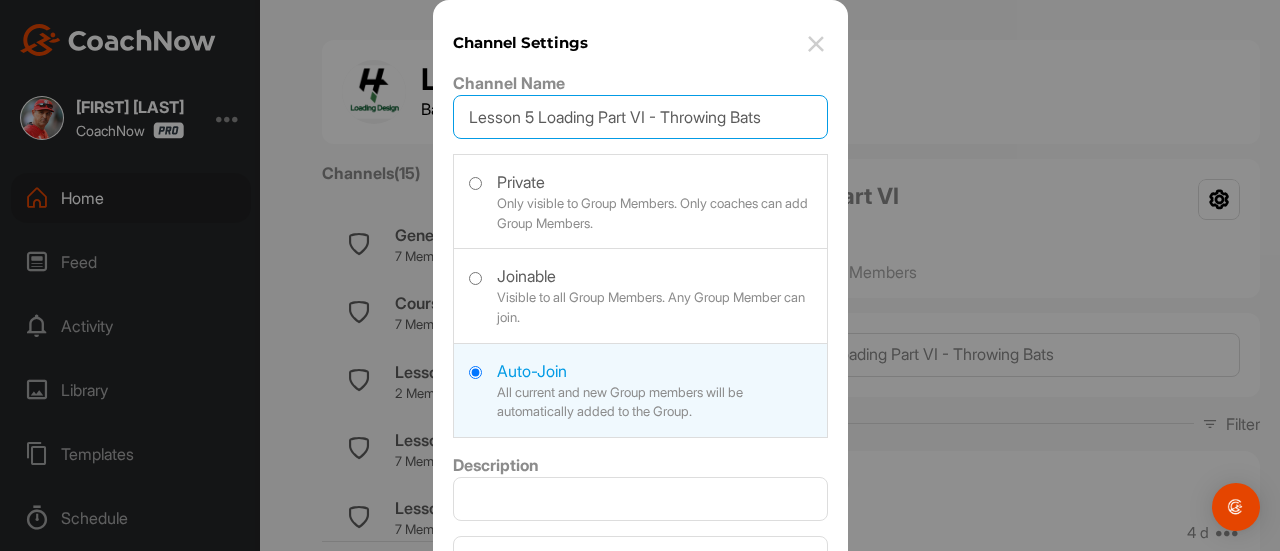click on "Lesson 5 Loading Part VI - Throwing Bats" at bounding box center [640, 117] 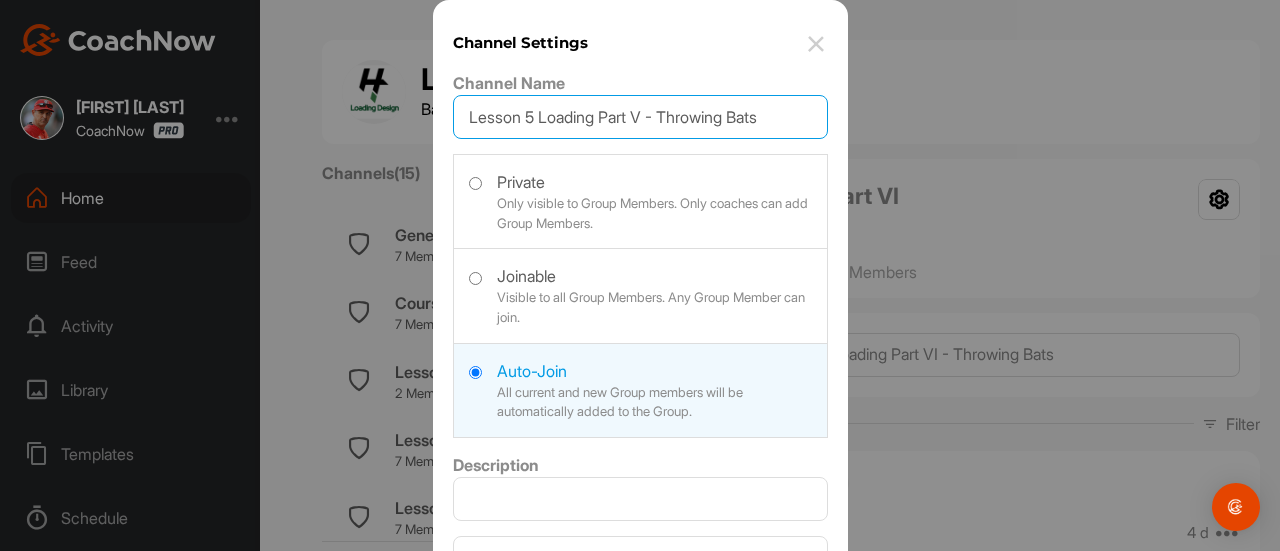 scroll, scrollTop: 104, scrollLeft: 0, axis: vertical 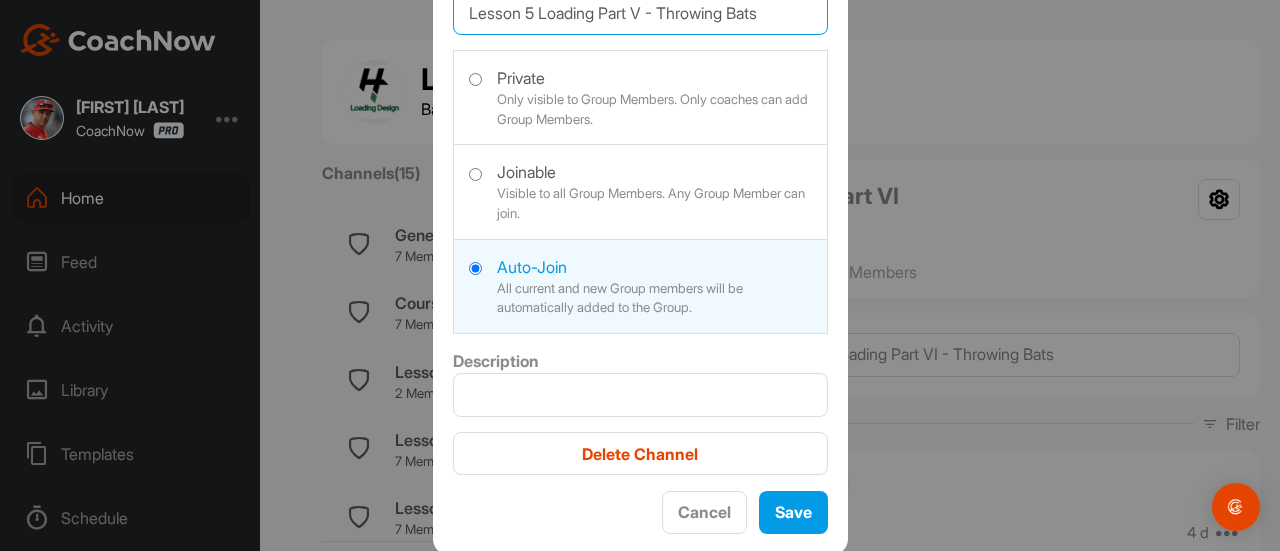type on "Lesson 5 Loading Part V - Throwing Bats" 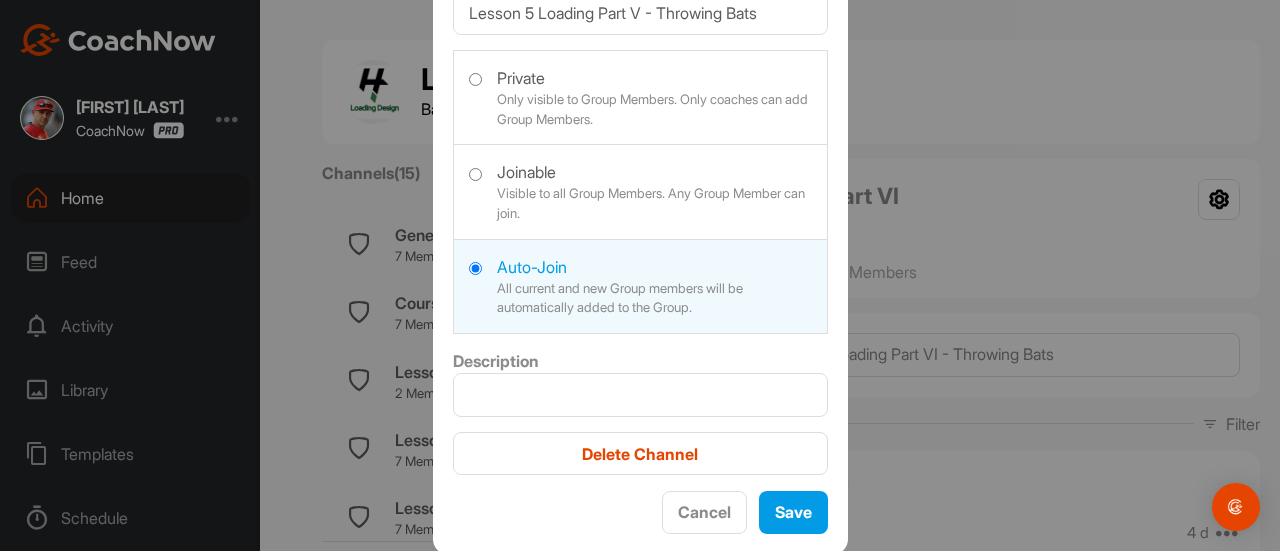 click at bounding box center [640, 275] 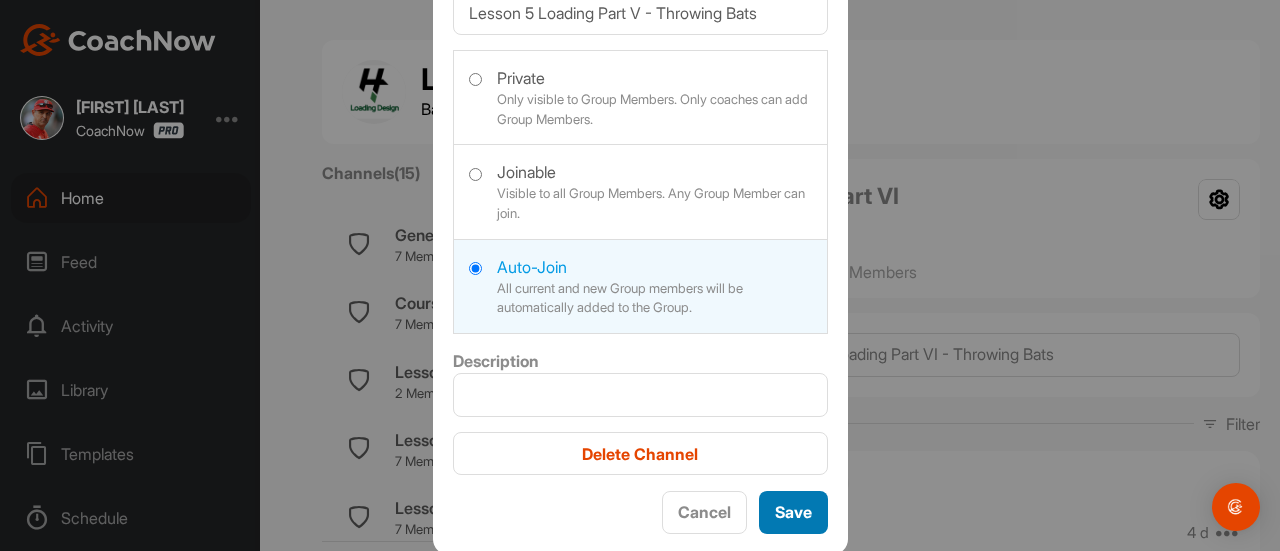 click on "Save" at bounding box center (793, 512) 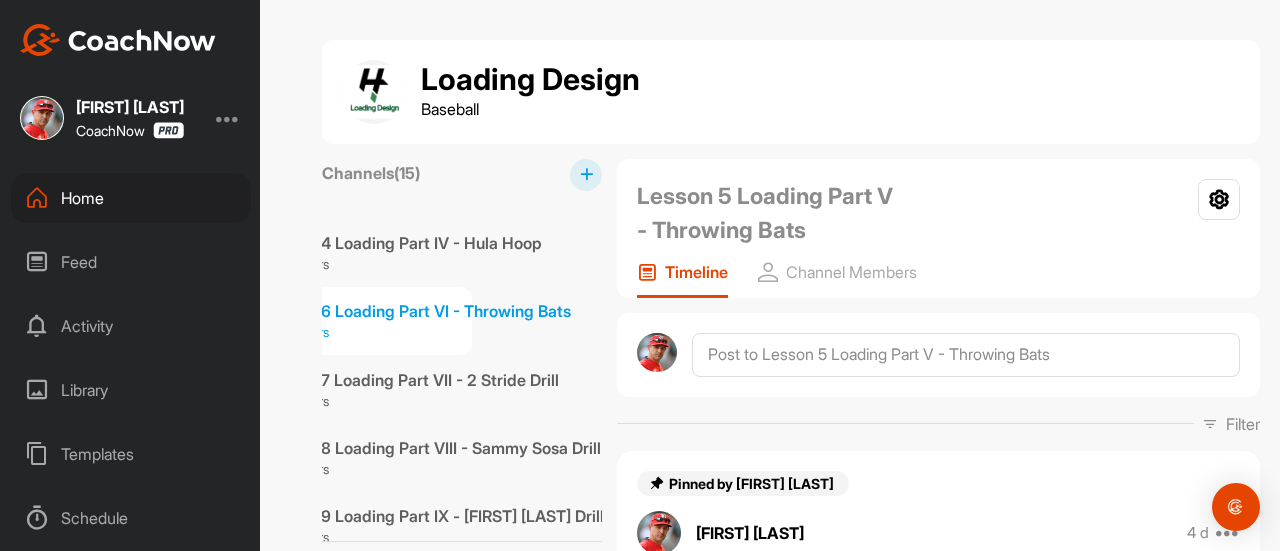 scroll, scrollTop: 331, scrollLeft: 130, axis: both 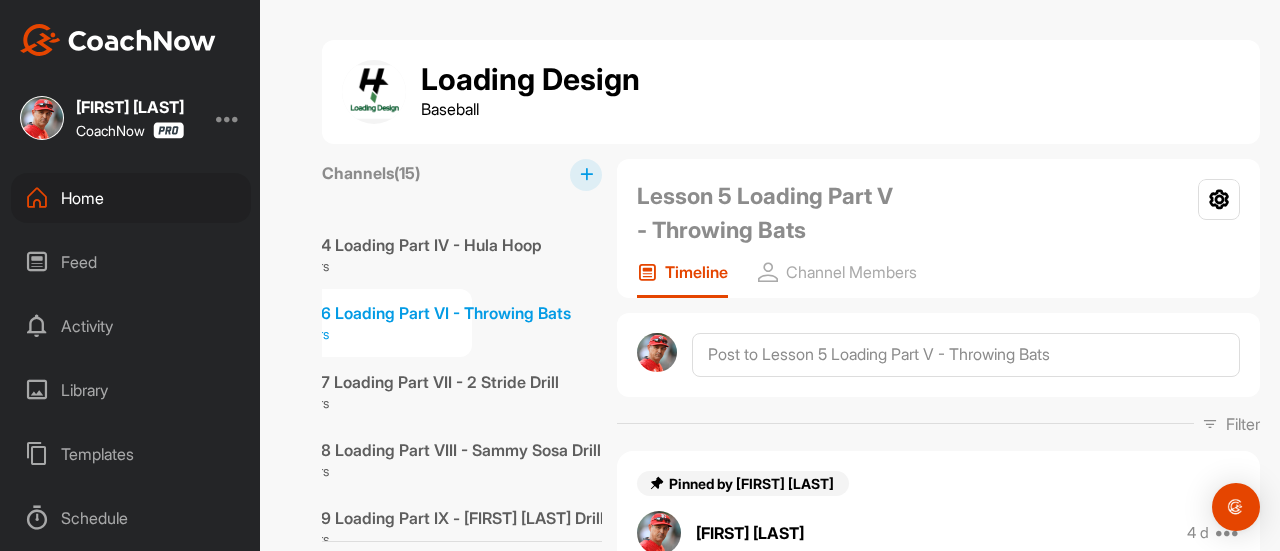 click on "Lesson 6 Loading Part VI - Throwing Bats" at bounding box center [418, 313] 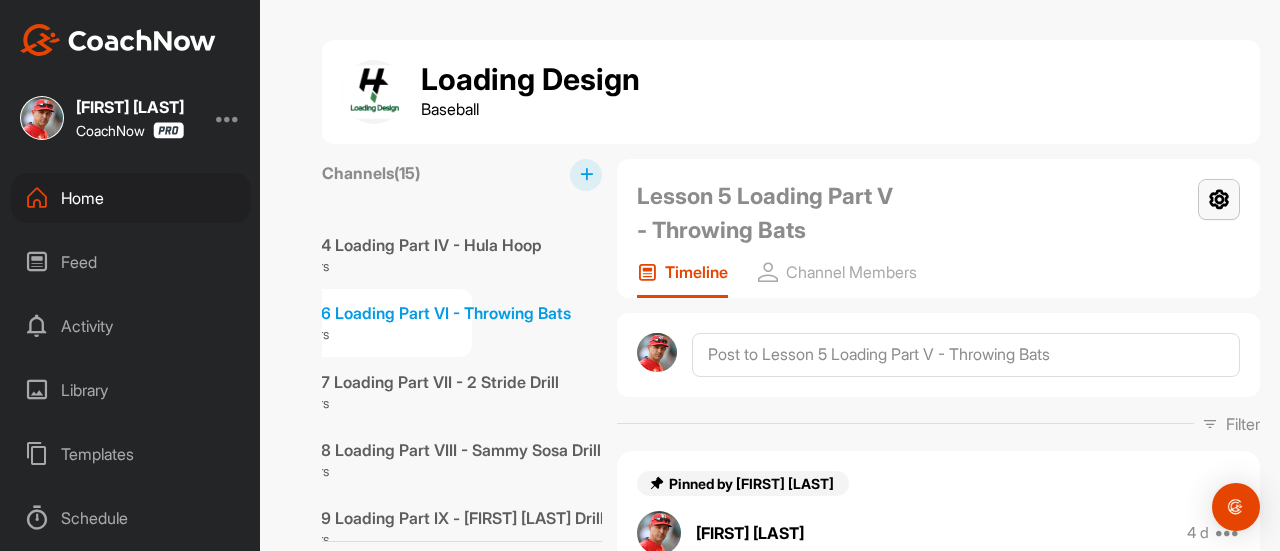 click at bounding box center [1219, 199] 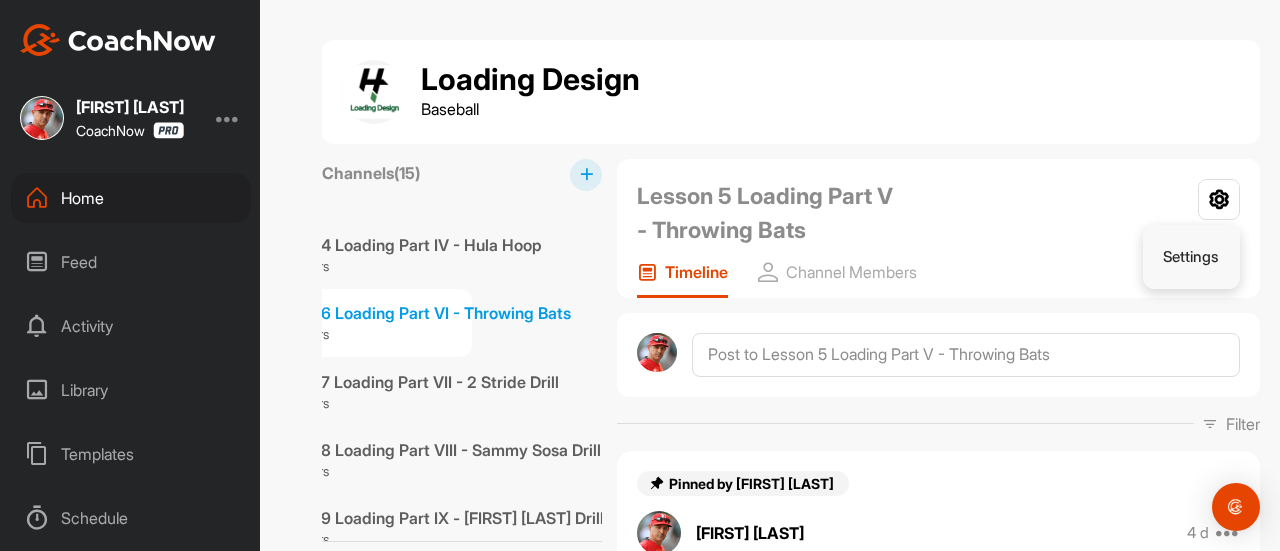 click on "Settings" at bounding box center [1192, 257] 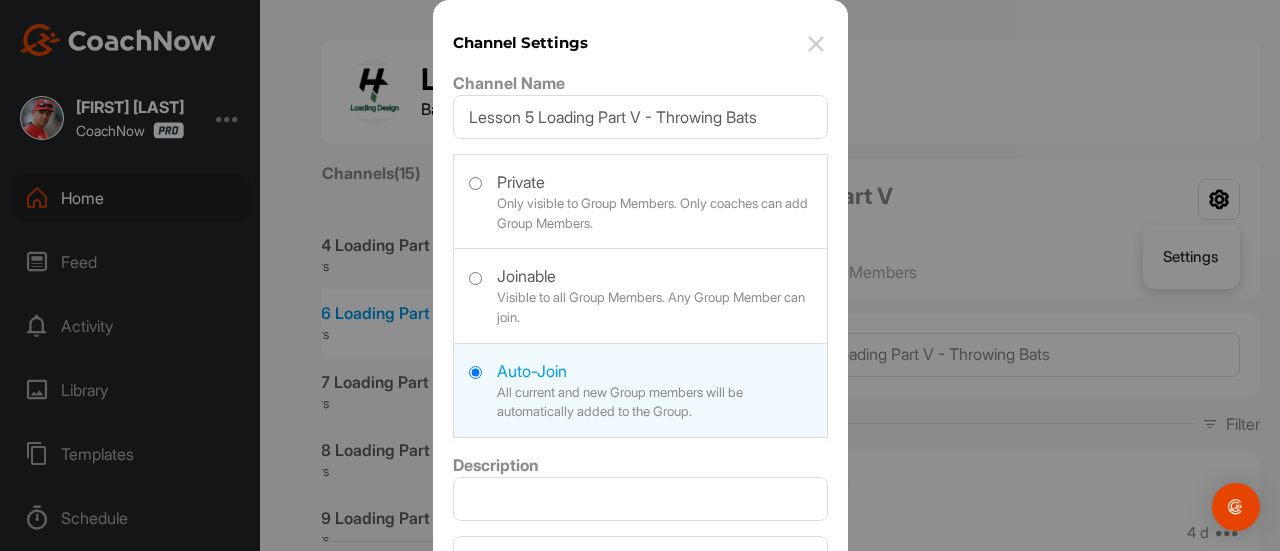 scroll, scrollTop: 104, scrollLeft: 0, axis: vertical 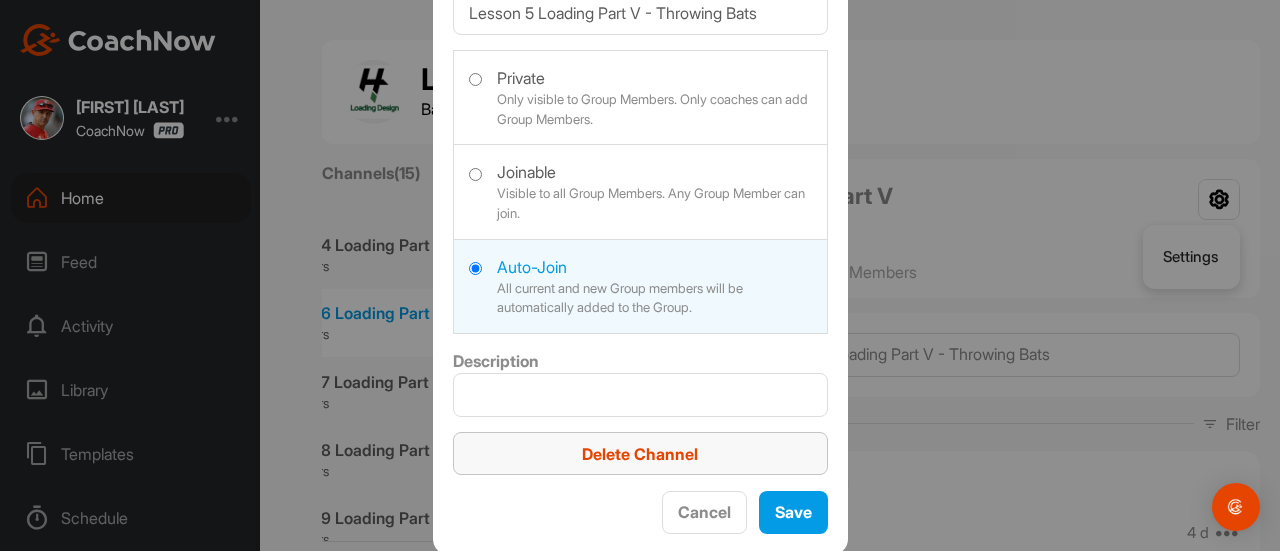click on "Delete Channel" at bounding box center (640, 454) 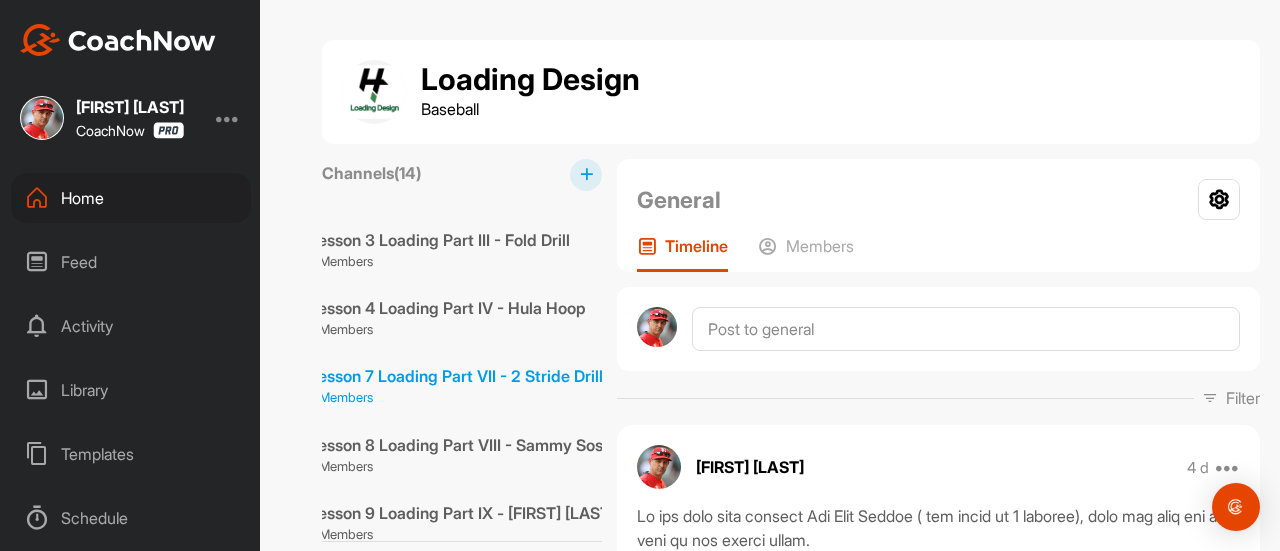 scroll, scrollTop: 269, scrollLeft: 33, axis: both 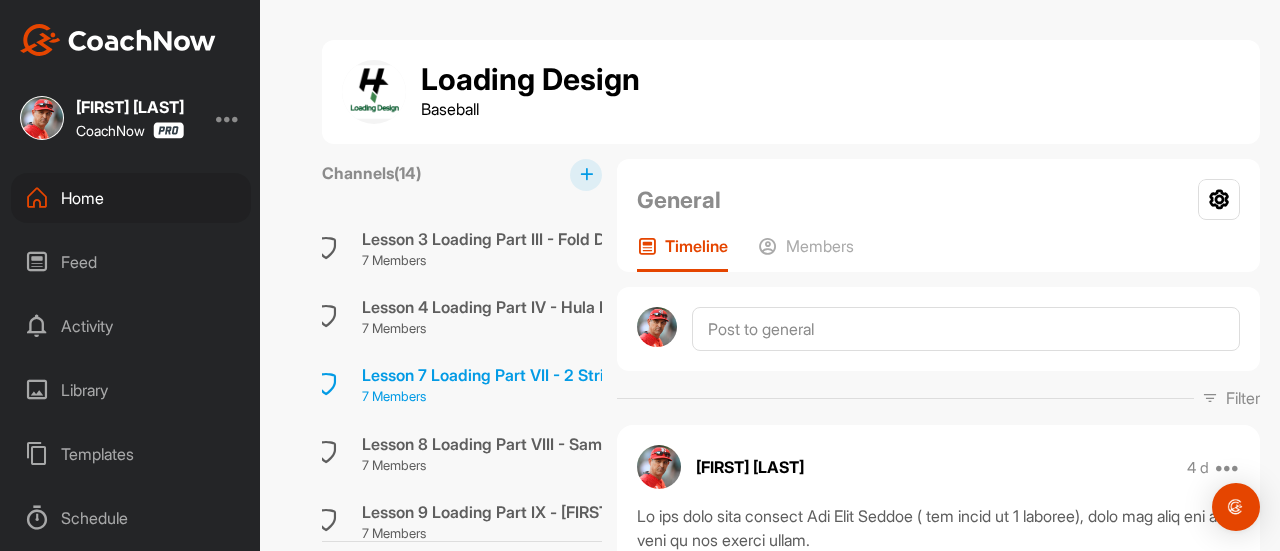 click on "Lesson 7 Loading Part VII - 2 Stride Drill" at bounding box center (509, 375) 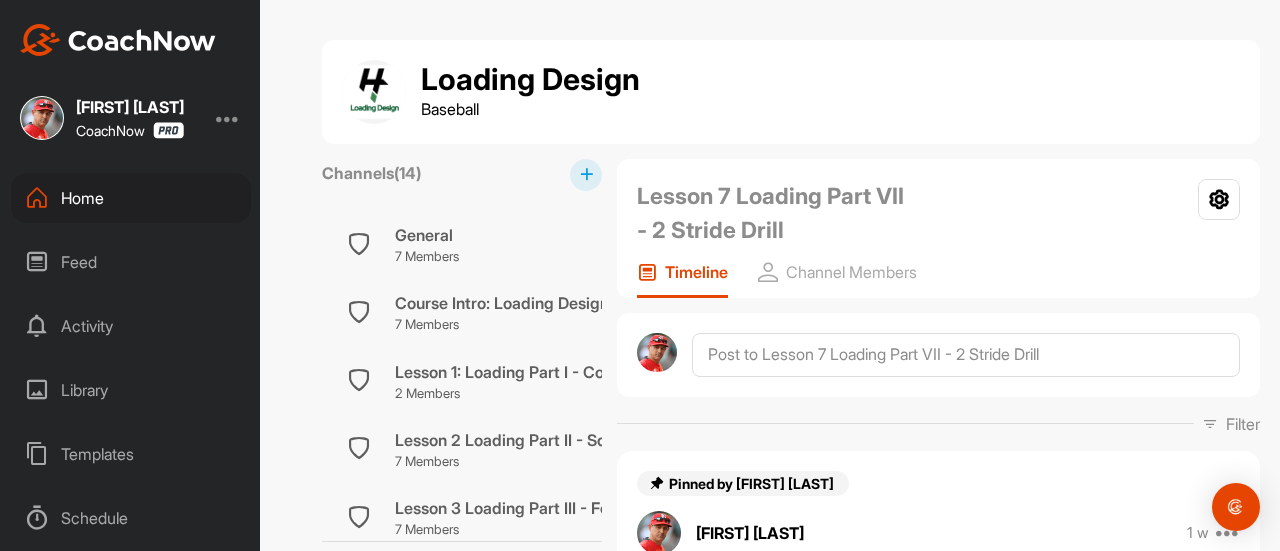 click on "Lesson 7 Loading Part VII - 2 Stride Drill" at bounding box center (772, 213) 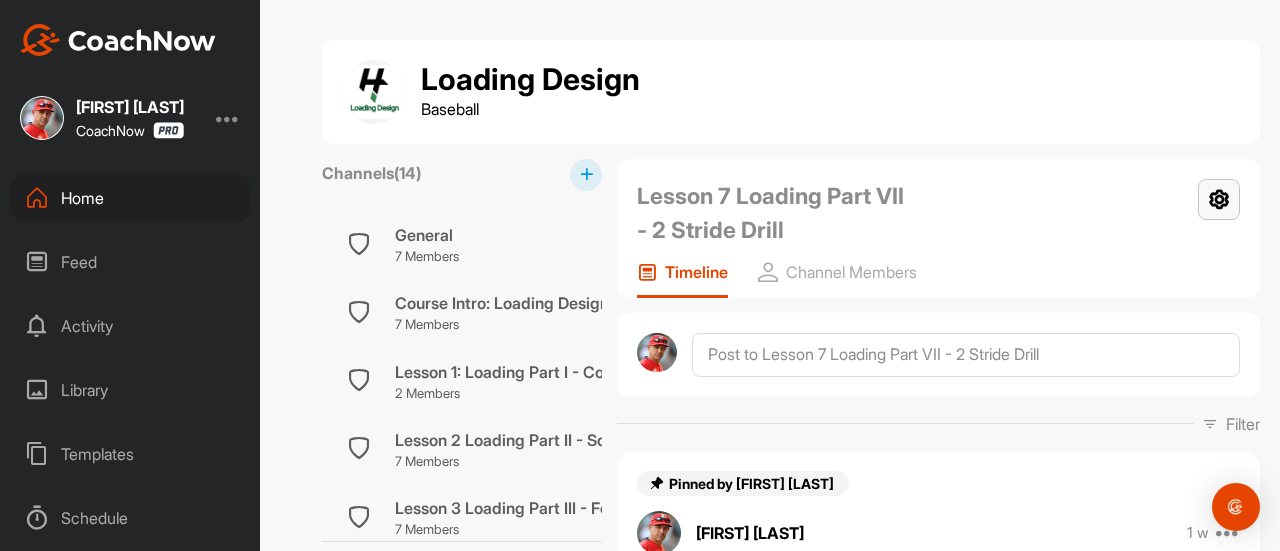 click at bounding box center (1219, 199) 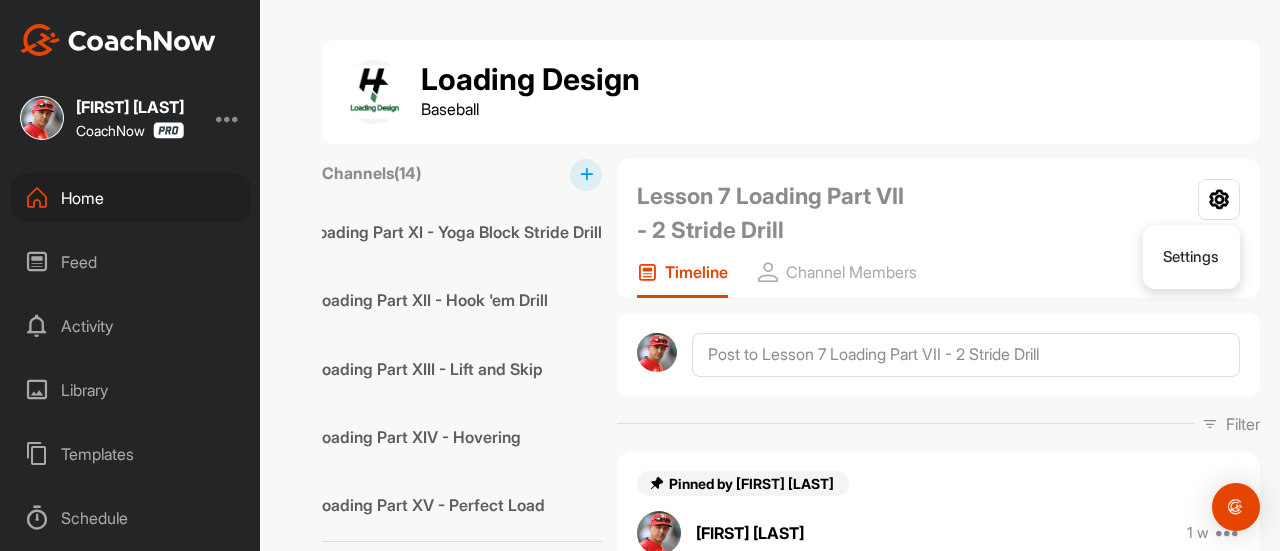 scroll, scrollTop: 686, scrollLeft: 185, axis: both 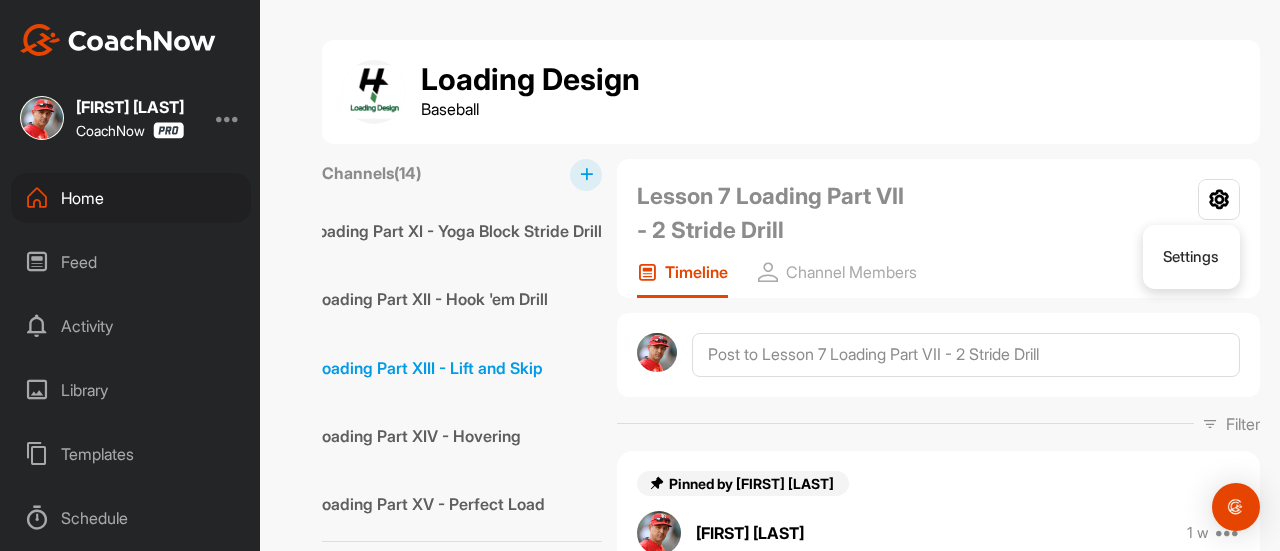 click on "Lesson 13 Loading Part XIII - Lift and Skip" at bounding box center (390, 368) 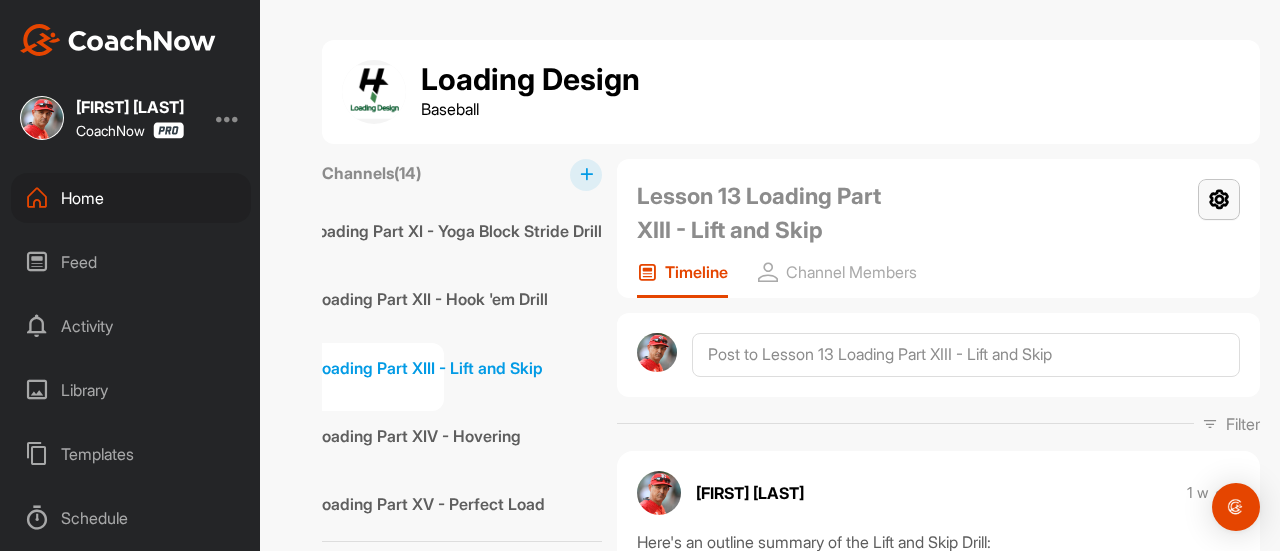 click at bounding box center [1219, 199] 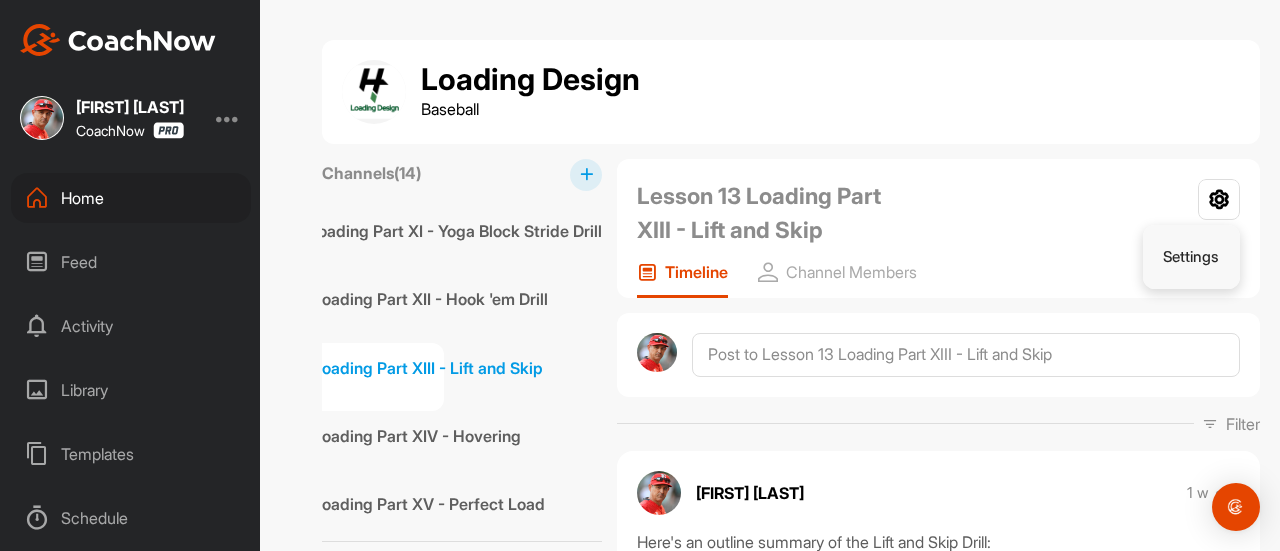 click on "Settings" at bounding box center [1192, 257] 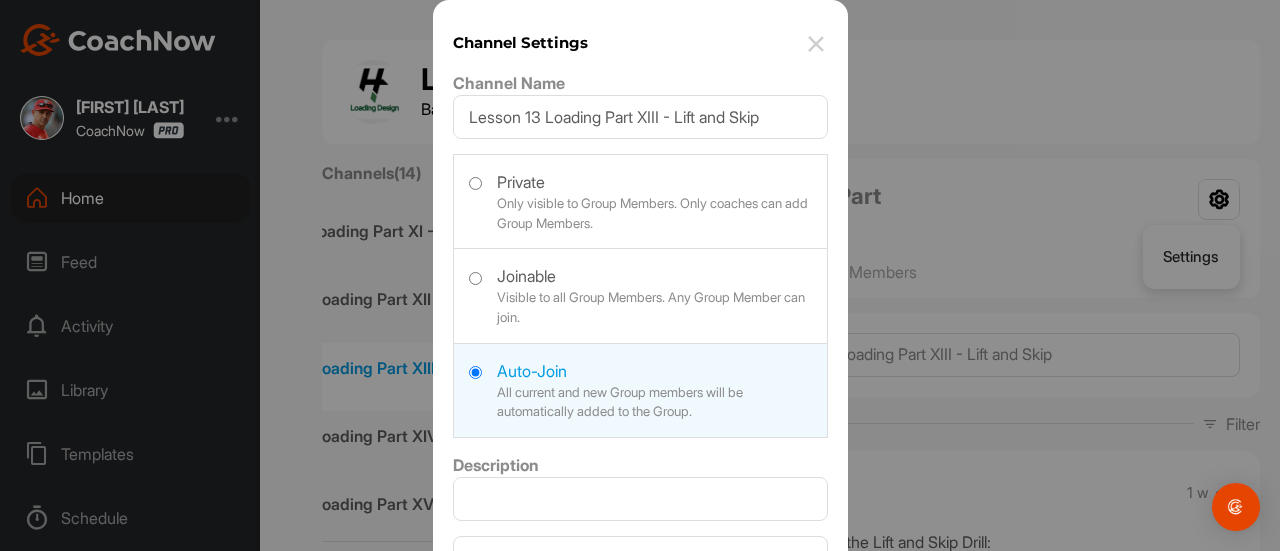 scroll, scrollTop: 104, scrollLeft: 0, axis: vertical 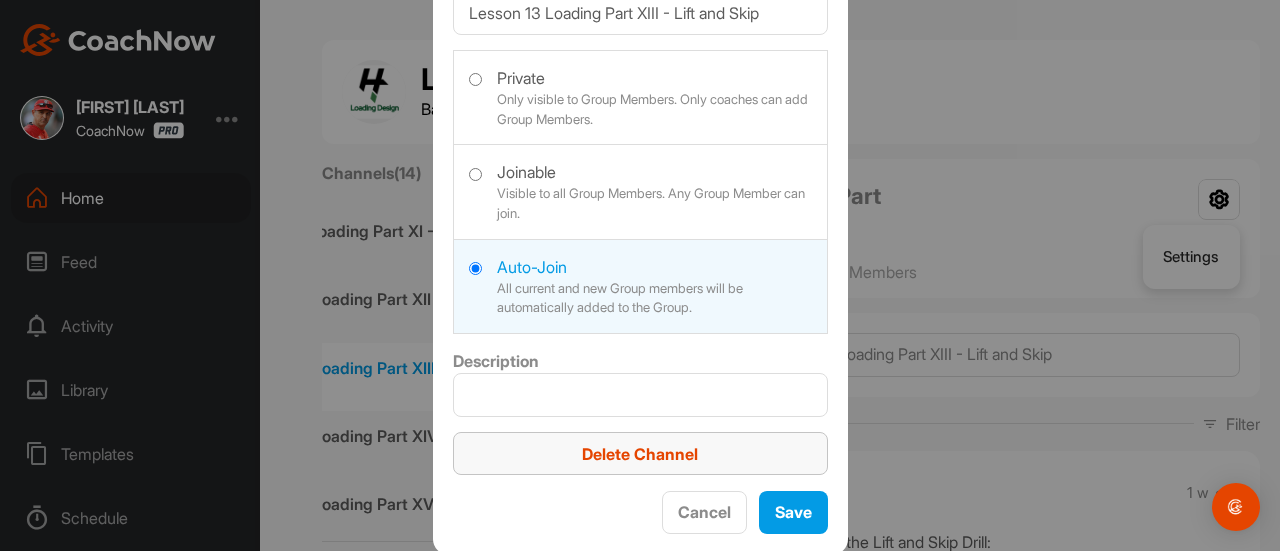 click on "Delete Channel" at bounding box center [640, 454] 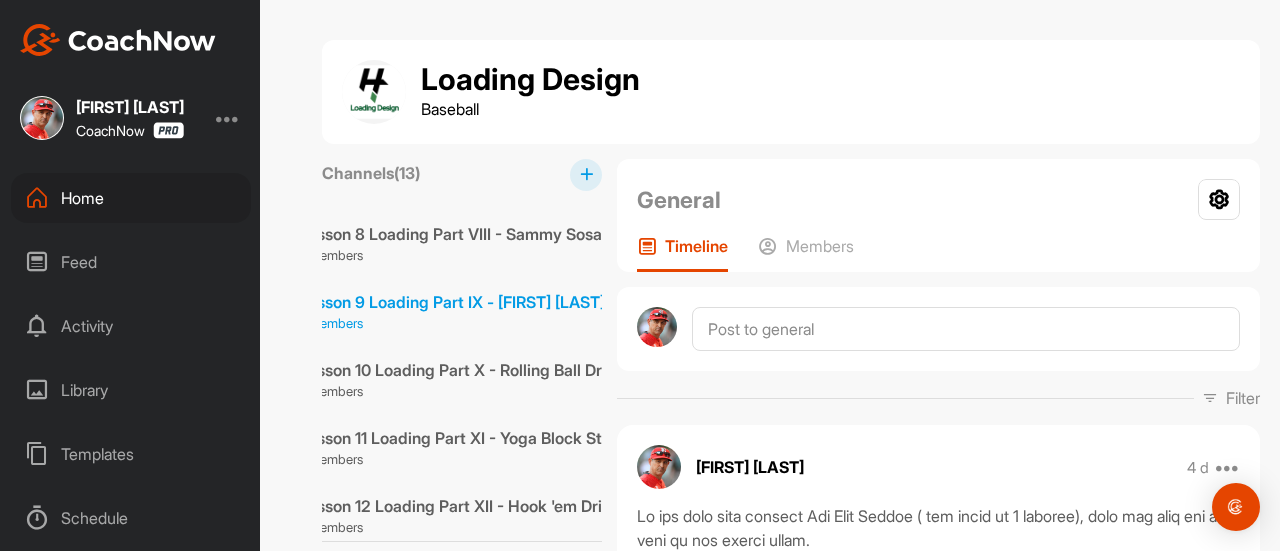 scroll, scrollTop: 630, scrollLeft: 96, axis: both 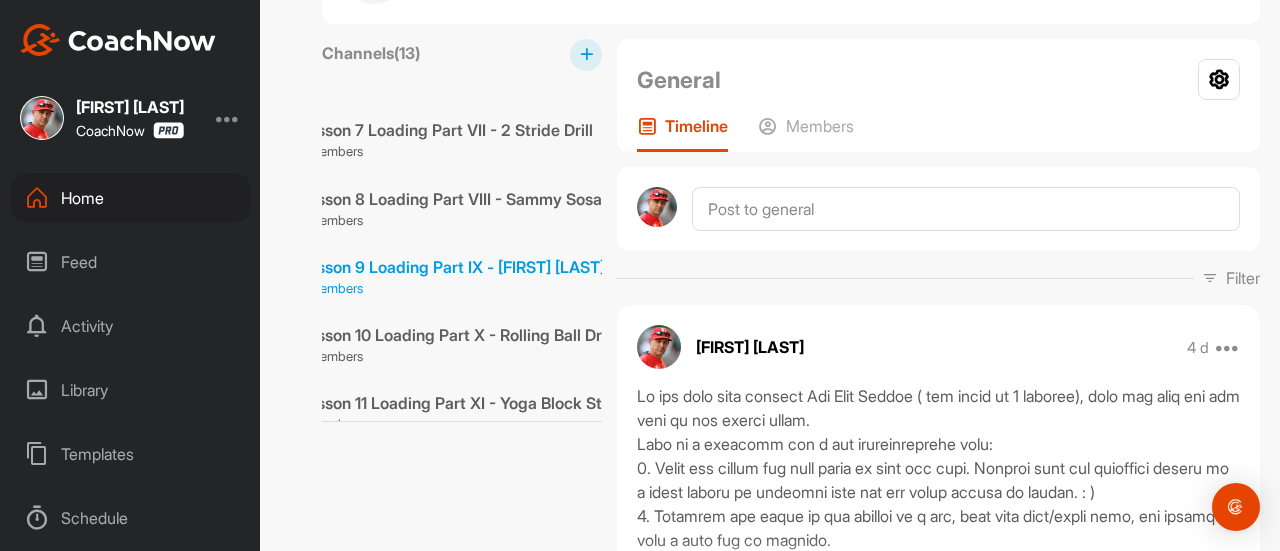 click on "Lesson 9 Loading Part IX - Mike Trout Drill" at bounding box center [468, 267] 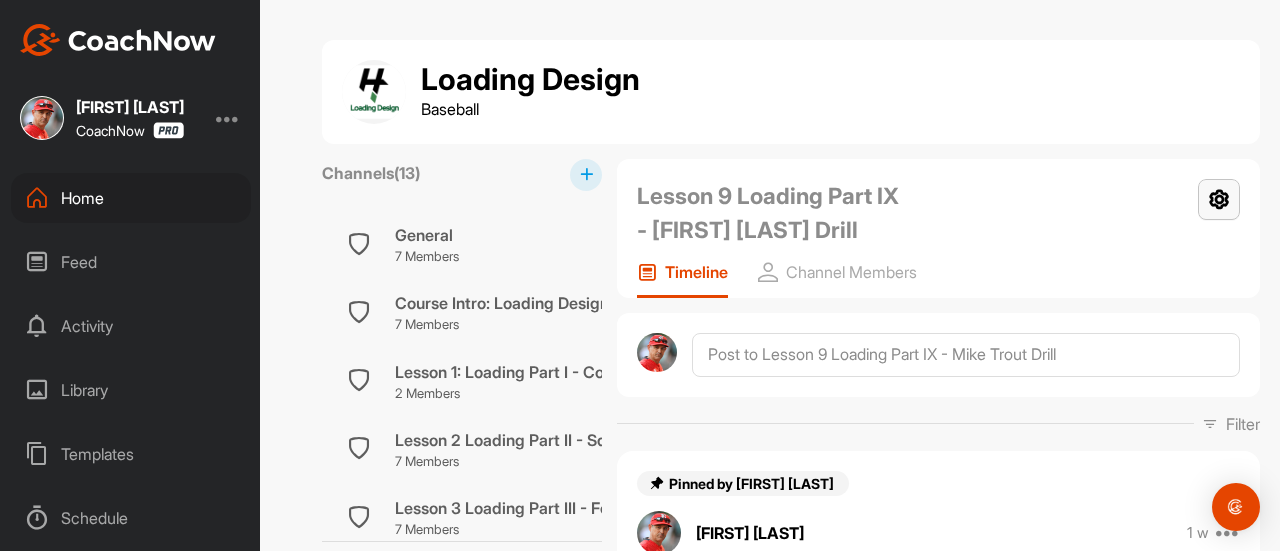 click at bounding box center (1219, 199) 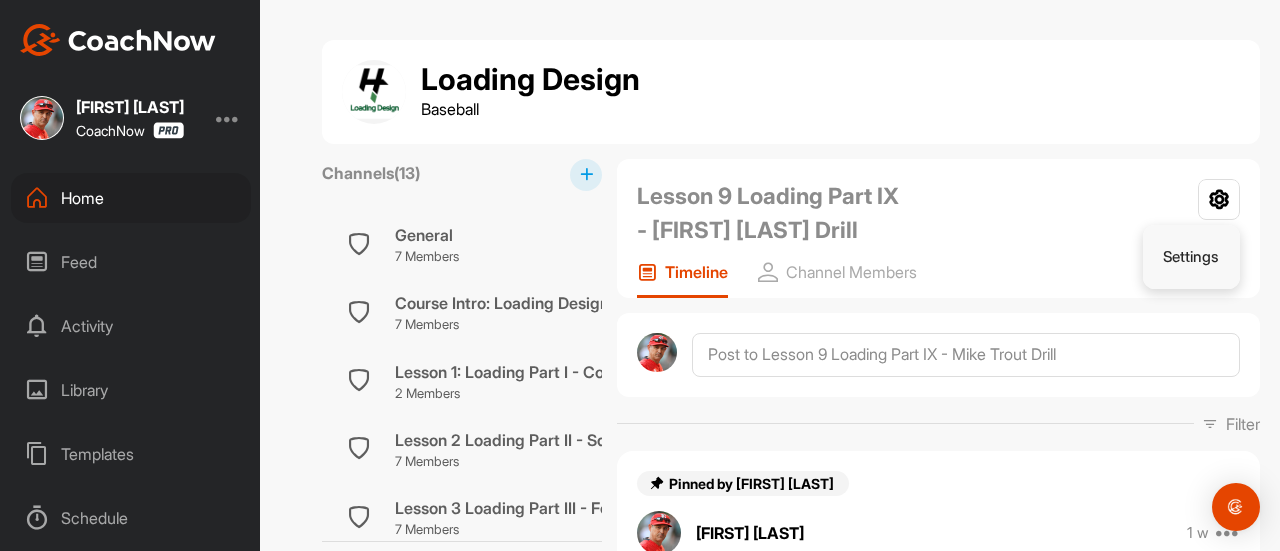 click on "Settings" at bounding box center [1192, 257] 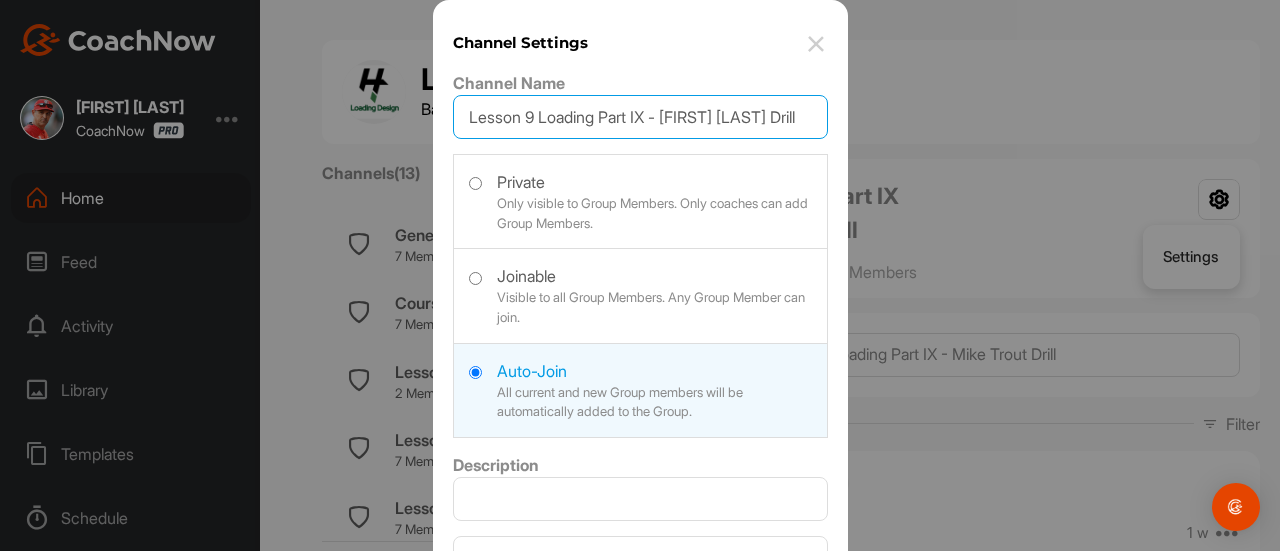 click on "Lesson 9 Loading Part IX - Mike Trout Drill" at bounding box center (640, 117) 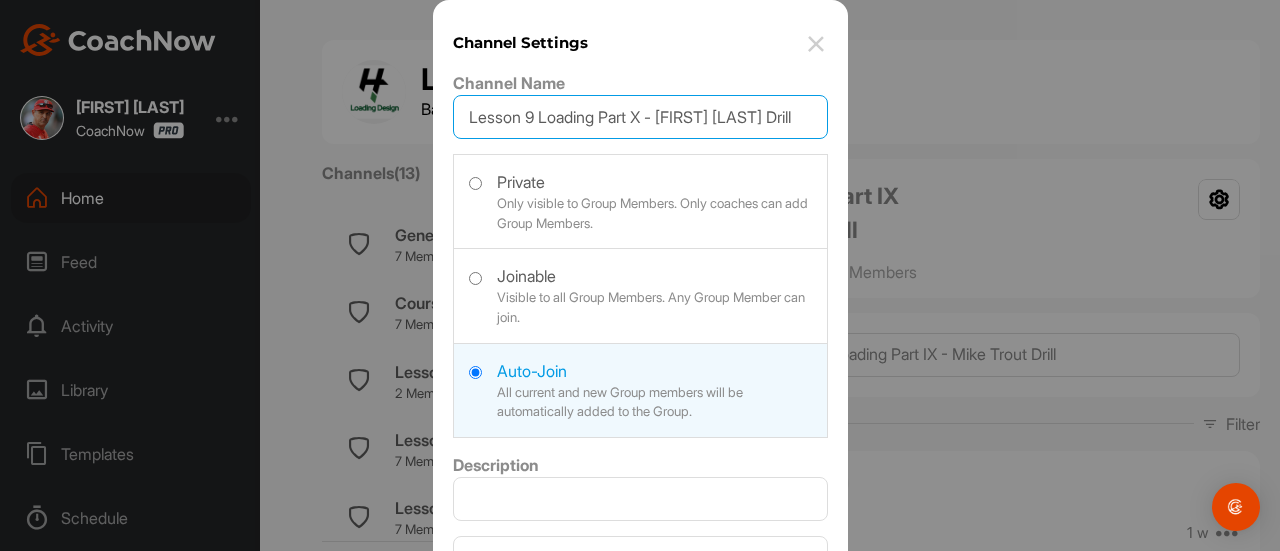 click on "Lesson 9 Loading Part X - Mike Trout Drill" at bounding box center (640, 117) 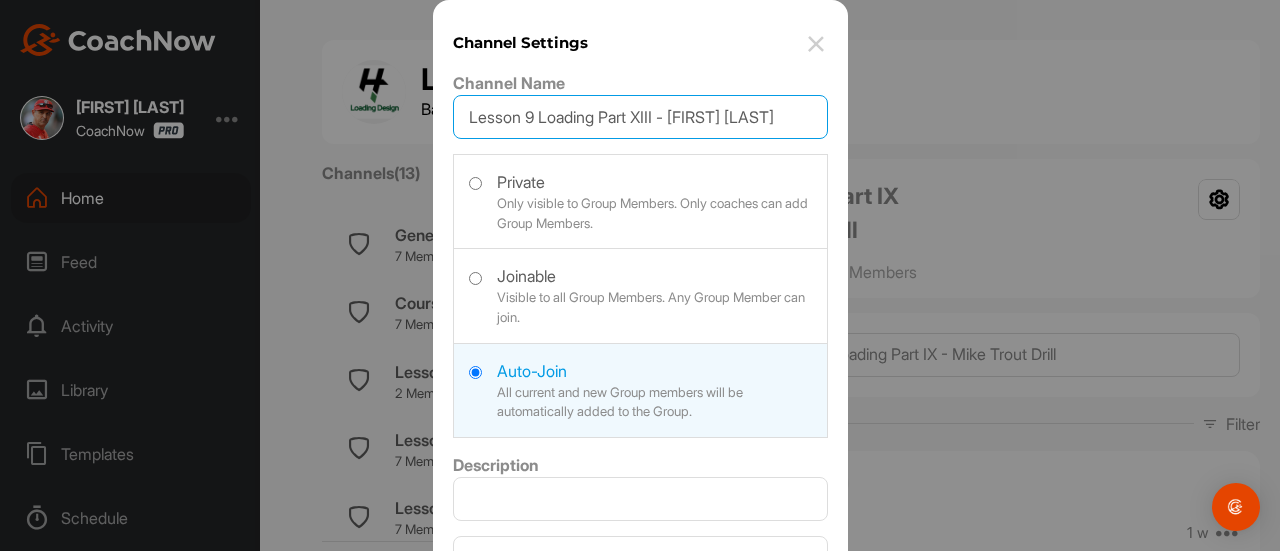 click on "Lesson 9 Loading Part XIII - Mike Trout Drill" at bounding box center (640, 117) 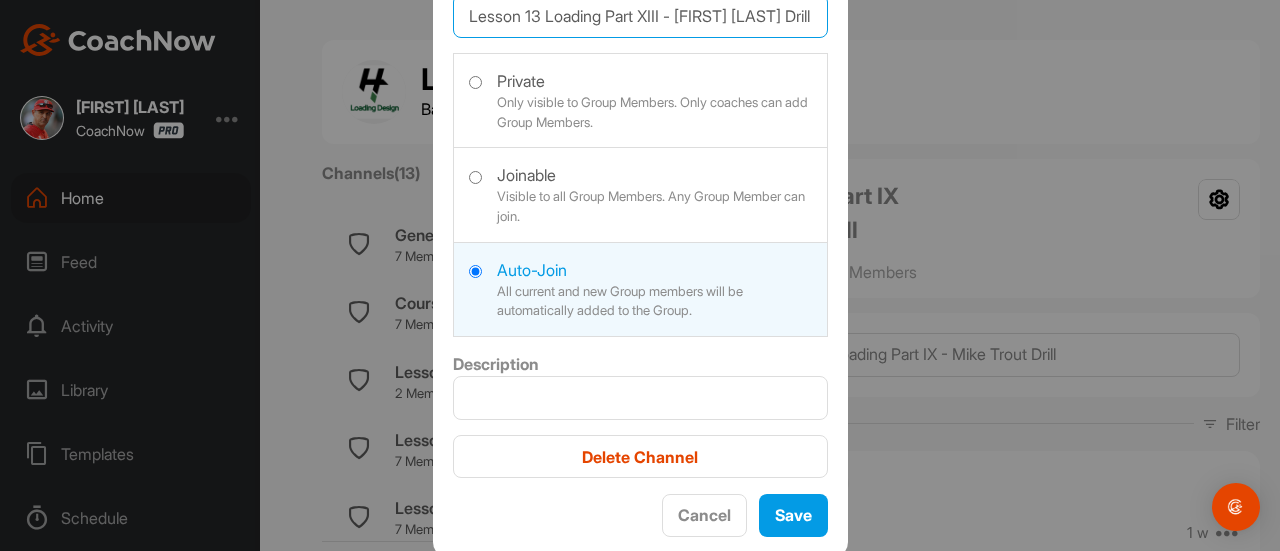 scroll, scrollTop: 104, scrollLeft: 0, axis: vertical 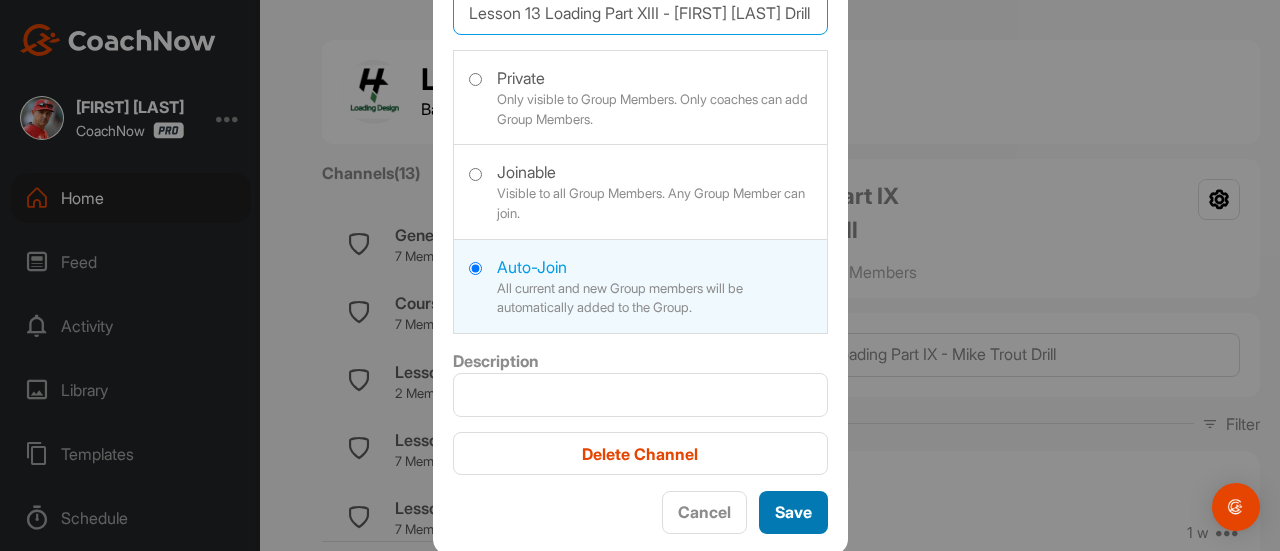 type on "Lesson 13 Loading Part XIII - Mike Trout Drill" 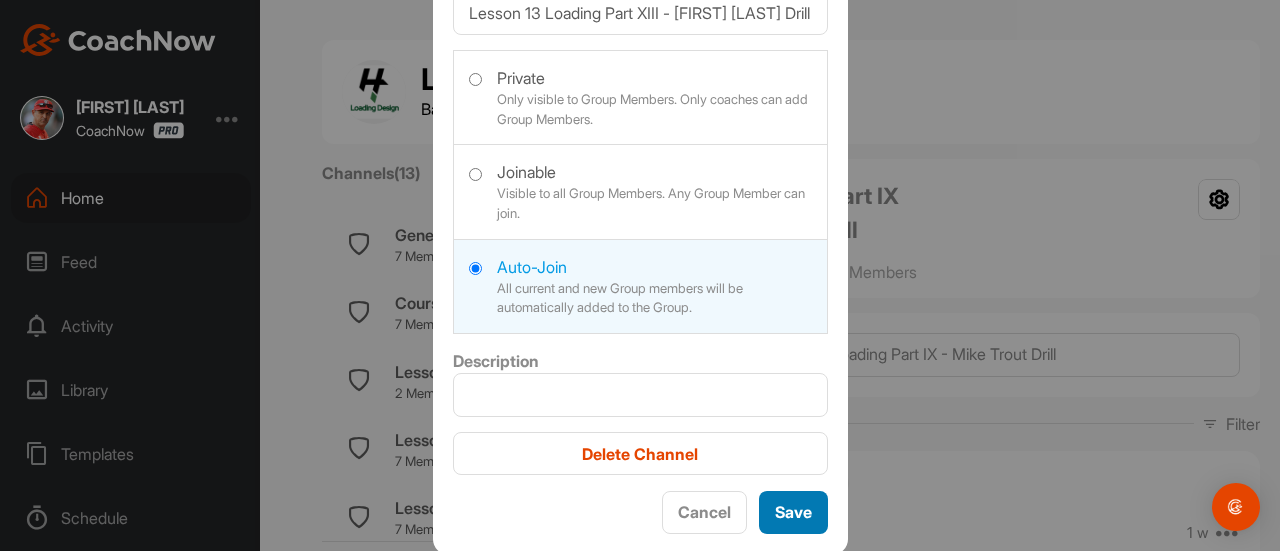 click on "Save" at bounding box center (793, 512) 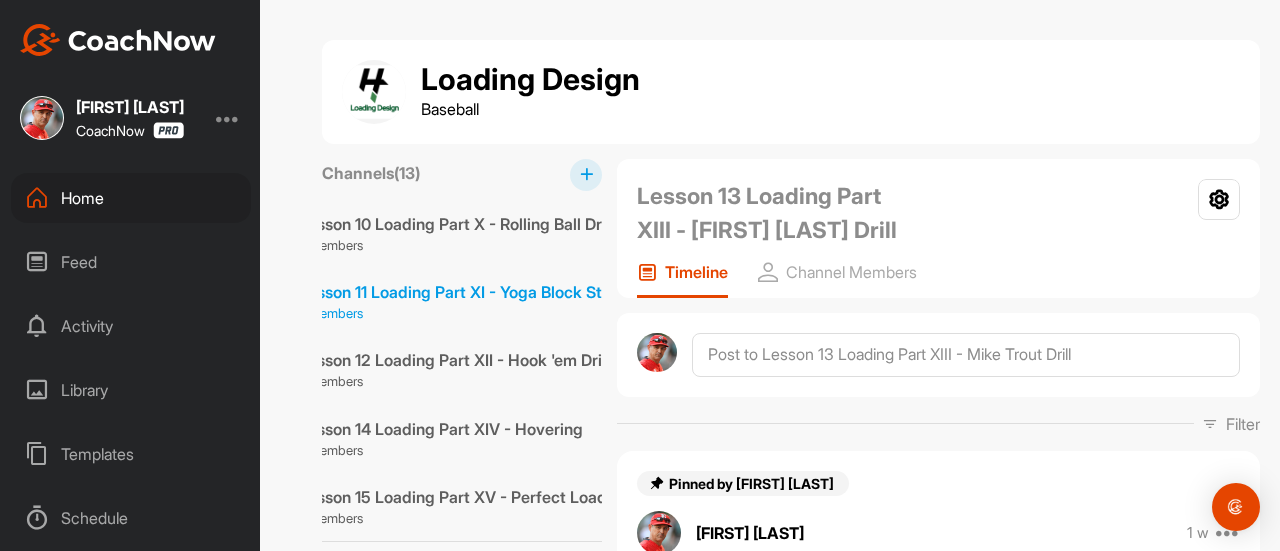 scroll, scrollTop: 630, scrollLeft: 96, axis: both 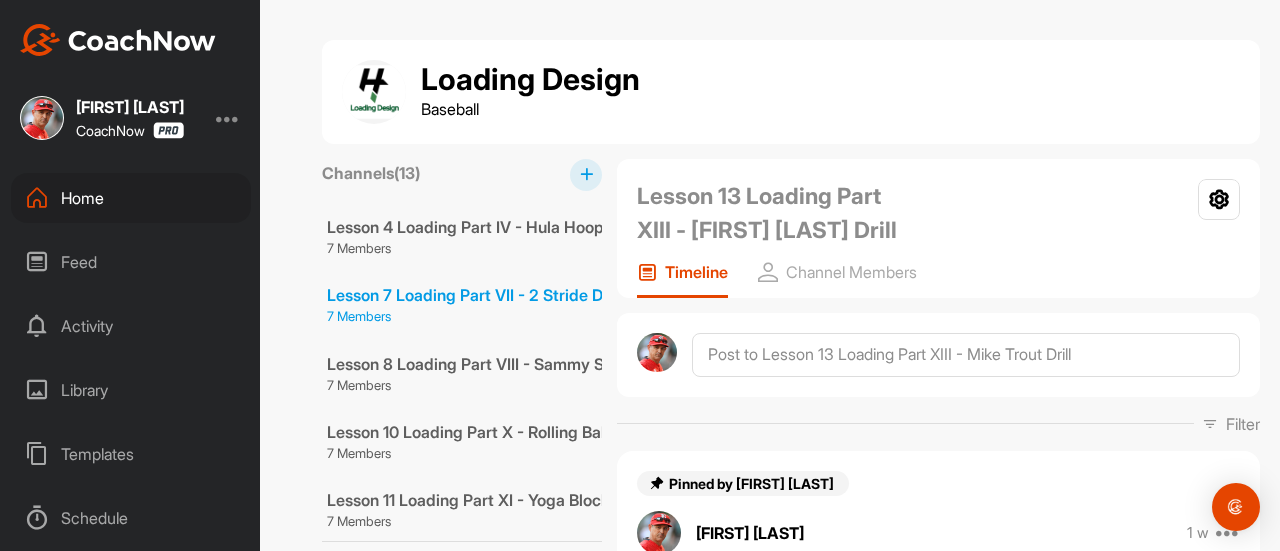 click on "Lesson 7 Loading Part VII - 2 Stride Drill" at bounding box center (474, 295) 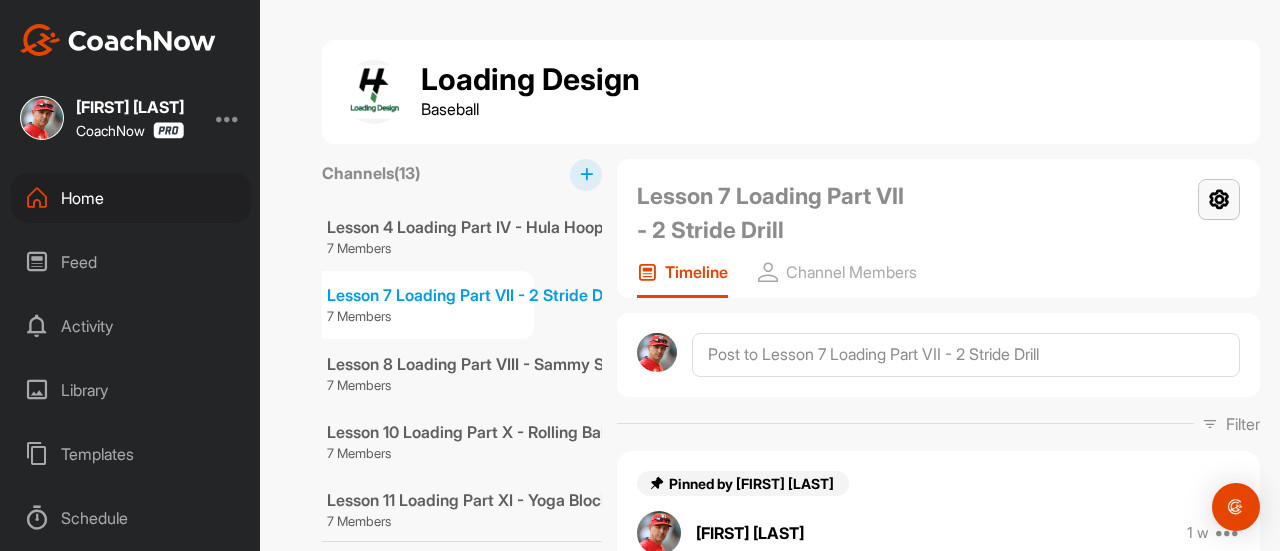 click at bounding box center (1219, 199) 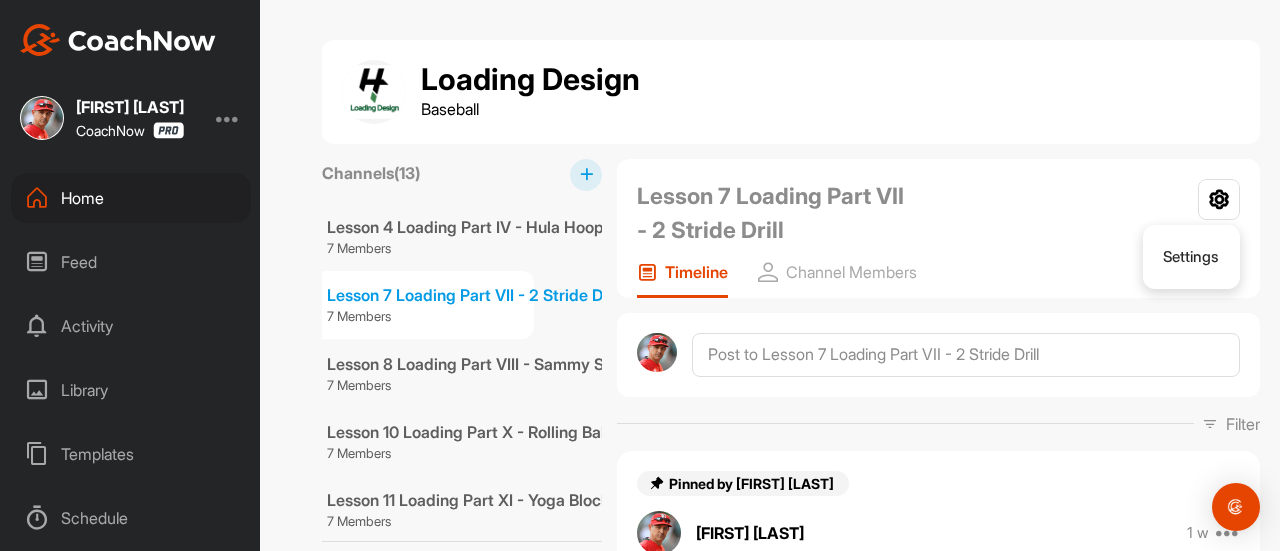 click on "Lesson 7 Loading Part VII - 2 Stride Drill" at bounding box center (772, 213) 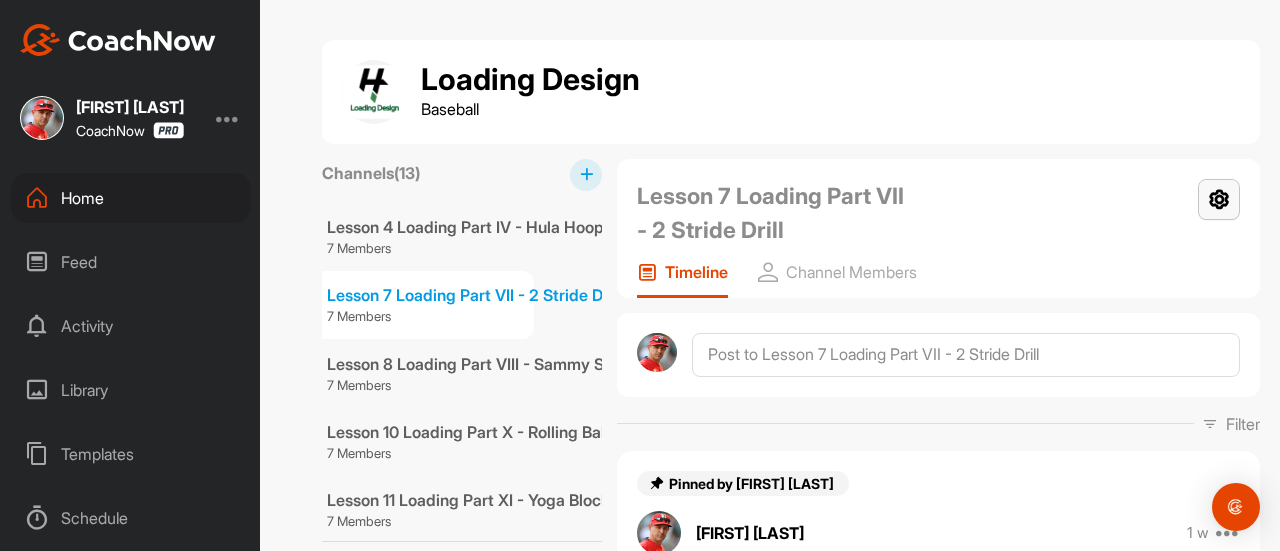 click at bounding box center (1219, 199) 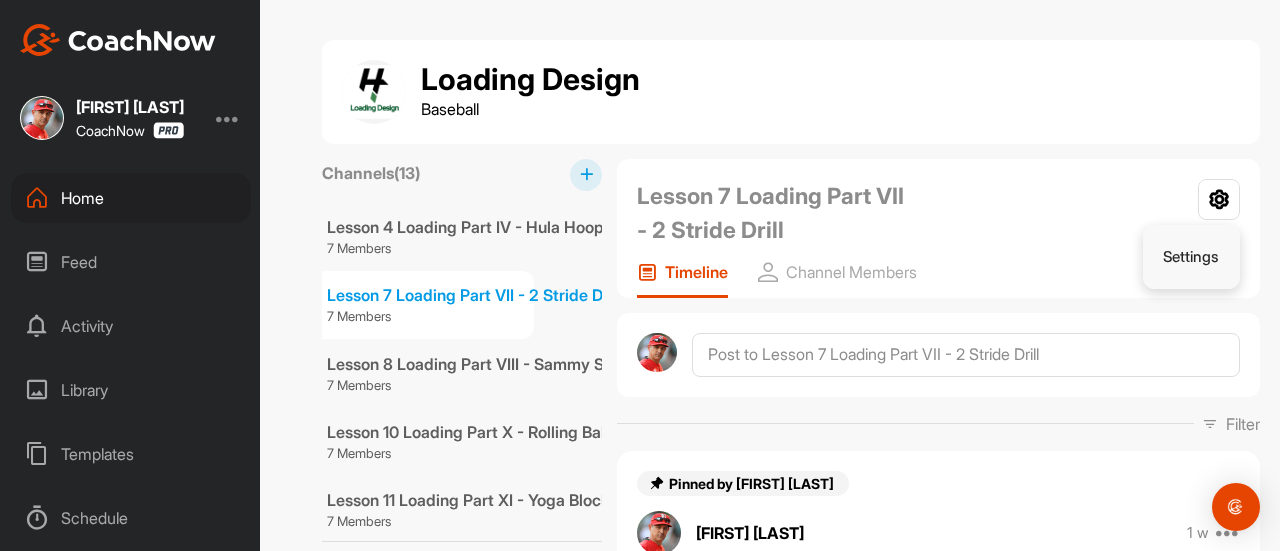 click on "Settings" at bounding box center [1192, 257] 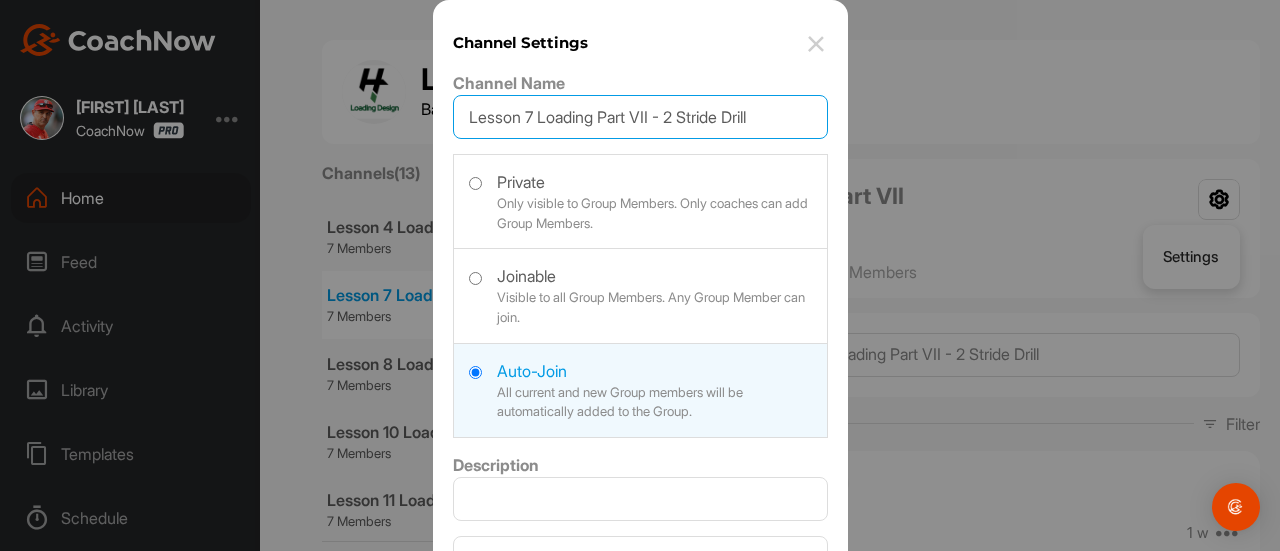 click on "Lesson 7 Loading Part VII - 2 Stride Drill" at bounding box center (640, 117) 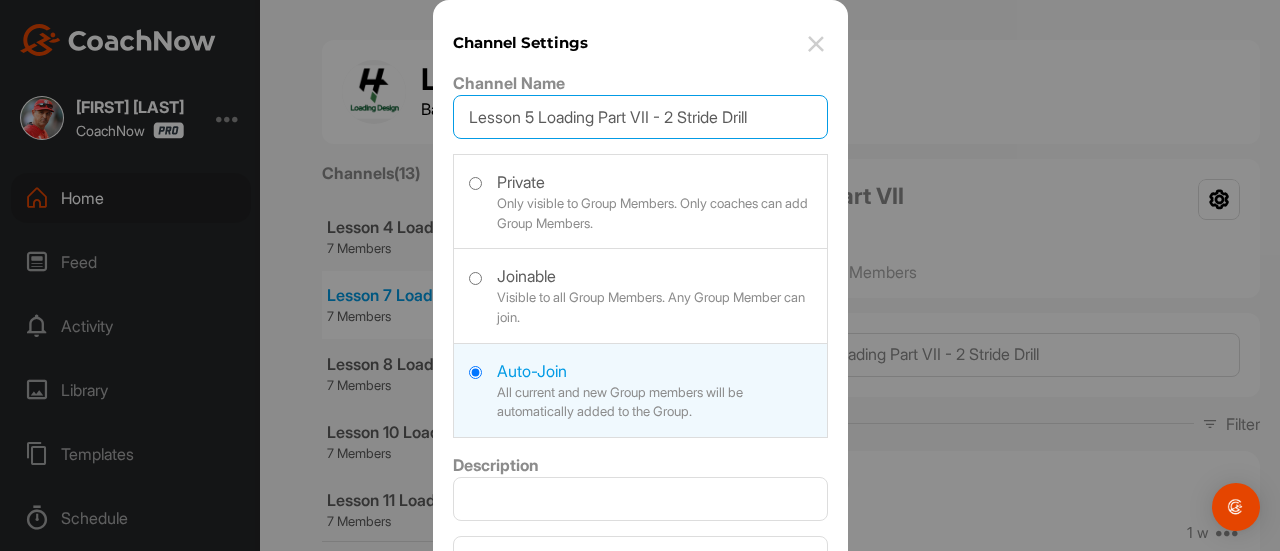 click on "Lesson 5 Loading Part VII - 2 Stride Drill" at bounding box center [640, 117] 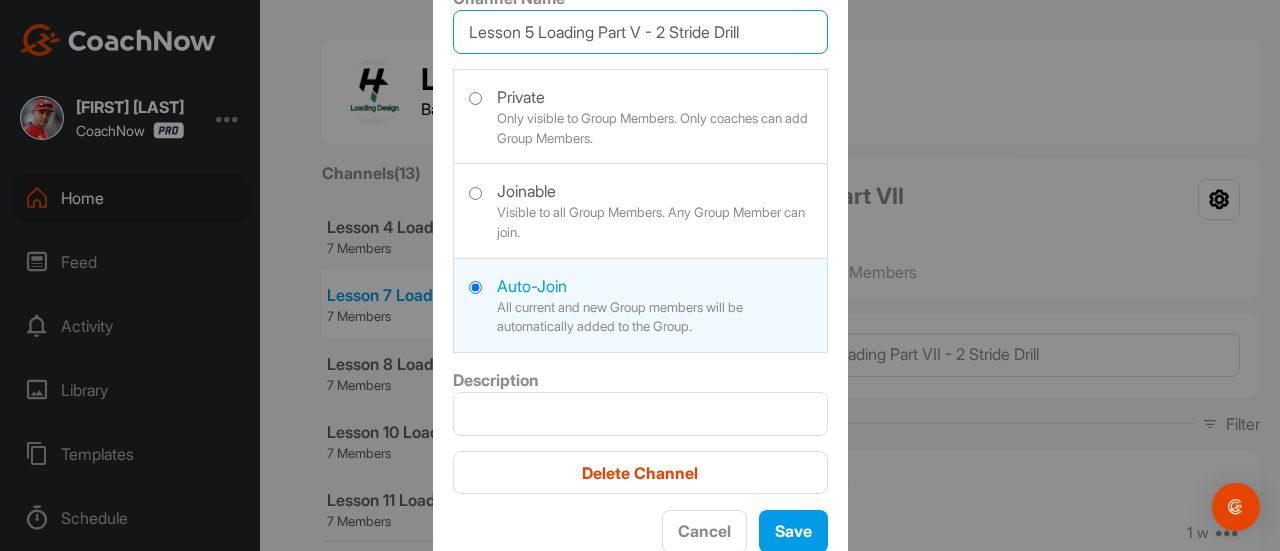 scroll, scrollTop: 86, scrollLeft: 0, axis: vertical 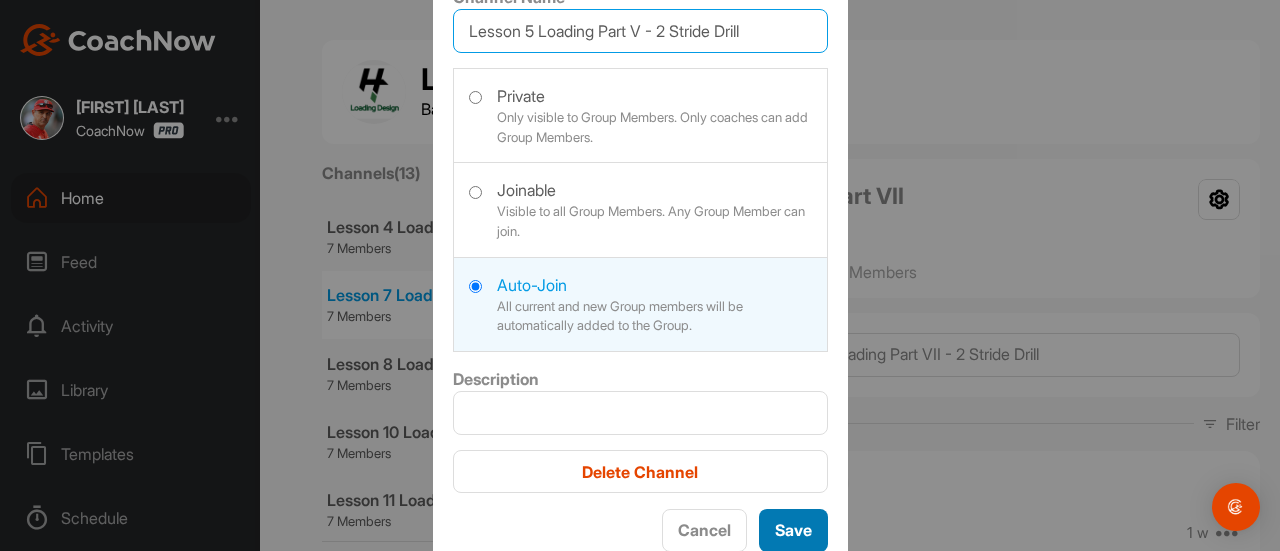 type on "Lesson 5 Loading Part V - 2 Stride Drill" 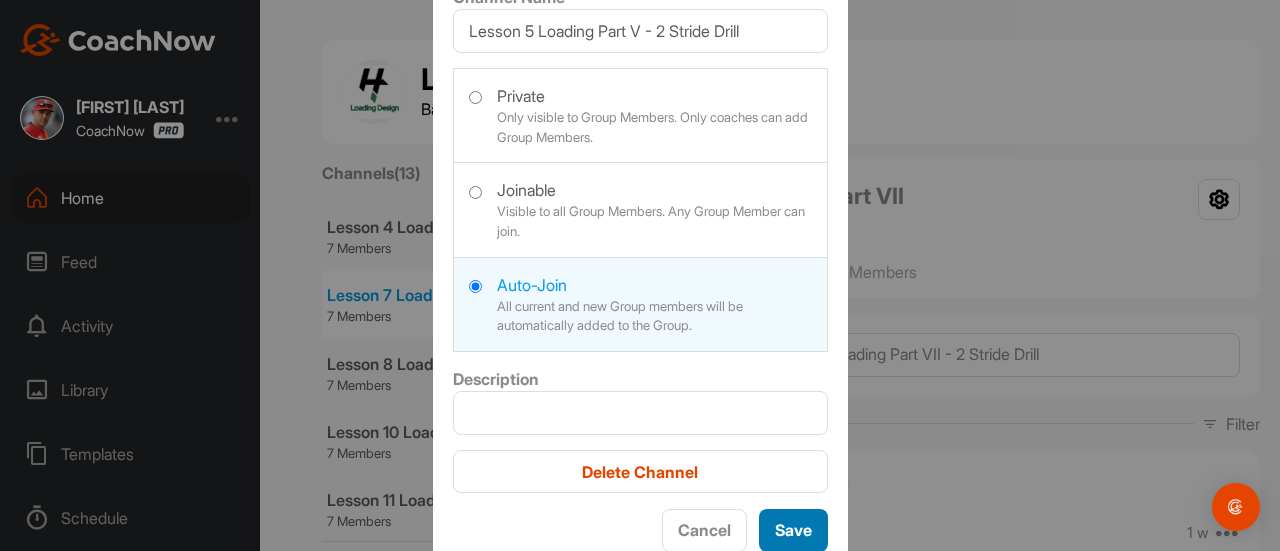 click on "Save" at bounding box center (793, 530) 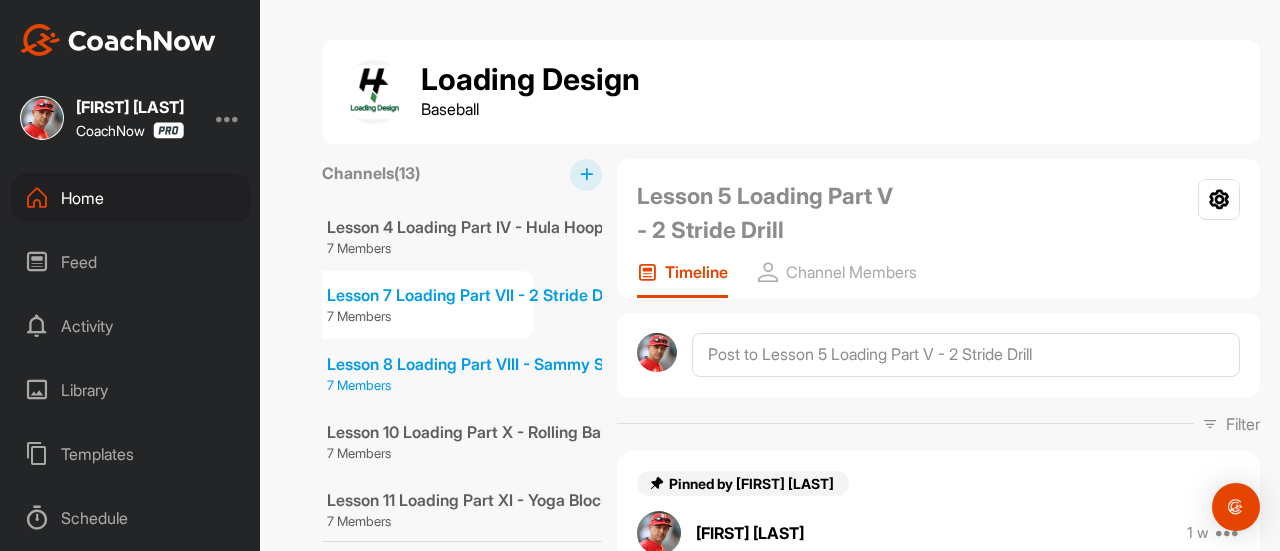 click on "Lesson 8 Loading Part VIII - Sammy Sosa Drill" at bounding box center [495, 364] 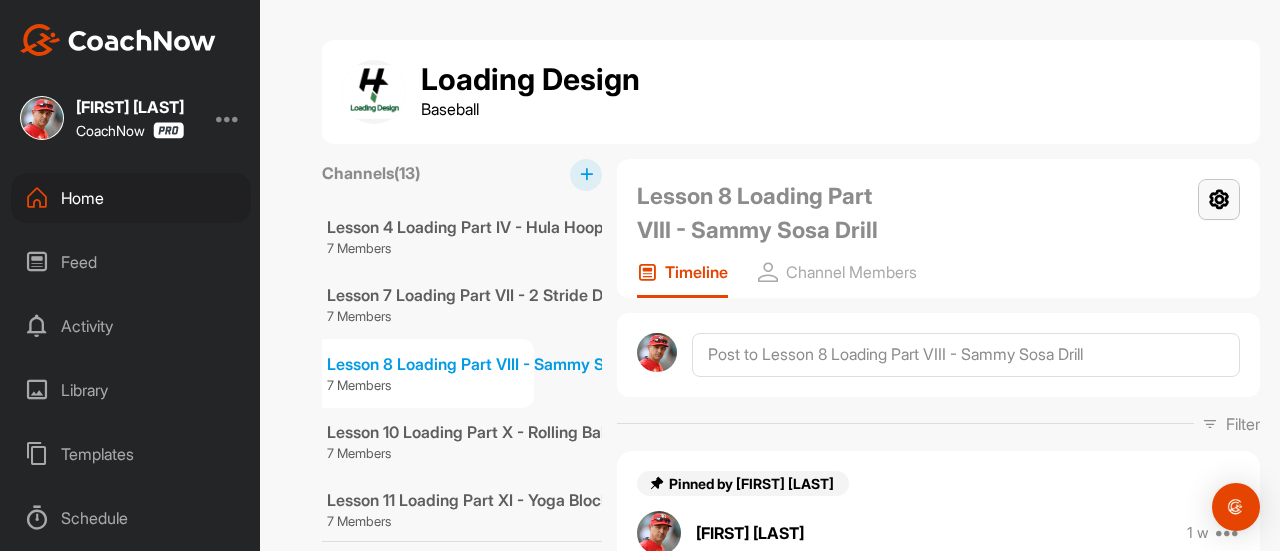 click at bounding box center (1219, 199) 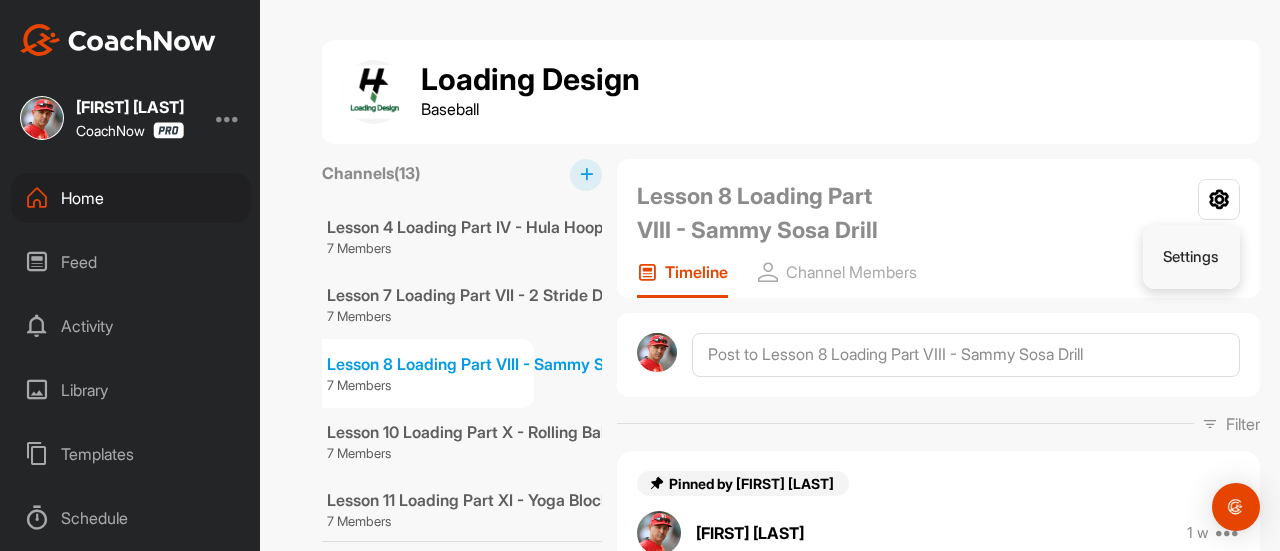 click on "Settings" at bounding box center [1192, 257] 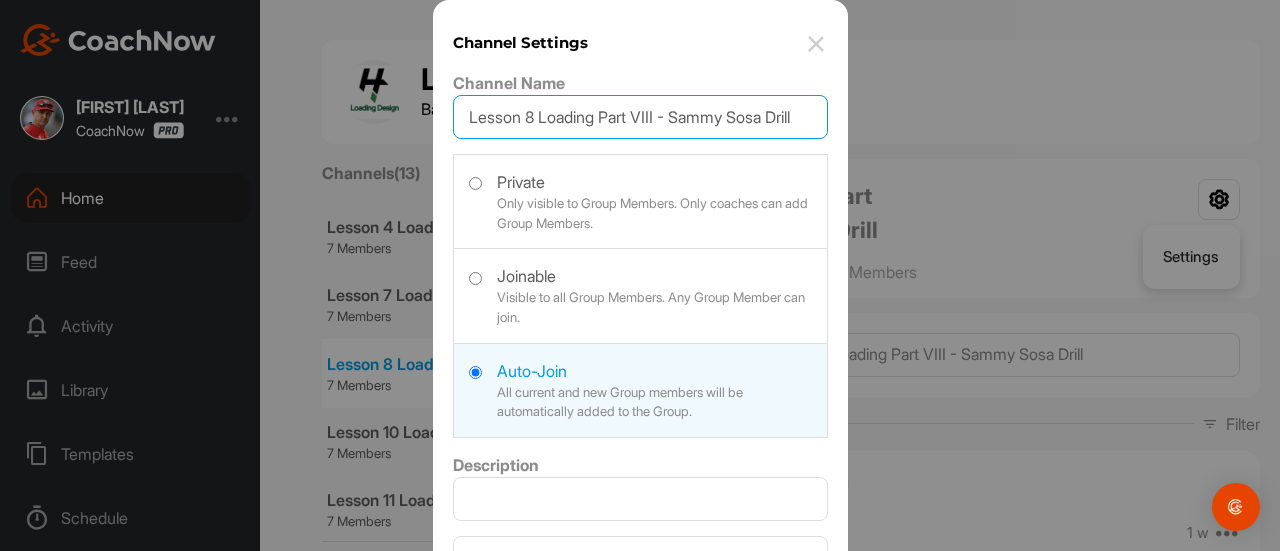 click on "Lesson 8 Loading Part VIII - Sammy Sosa Drill" at bounding box center [640, 117] 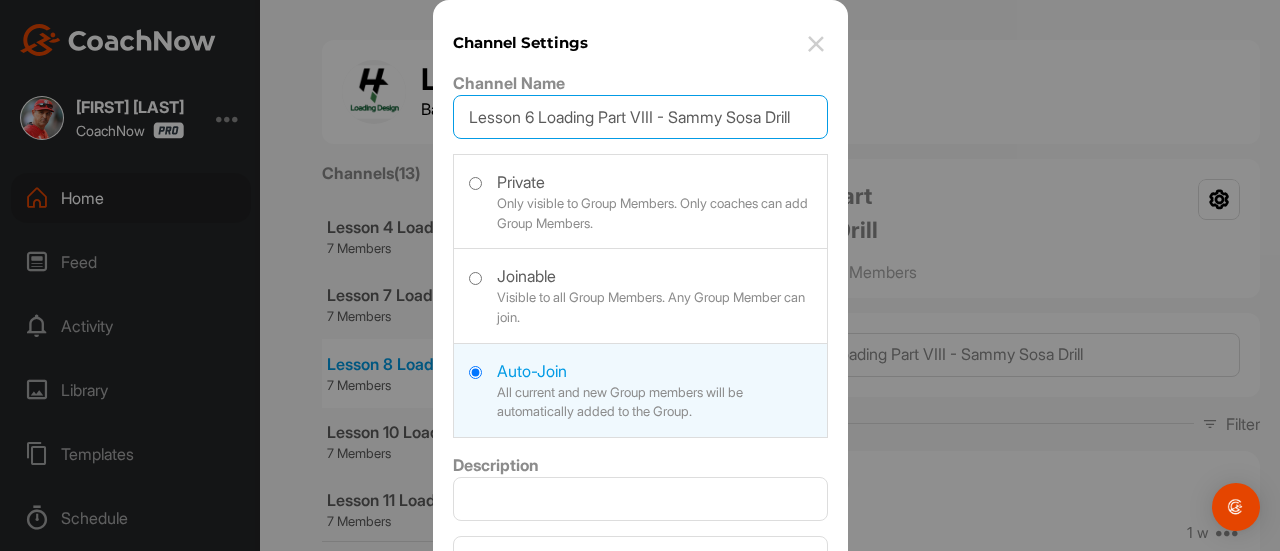 click on "Lesson 6 Loading Part VIII - Sammy Sosa Drill" at bounding box center (640, 117) 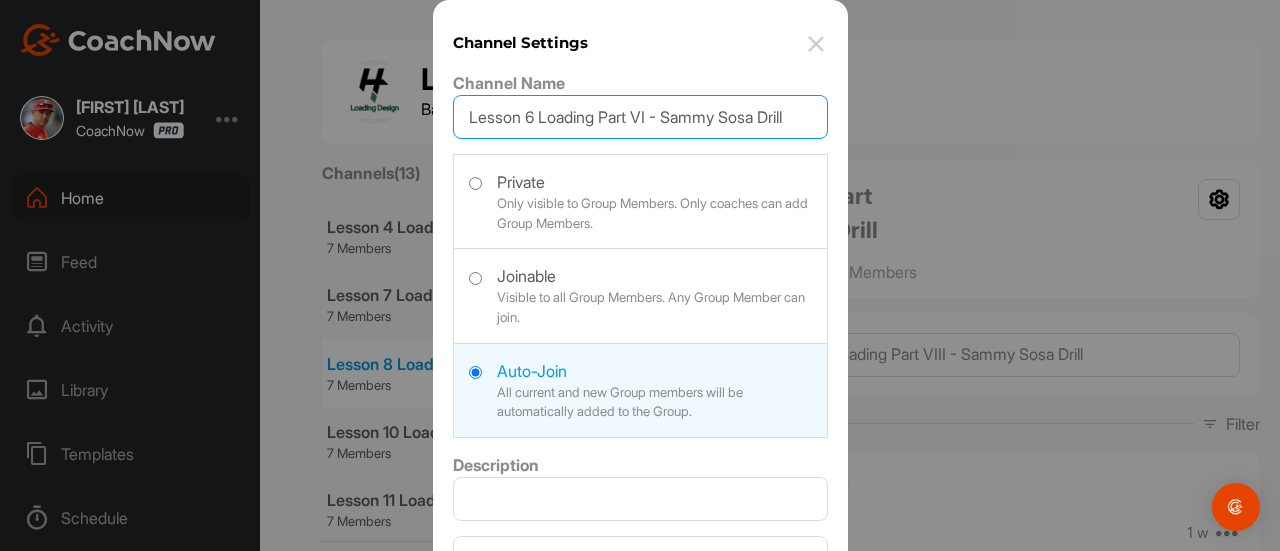 scroll, scrollTop: 104, scrollLeft: 0, axis: vertical 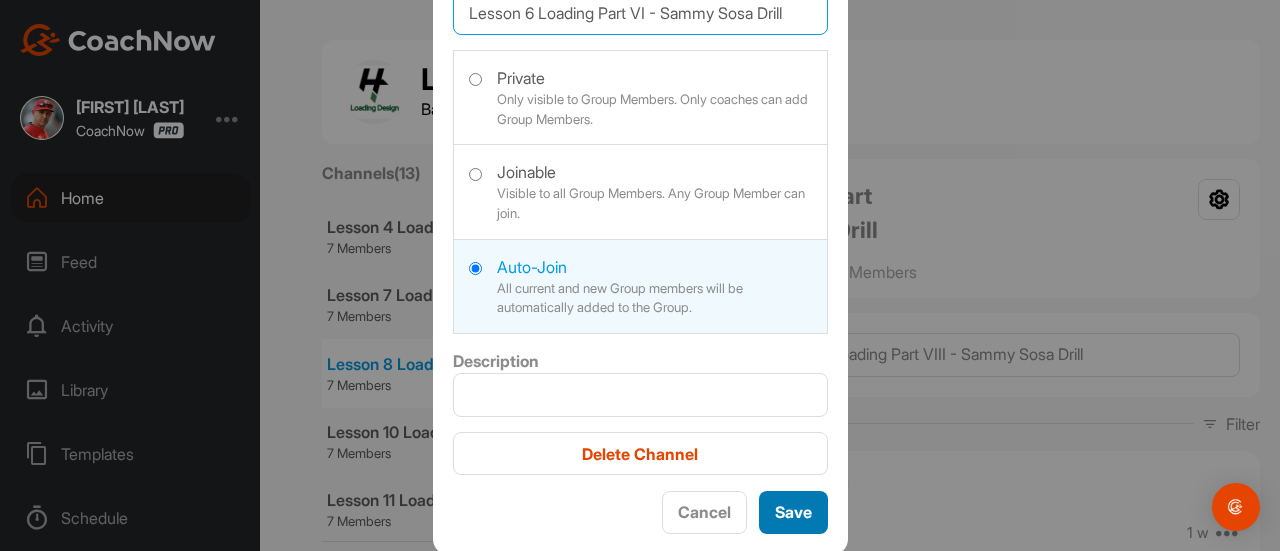 type on "Lesson 6 Loading Part VI - Sammy Sosa Drill" 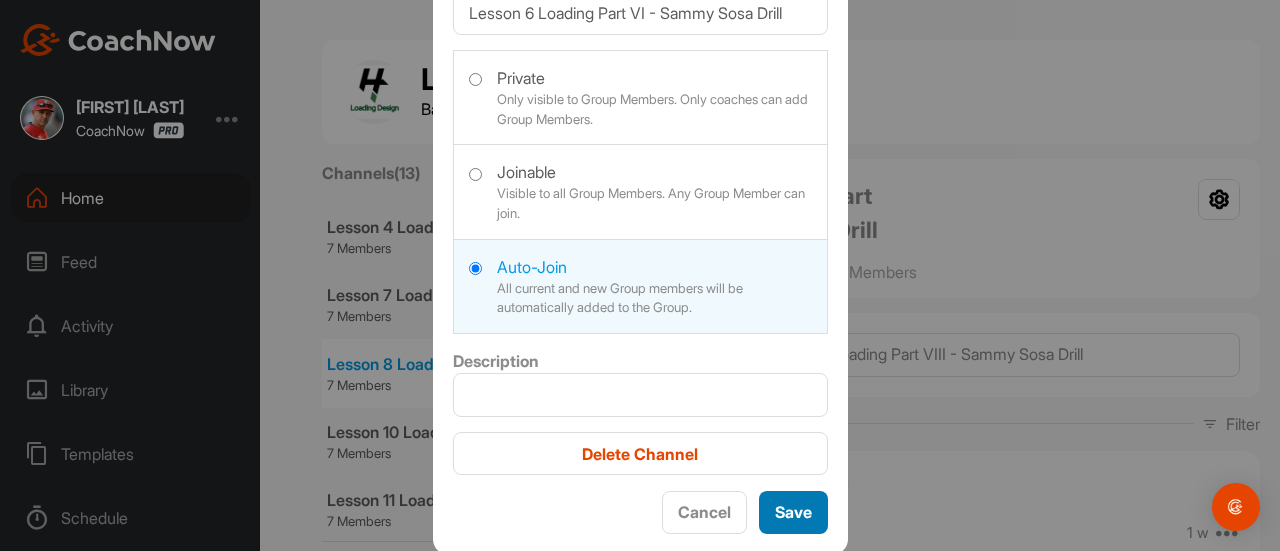 click on "Save" at bounding box center [793, 512] 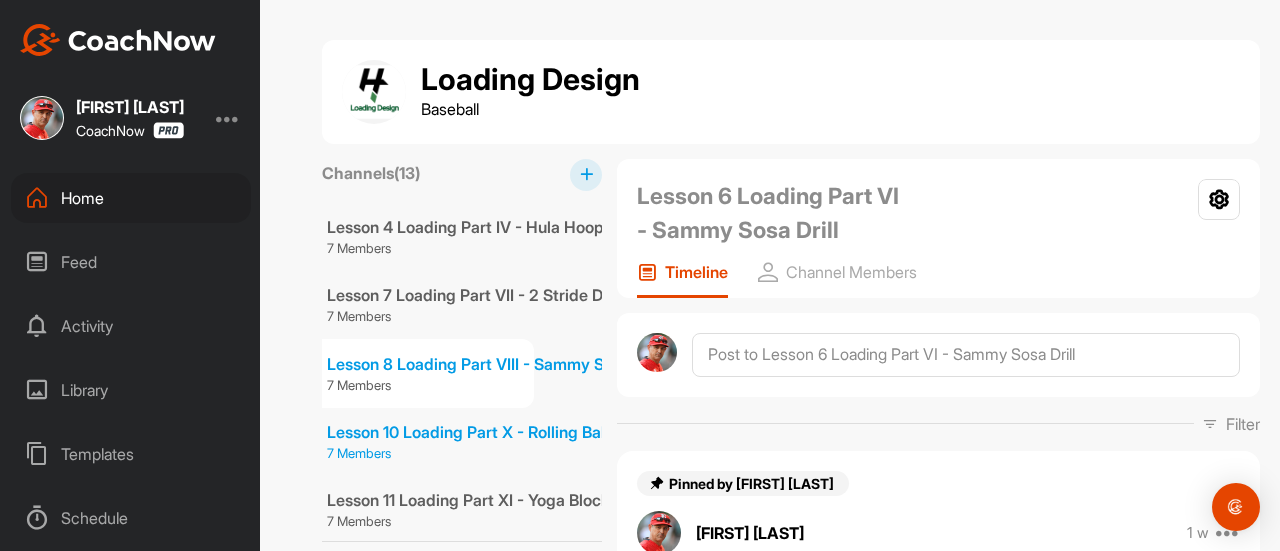 click on "Lesson 10 Loading Part X - Rolling Ball Drill" at bounding box center [484, 432] 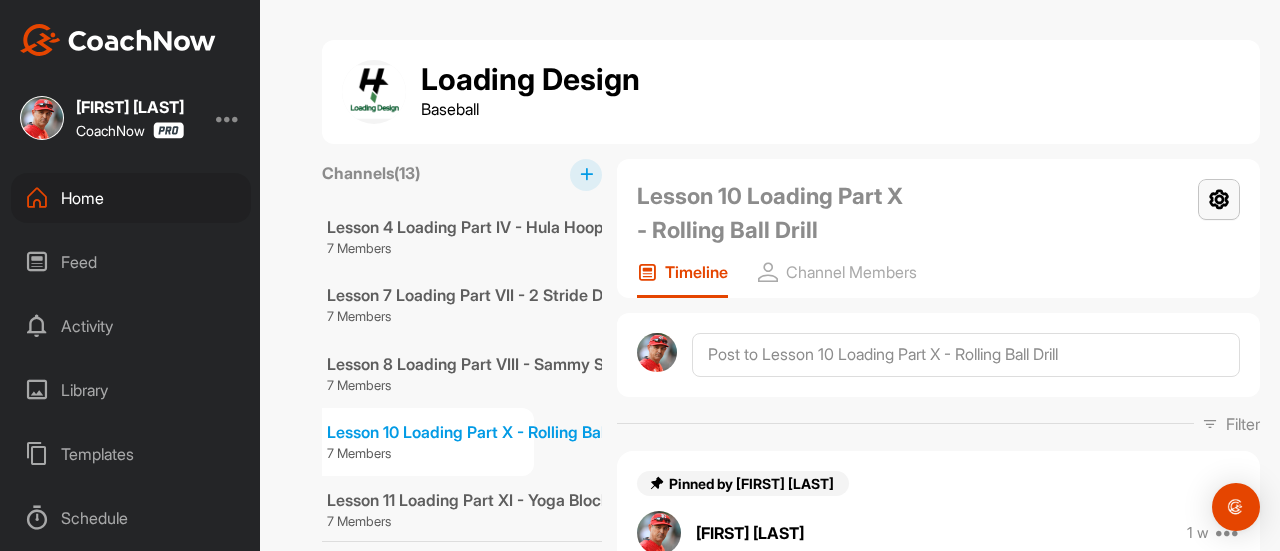 click at bounding box center [1219, 199] 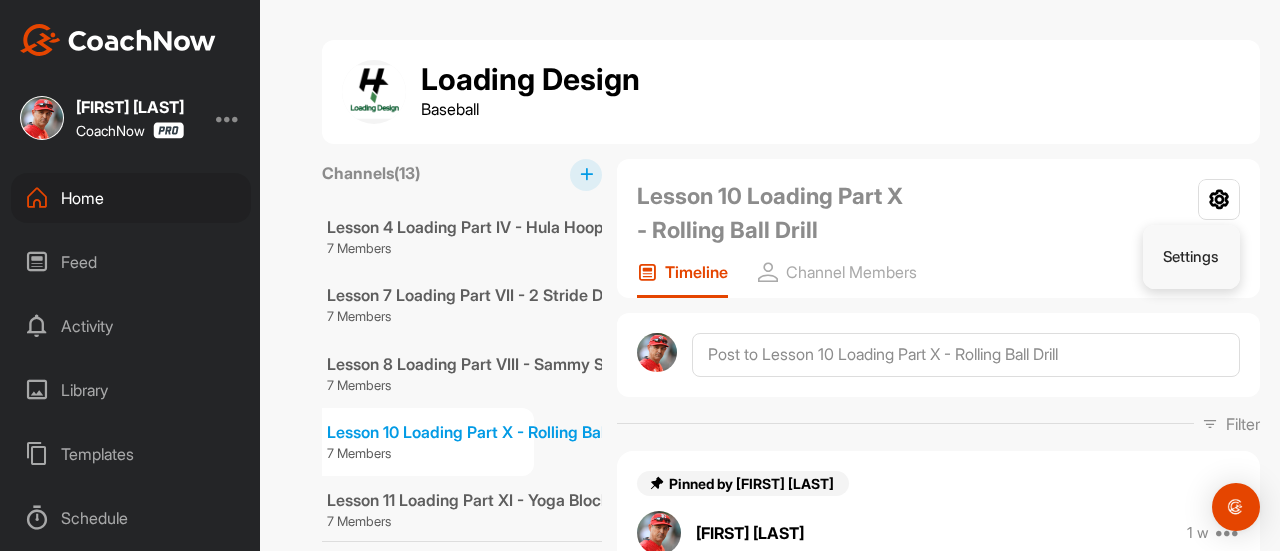 click on "Settings" at bounding box center (1192, 257) 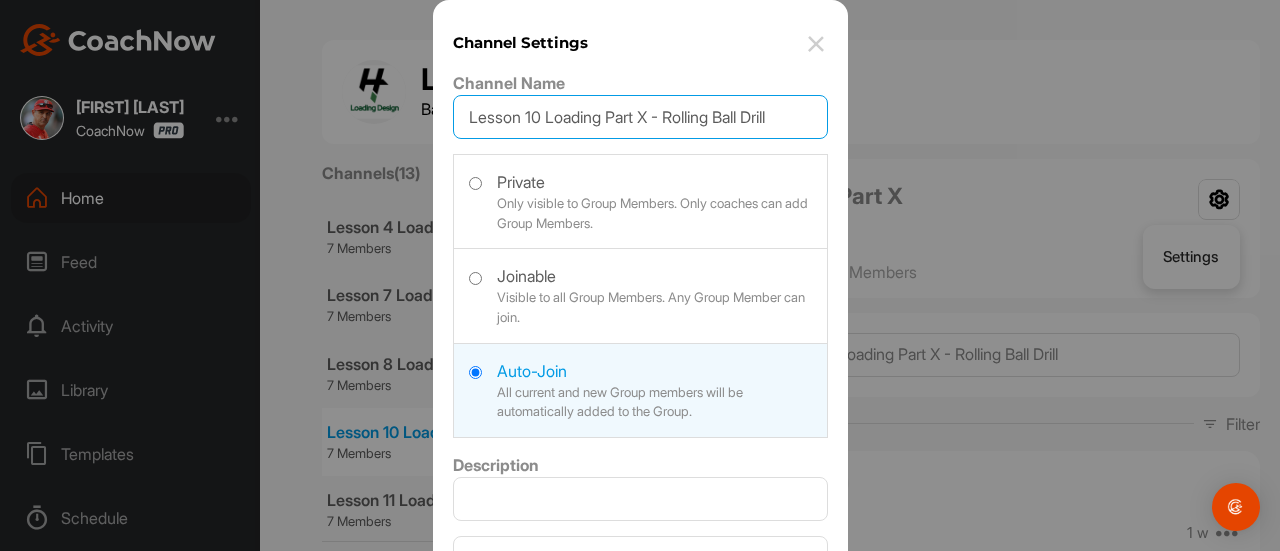 click on "Lesson 10 Loading Part X - Rolling Ball Drill" at bounding box center [640, 117] 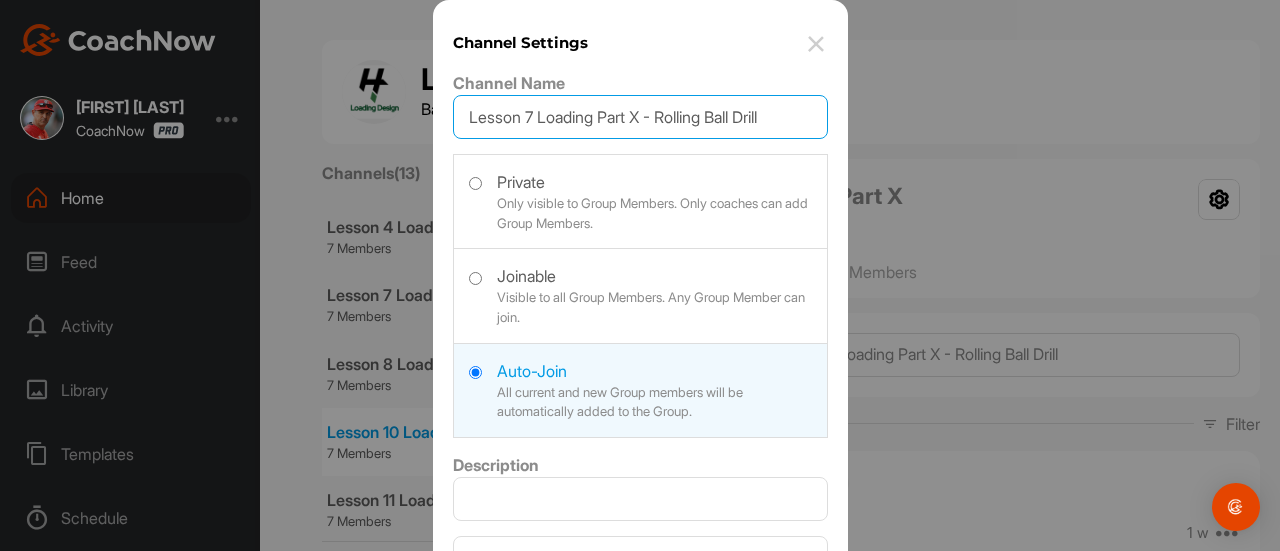 click on "Lesson 7 Loading Part X - Rolling Ball Drill" at bounding box center (640, 117) 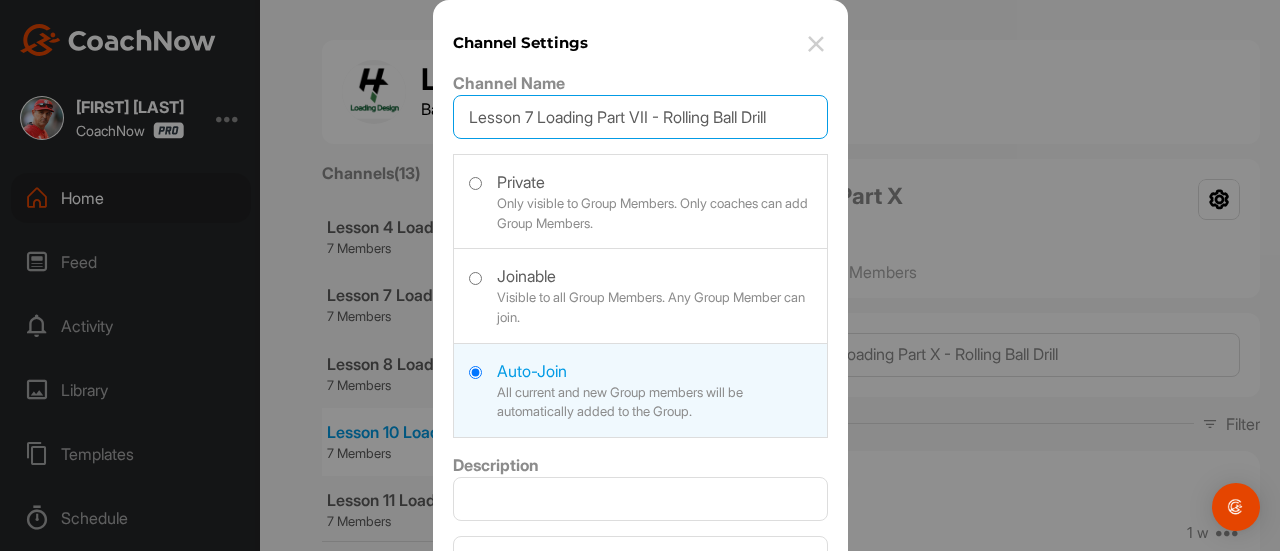 scroll, scrollTop: 104, scrollLeft: 0, axis: vertical 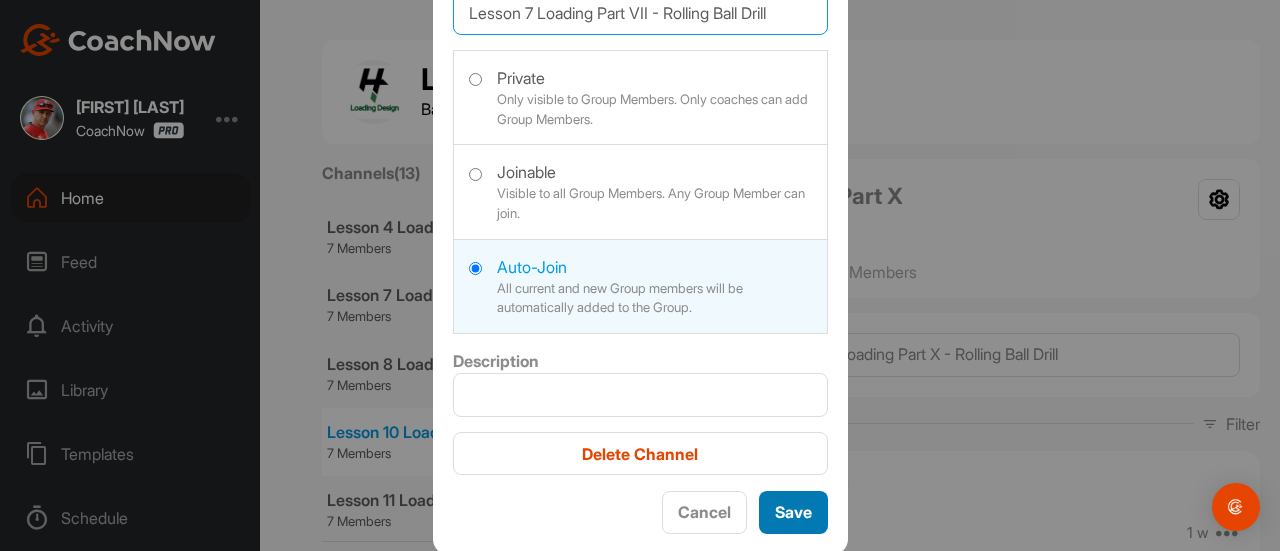 type on "Lesson 7 Loading Part VII - Rolling Ball Drill" 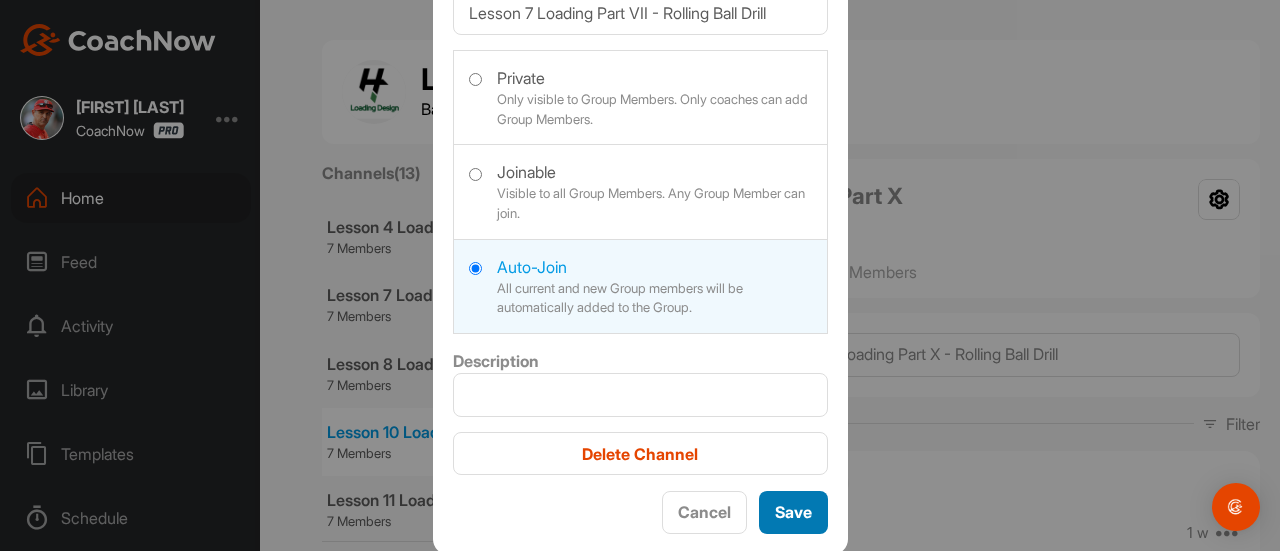click on "Save" at bounding box center [793, 512] 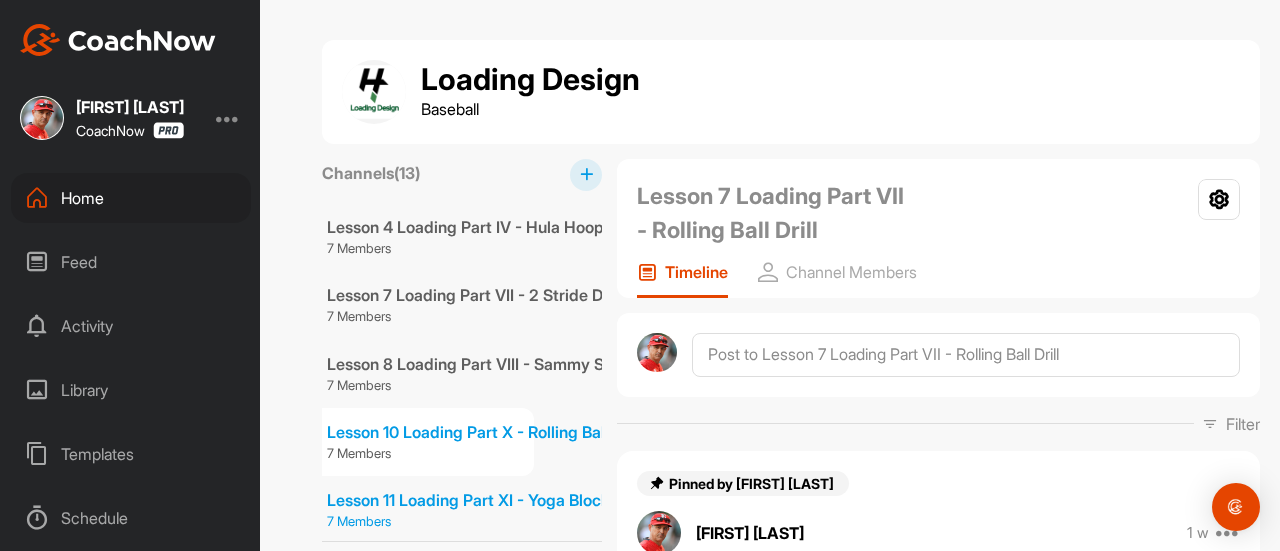 click on "Lesson 11 Loading Part XI - Yoga Block Stride Drill" at bounding box center (509, 500) 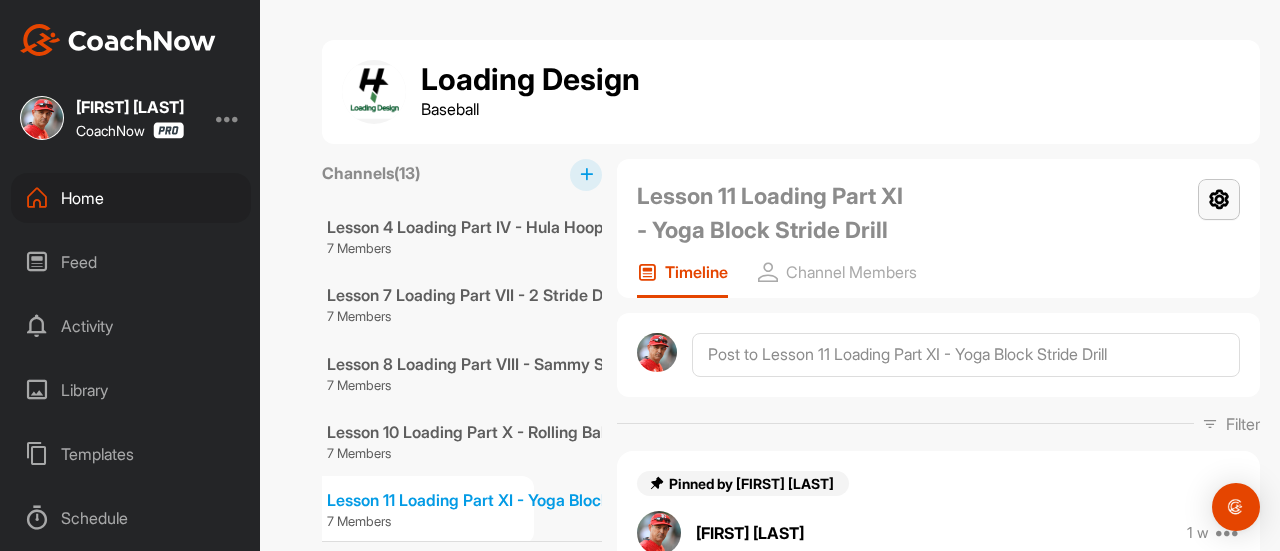 click at bounding box center (1219, 199) 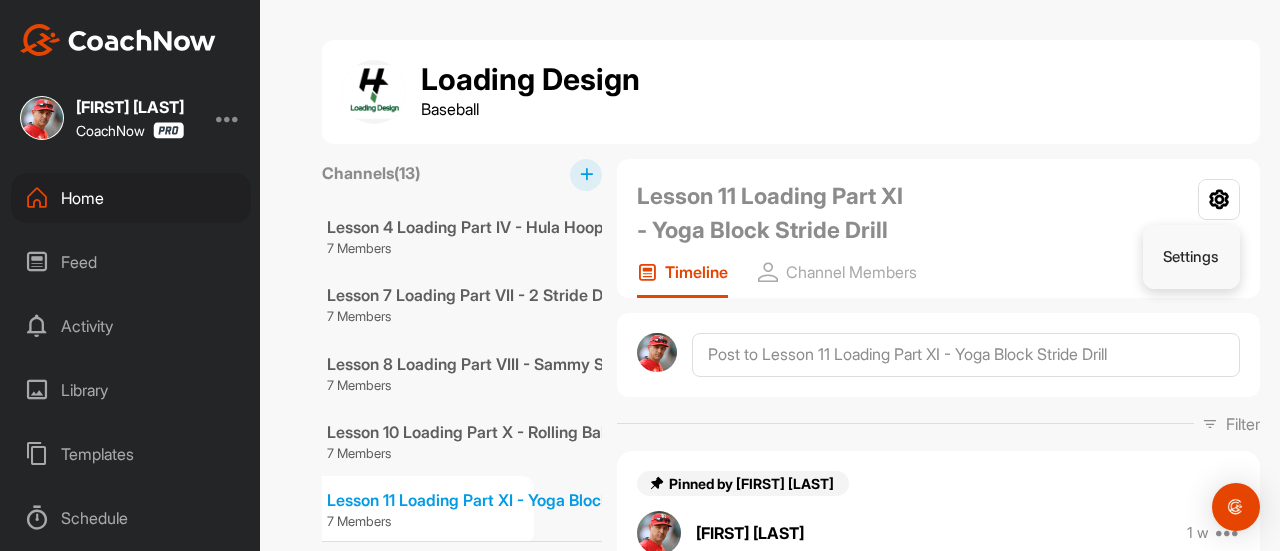 click on "Settings" at bounding box center (1192, 257) 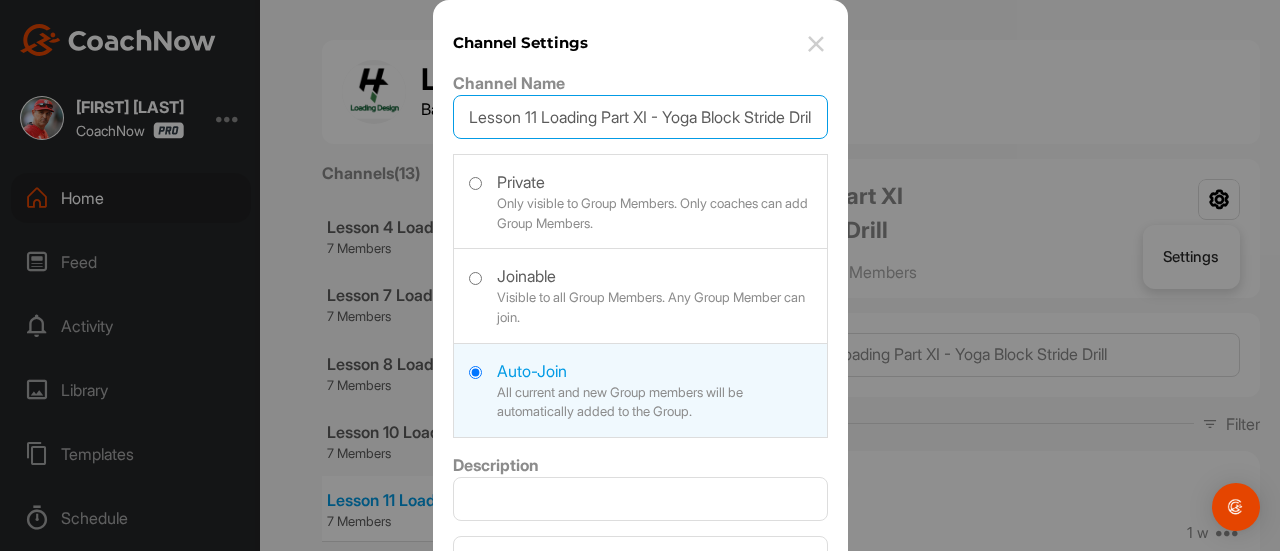 click on "Lesson 11 Loading Part XI - Yoga Block Stride Drill" at bounding box center [640, 117] 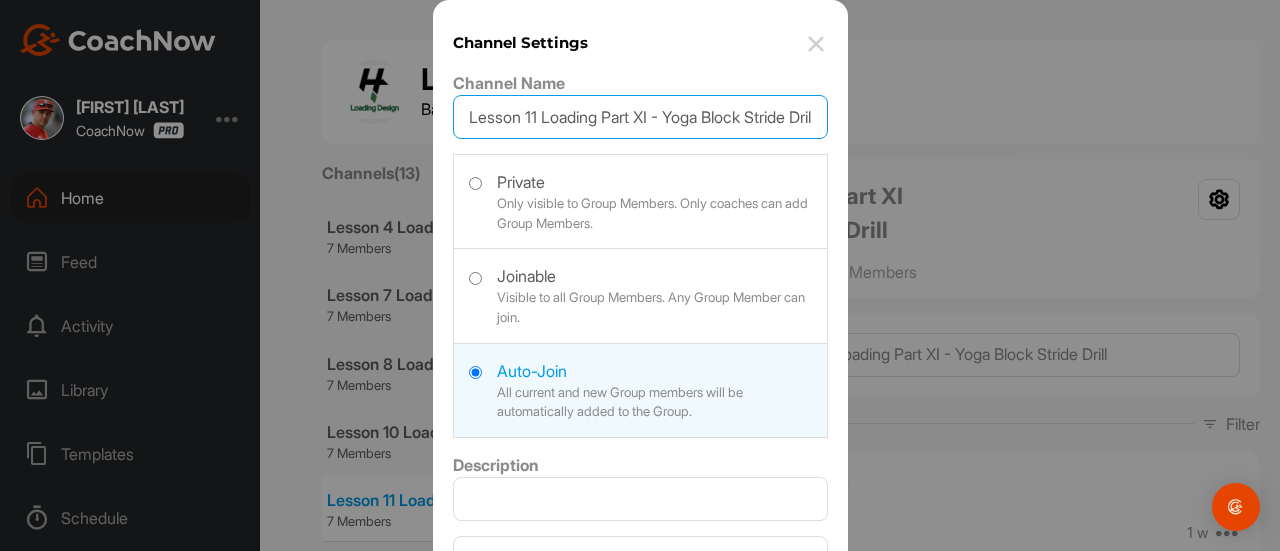 click on "Lesson 11 Loading Part XI - Yoga Block Stride Drill" at bounding box center [640, 117] 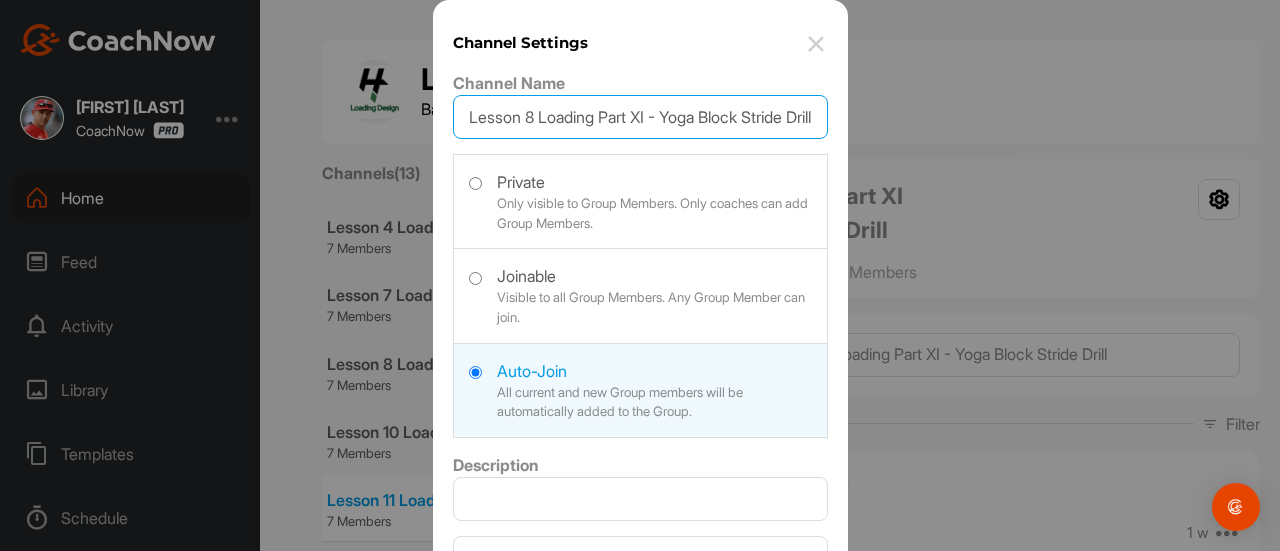 click on "Lesson 8 Loading Part XI - Yoga Block Stride Drill" at bounding box center [640, 117] 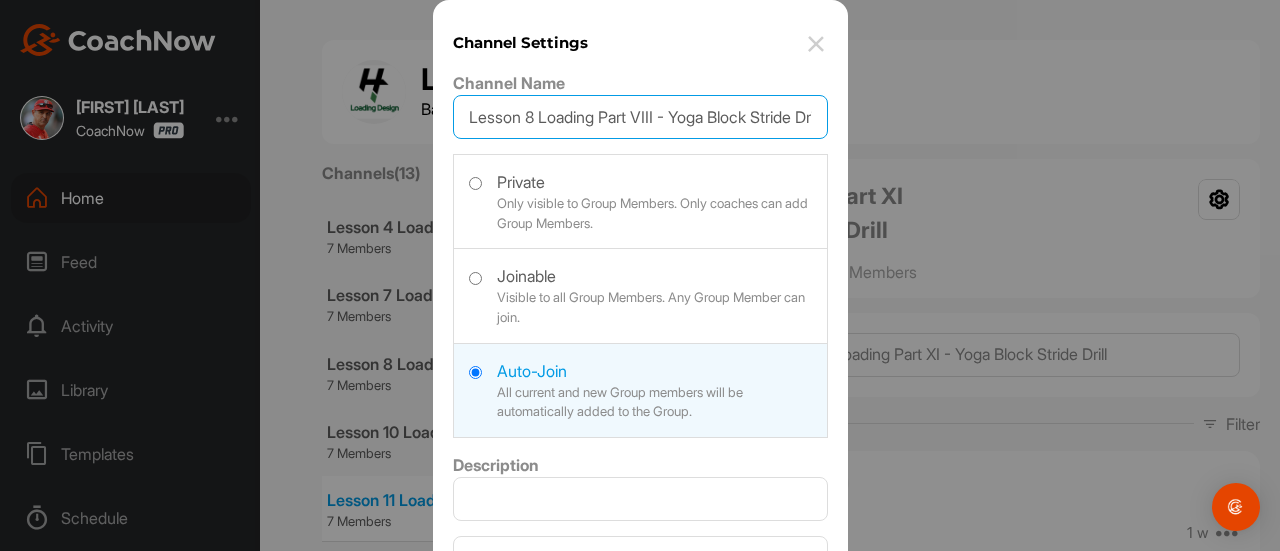 scroll, scrollTop: 104, scrollLeft: 0, axis: vertical 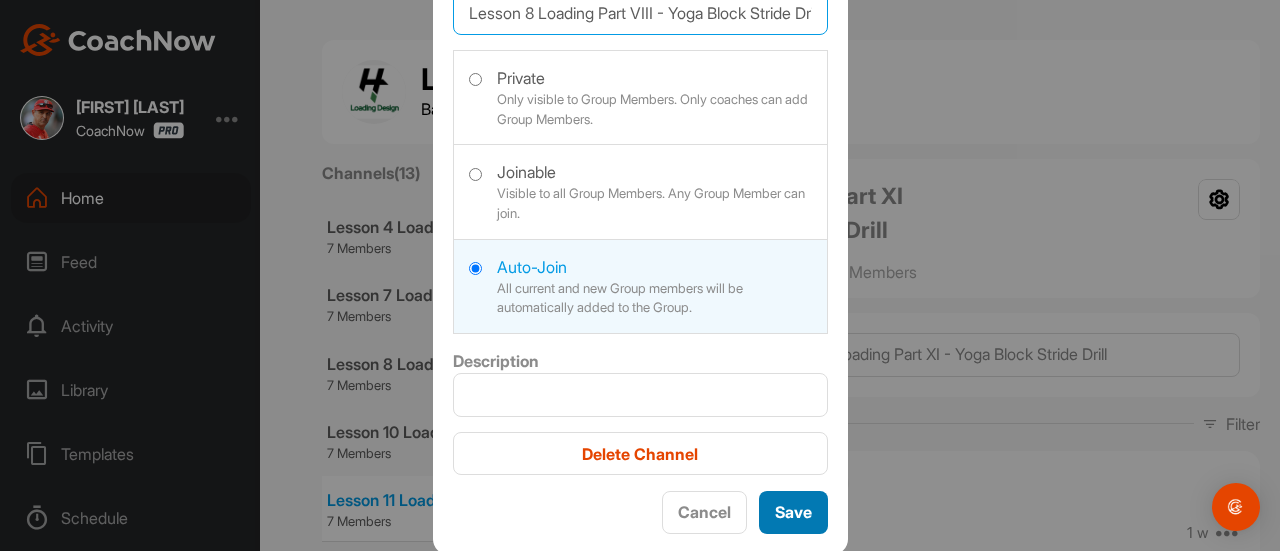 type on "Lesson 8 Loading Part VIII - Yoga Block Stride Drill" 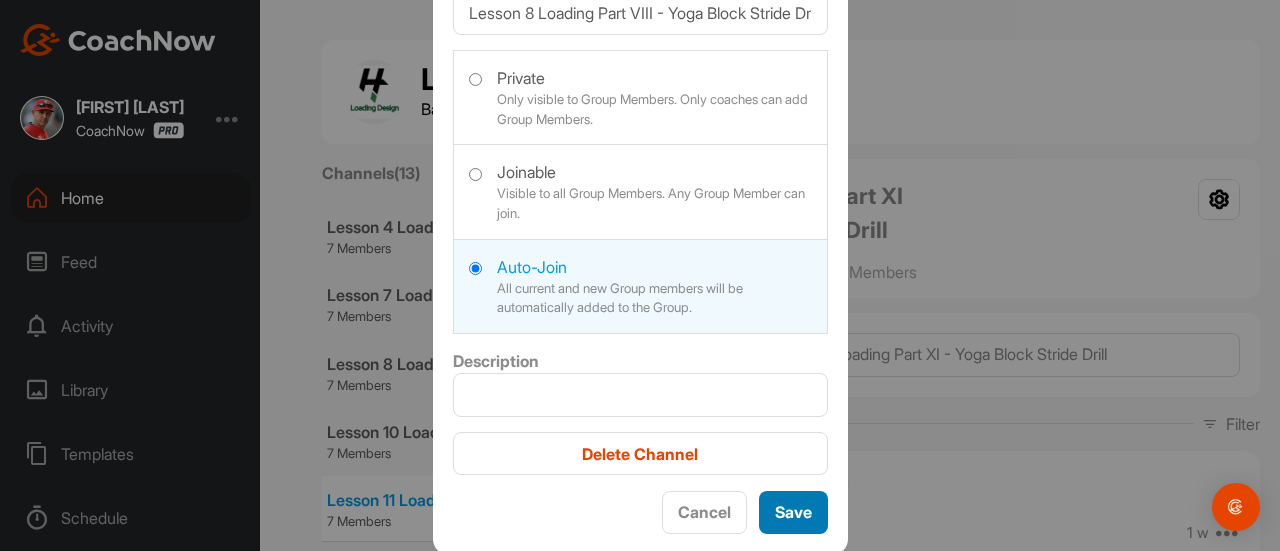 click on "Save" at bounding box center [793, 512] 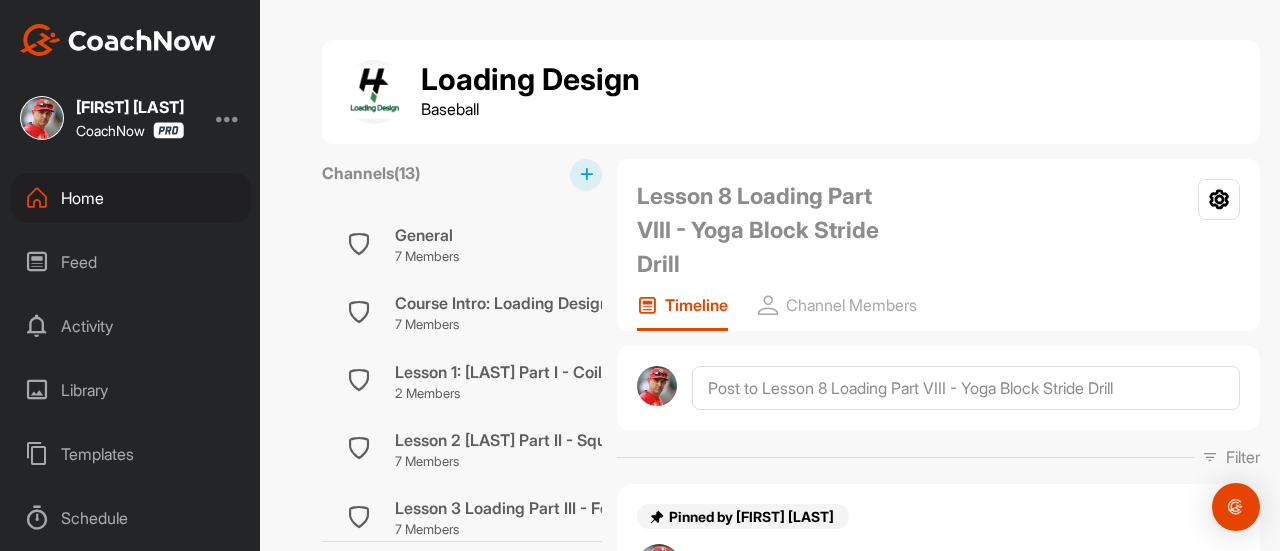scroll, scrollTop: 0, scrollLeft: 0, axis: both 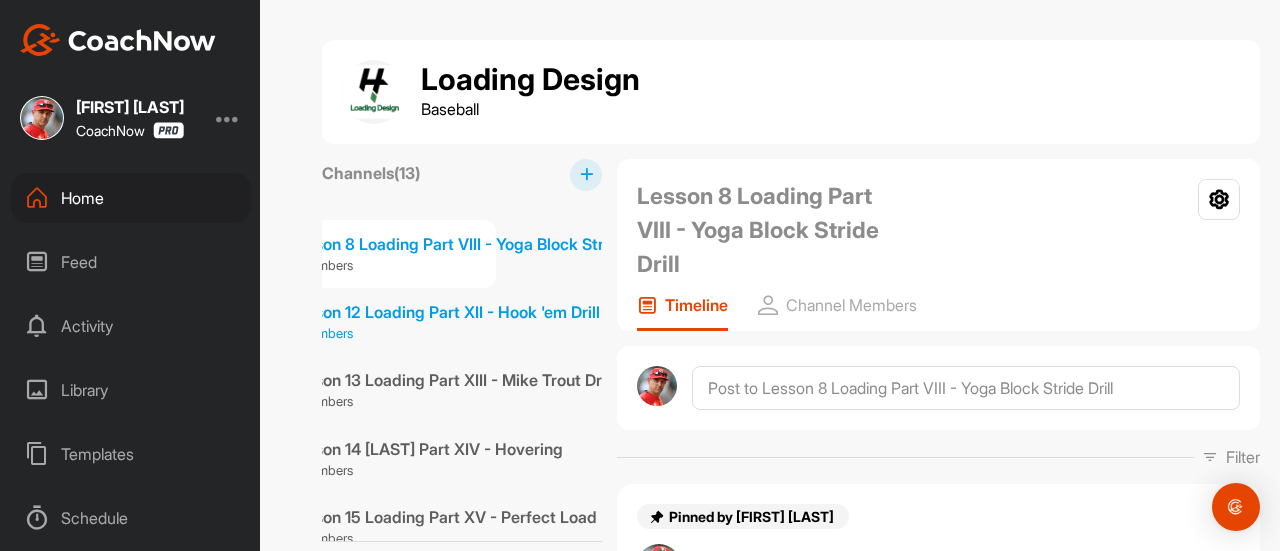 click on "Lesson 12 Loading Part XII - Hook 'em Drill" at bounding box center [444, 312] 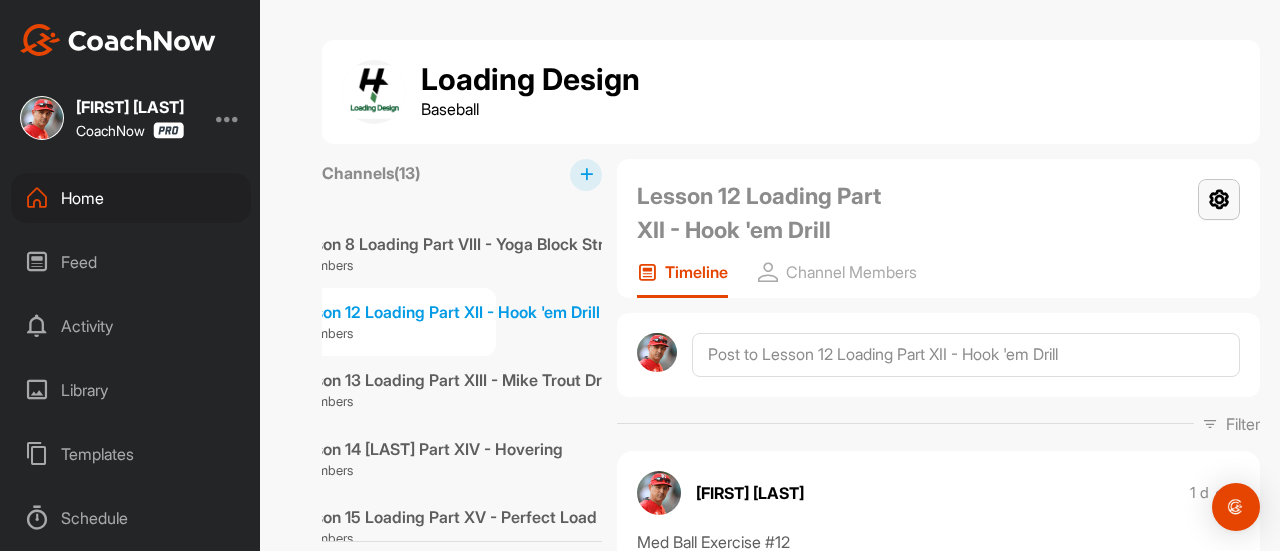 click at bounding box center [1219, 199] 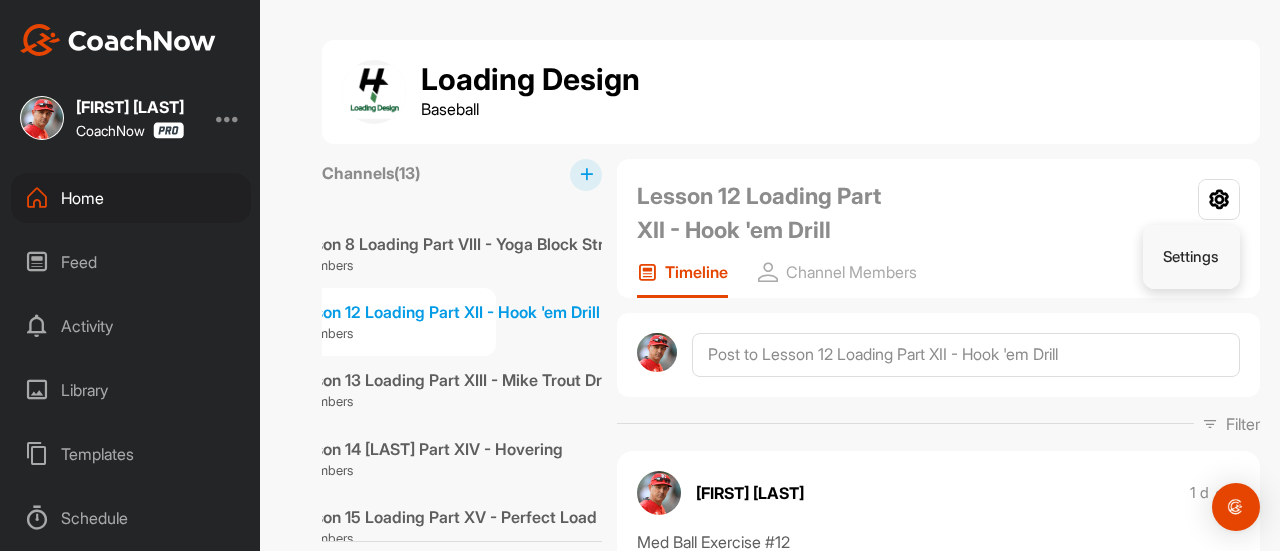 click on "Settings" at bounding box center [1192, 257] 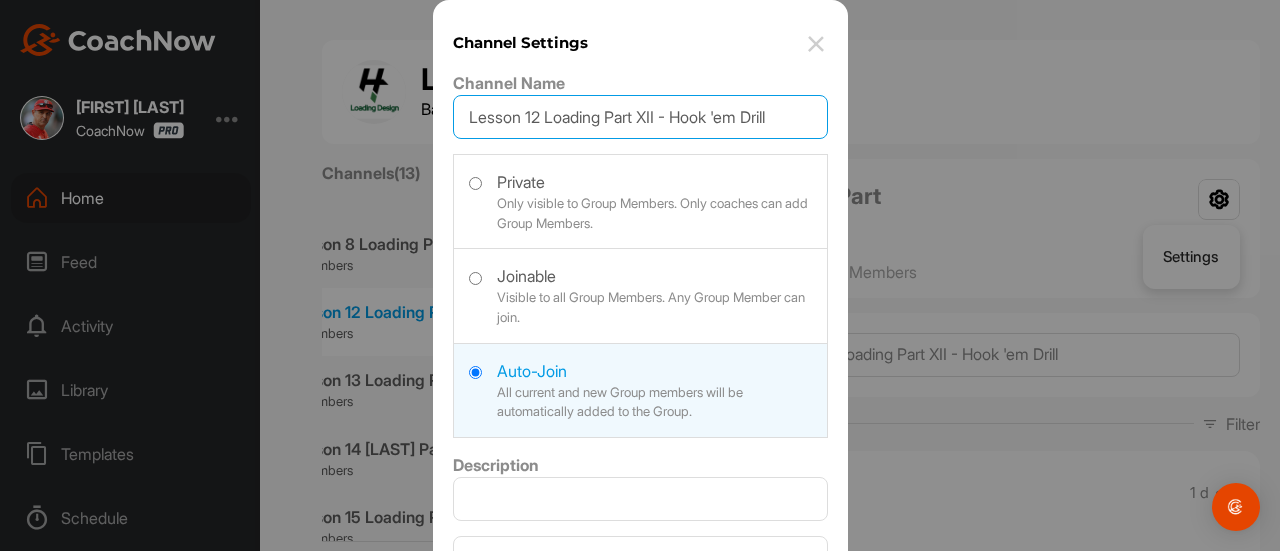 click on "Lesson 12 Loading Part XII - Hook 'em Drill" at bounding box center [640, 117] 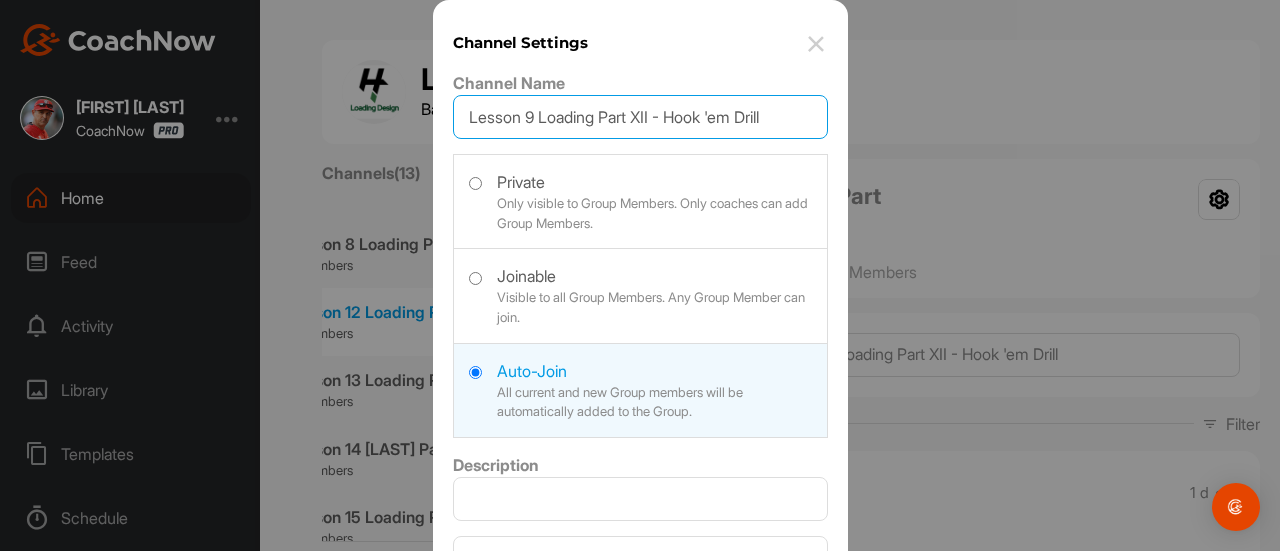 click on "Lesson 9 Loading Part XII - Hook 'em Drill" at bounding box center [640, 117] 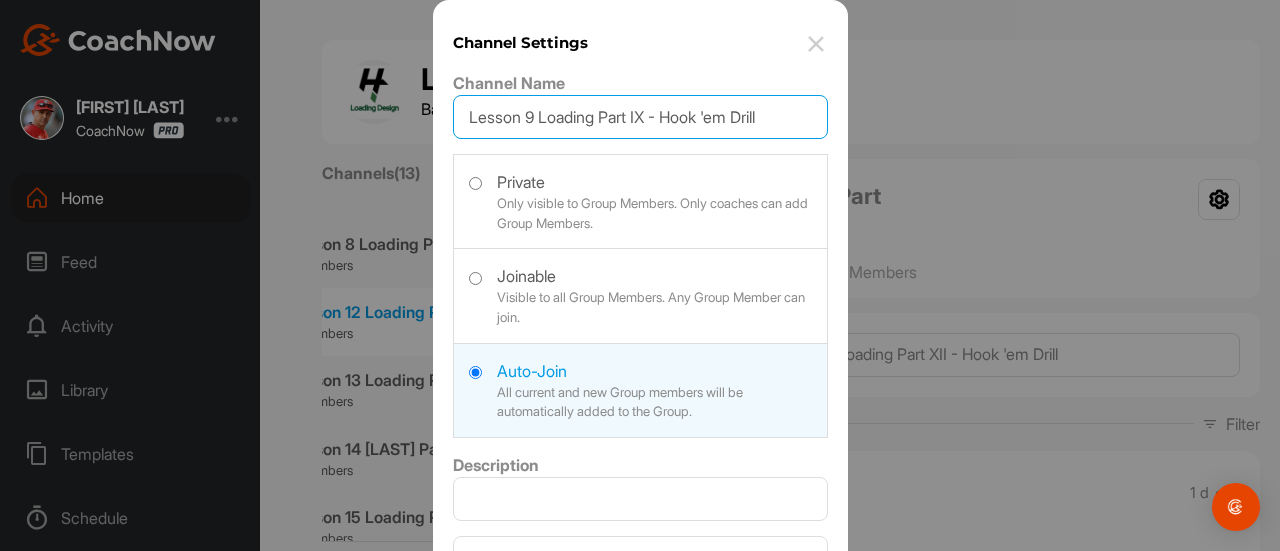 scroll, scrollTop: 104, scrollLeft: 0, axis: vertical 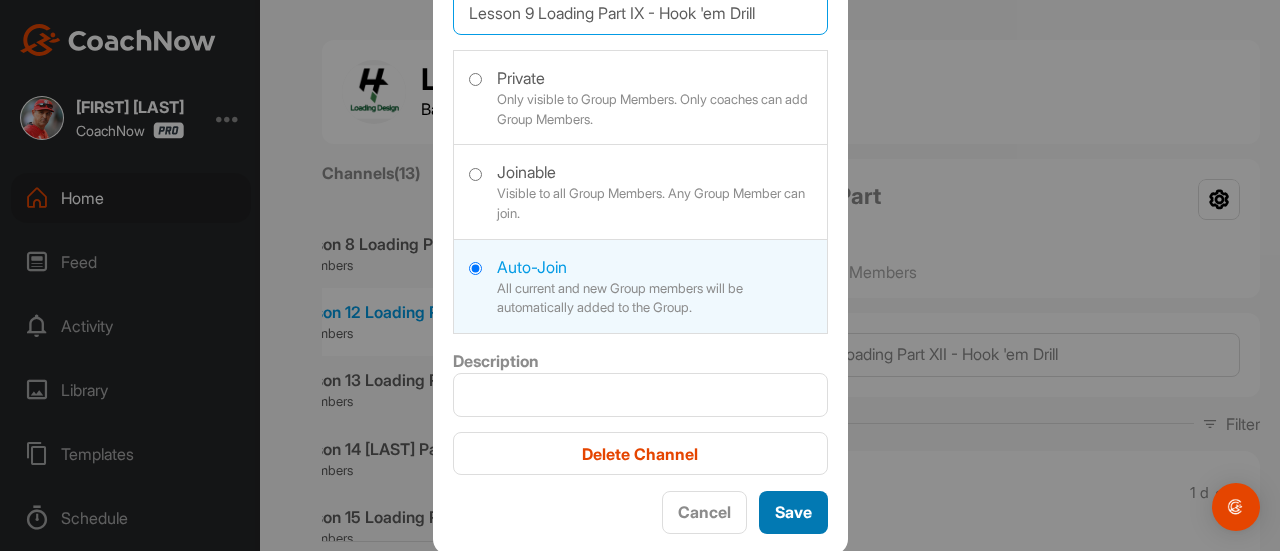 type on "Lesson 9 Loading Part IX - Hook 'em Drill" 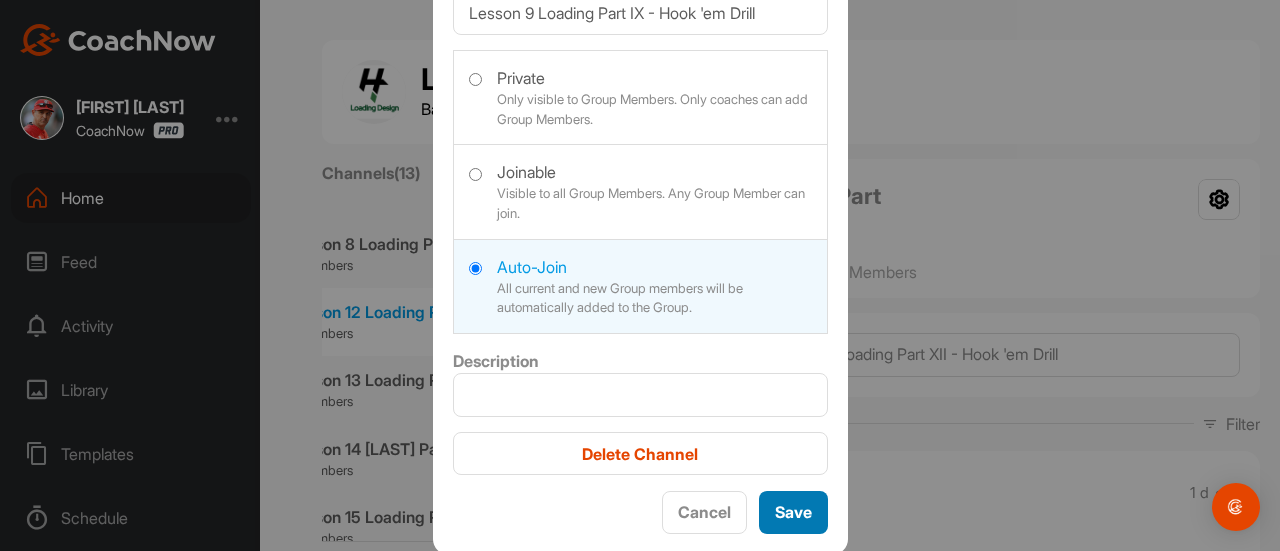 click on "Save" at bounding box center [793, 512] 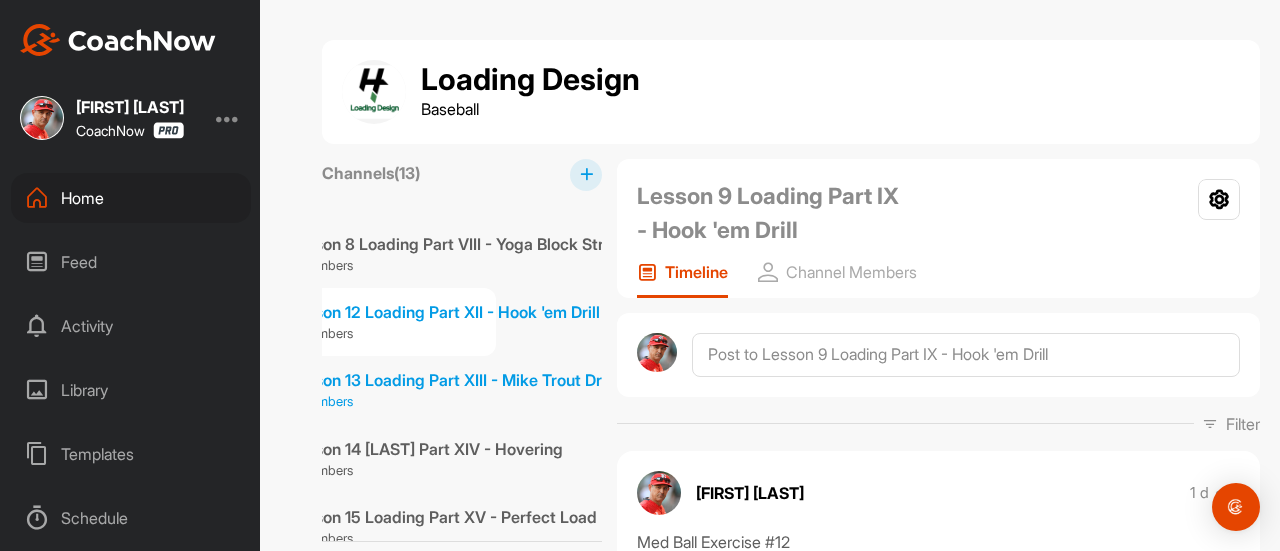click on "Lesson 13 Loading Part XIII - Mike Trout Drill" at bounding box center (451, 380) 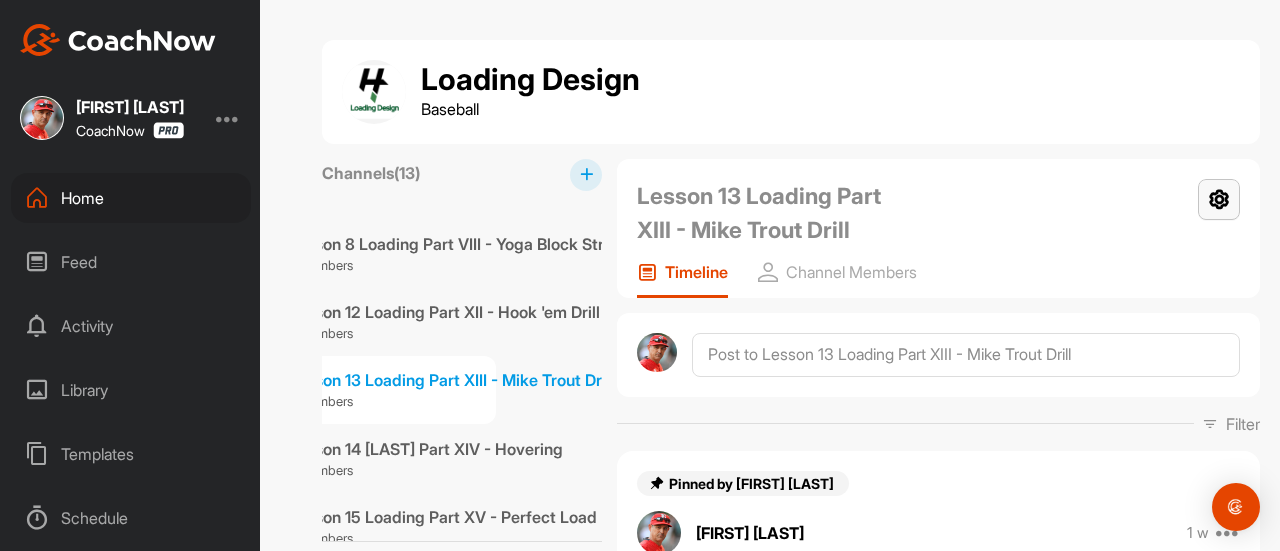 click at bounding box center [1219, 199] 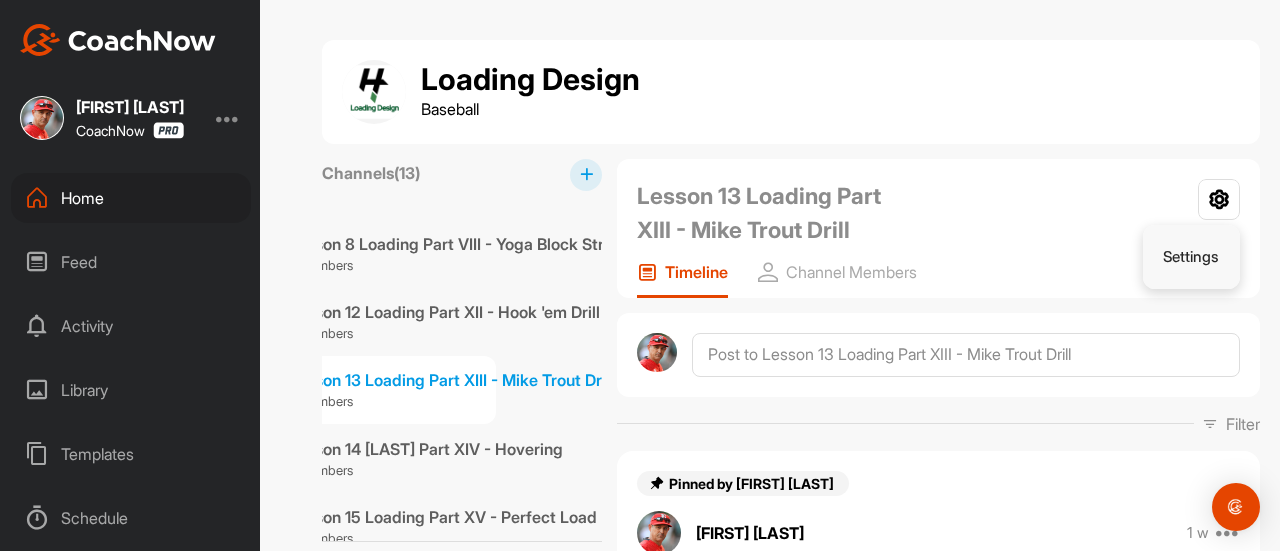 click on "Settings" at bounding box center [1192, 257] 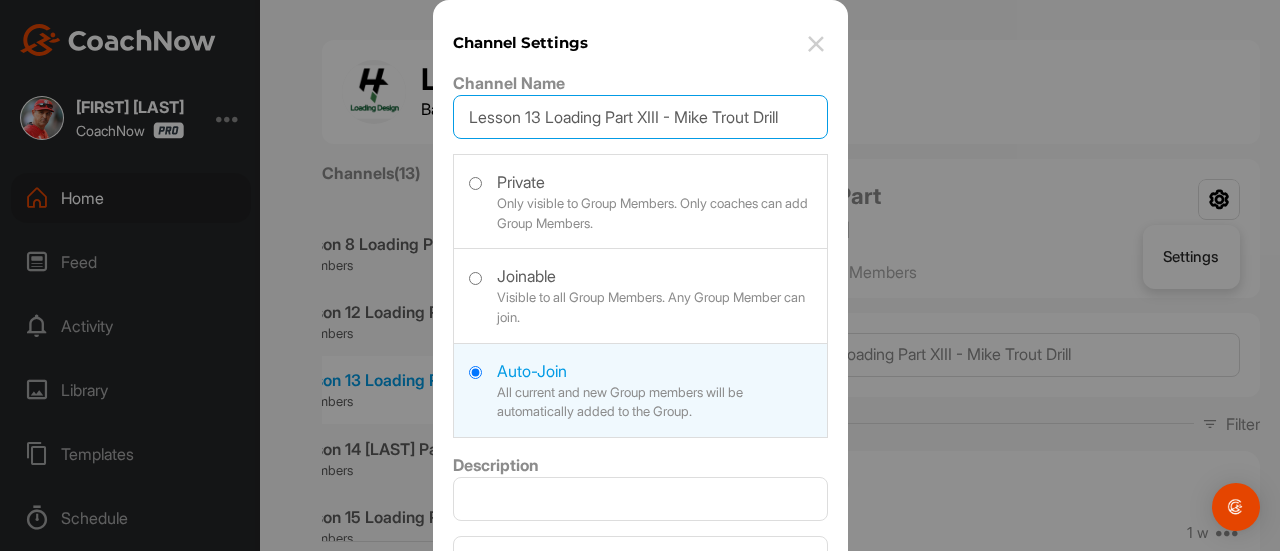 click on "Lesson 13 Loading Part XIII - Mike Trout Drill" at bounding box center [640, 117] 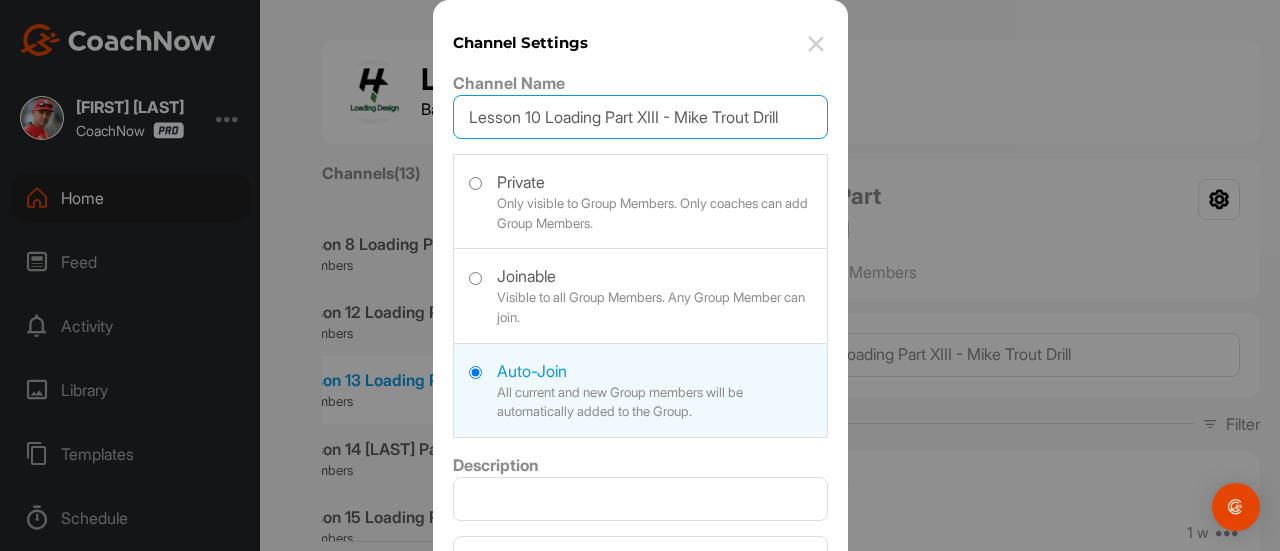 click on "Lesson 10 Loading Part XIII - Mike Trout Drill" at bounding box center [640, 117] 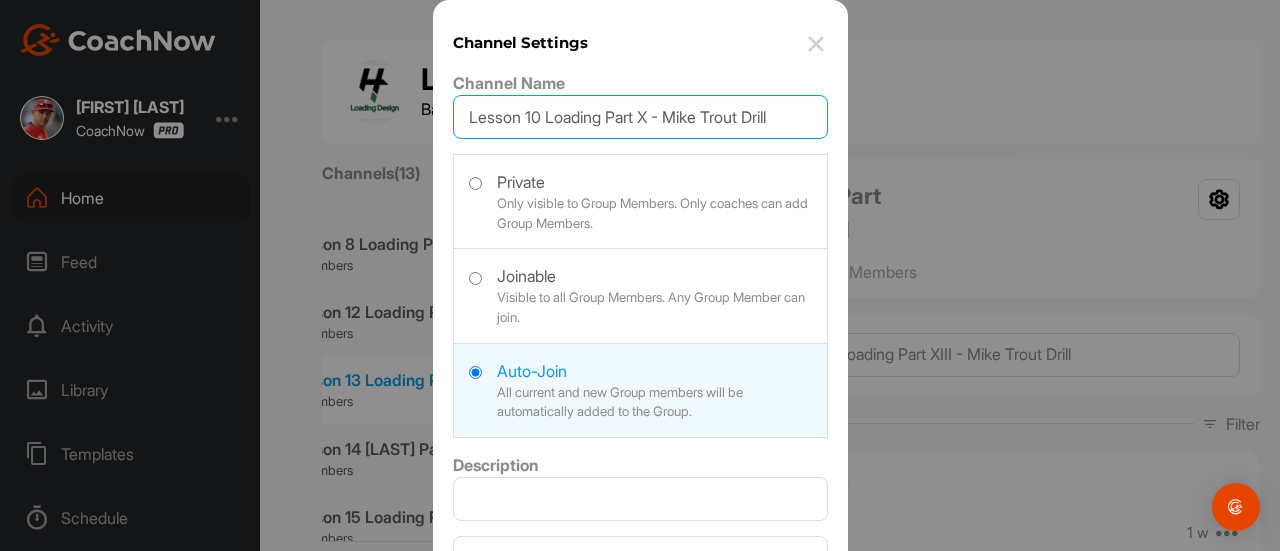 scroll, scrollTop: 104, scrollLeft: 0, axis: vertical 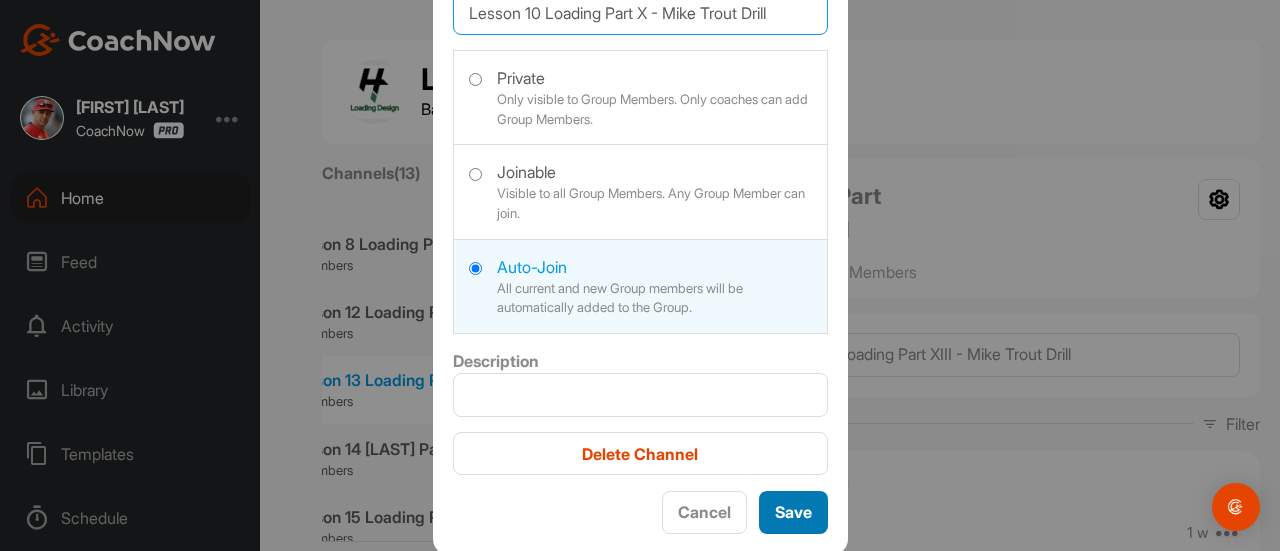 type on "Lesson 10 Loading Part X - Mike Trout Drill" 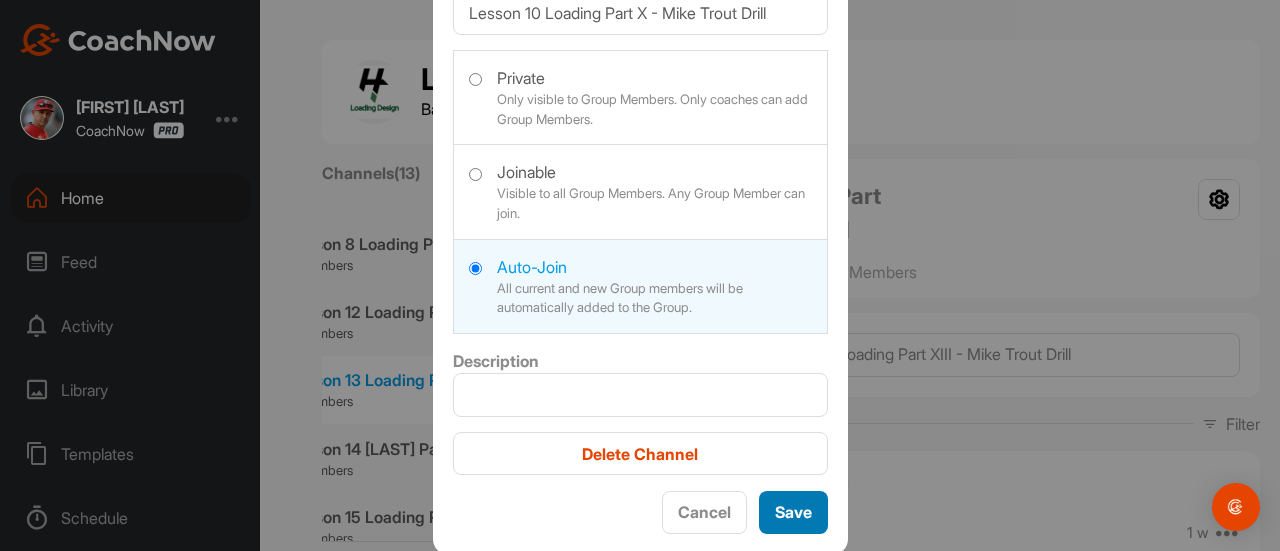 click on "Save" at bounding box center (793, 512) 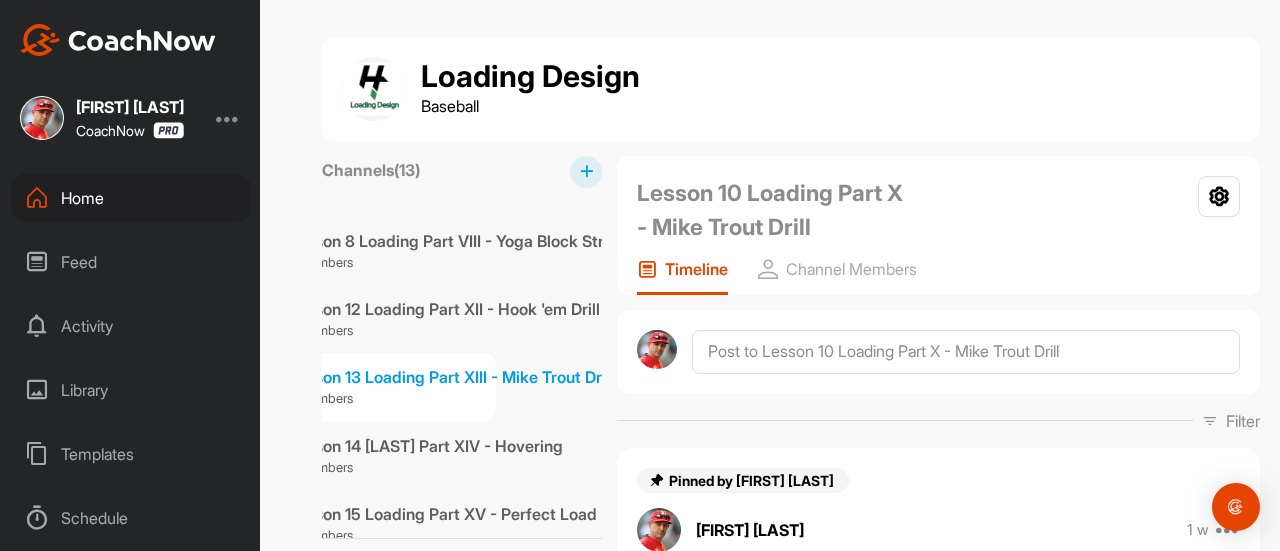 scroll, scrollTop: 0, scrollLeft: 0, axis: both 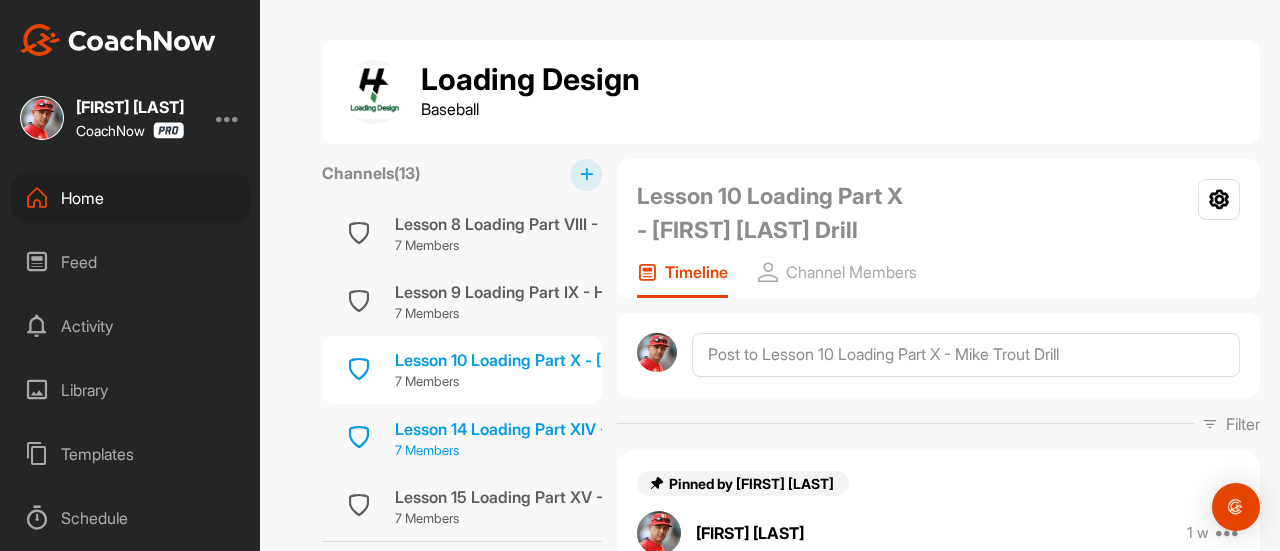 click on "Lesson 14 Loading Part XIV - Hovering" at bounding box center [537, 429] 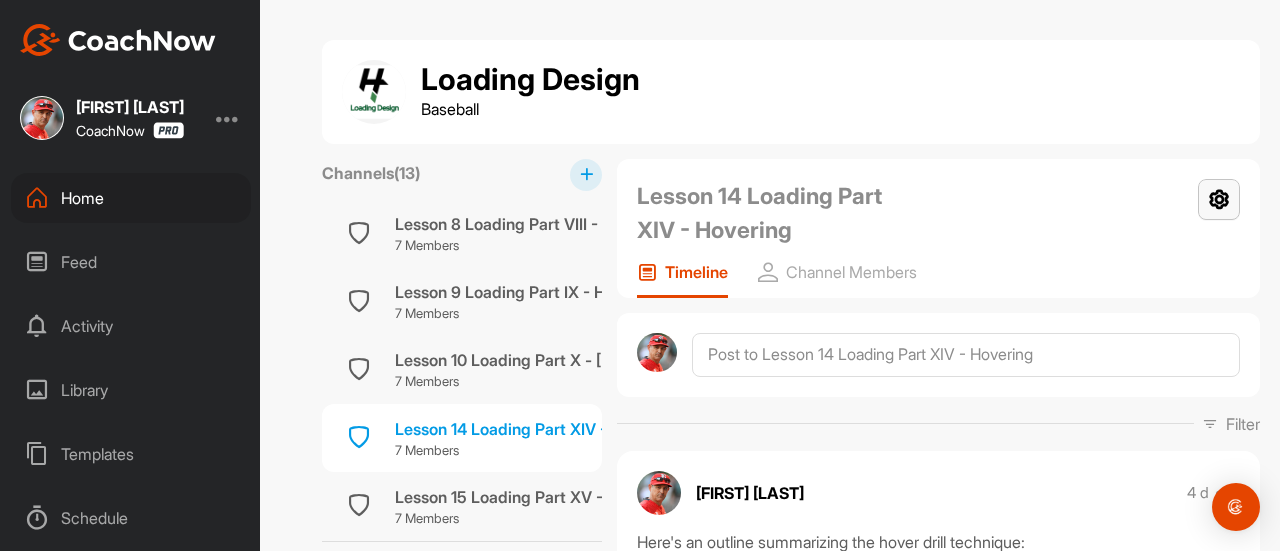 click at bounding box center (1219, 199) 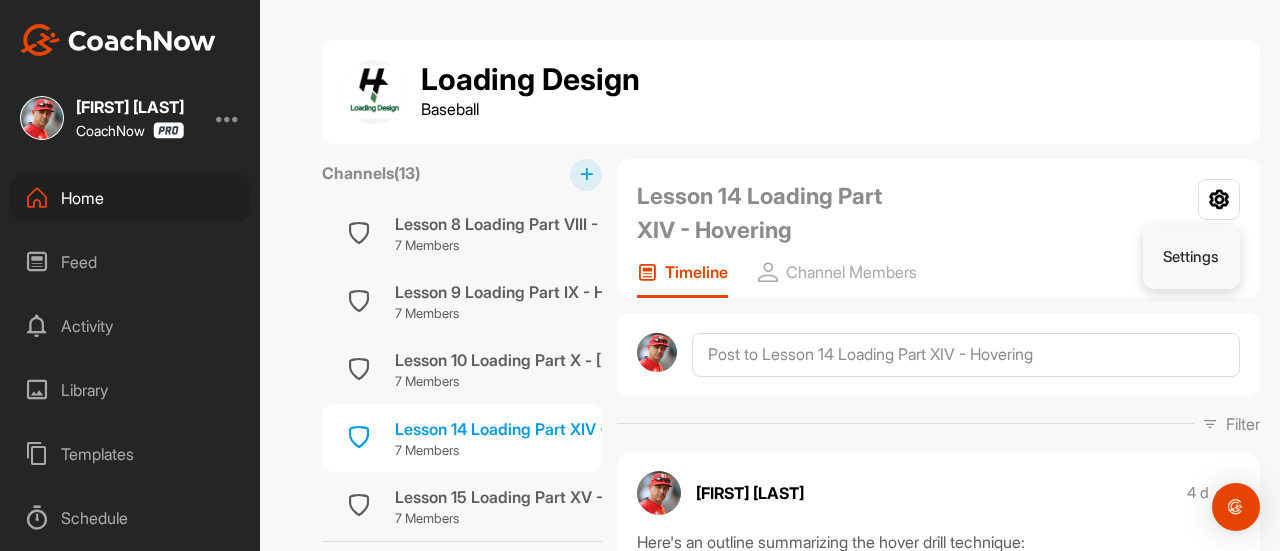 click on "Settings" at bounding box center [1192, 257] 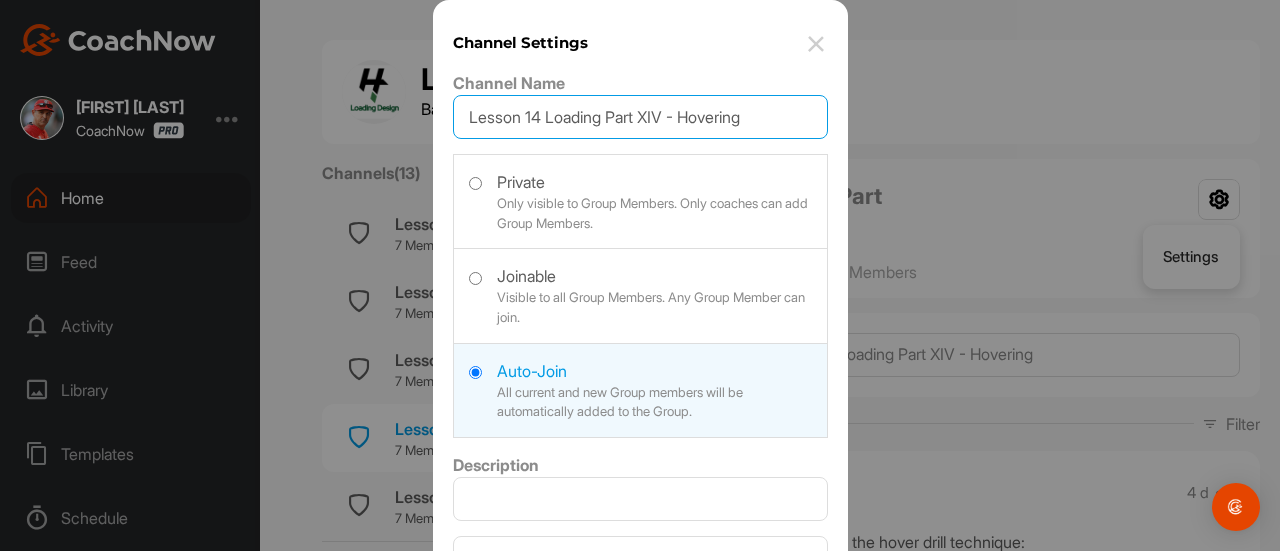 click on "Lesson 14 [LAST] Part XIV - Hovering" at bounding box center [640, 117] 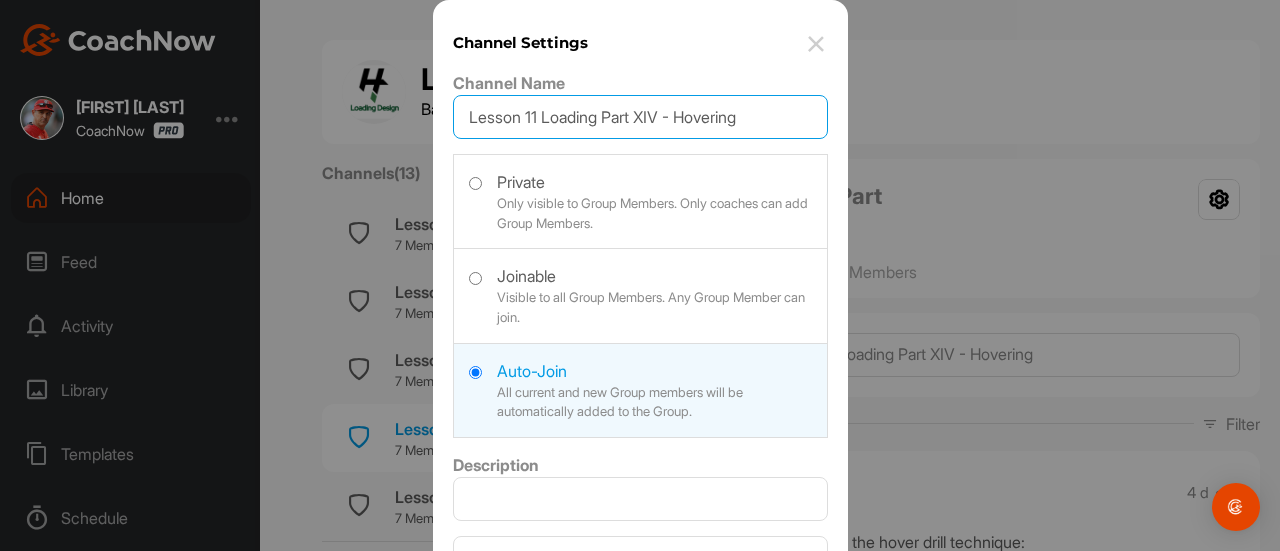 click on "Lesson 11 Loading Part XIV - Hovering" at bounding box center (640, 117) 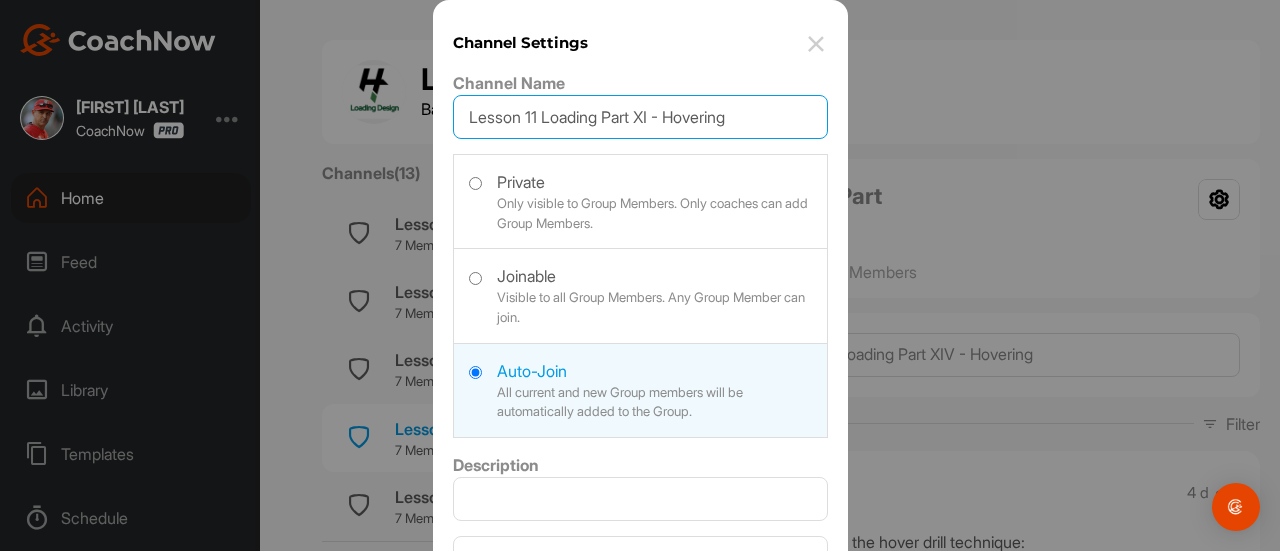 scroll, scrollTop: 104, scrollLeft: 0, axis: vertical 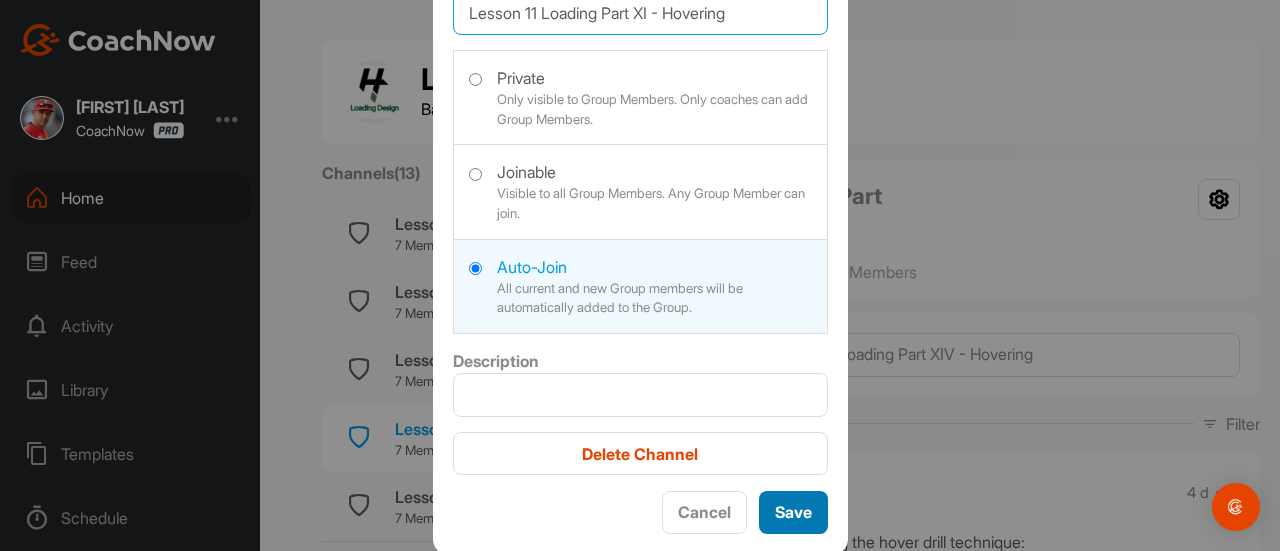 type on "Lesson 11 Loading Part XI - Hovering" 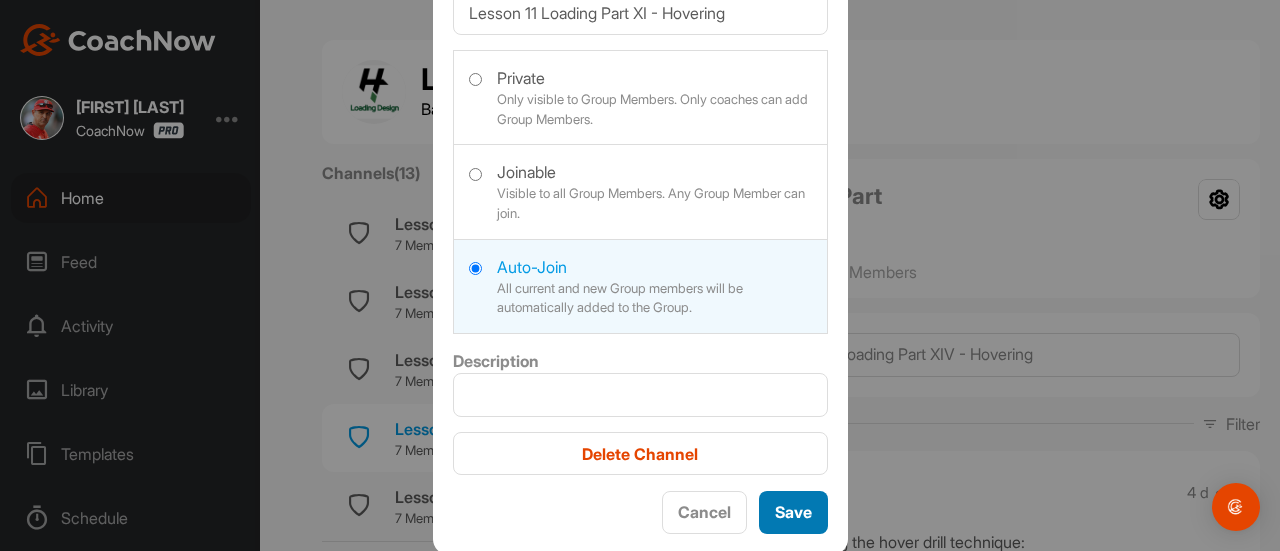 click on "Save" at bounding box center [793, 512] 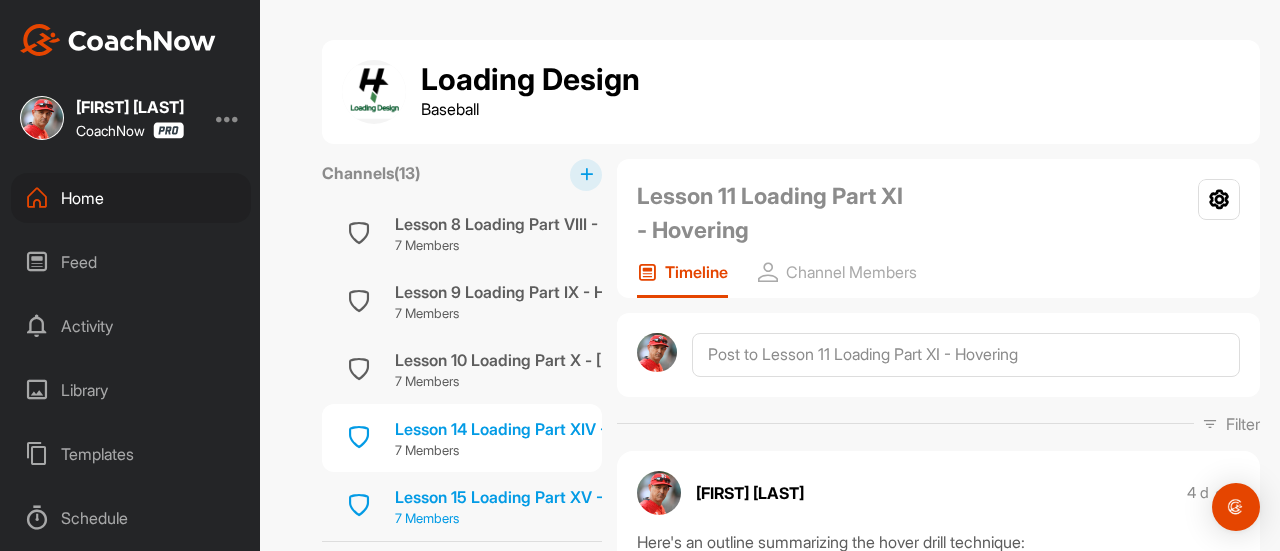 click on "Lesson 15 Loading Part XV - Perfect Load" at bounding box center [549, 497] 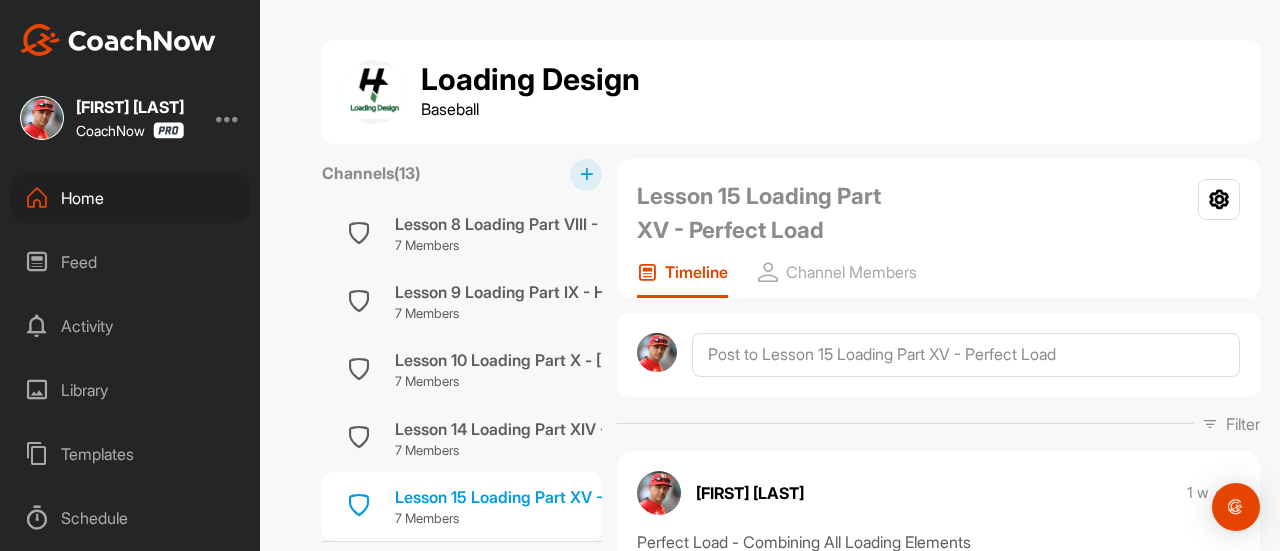 click on "Lesson 15 Loading Part XV - Perfect Load" at bounding box center (772, 213) 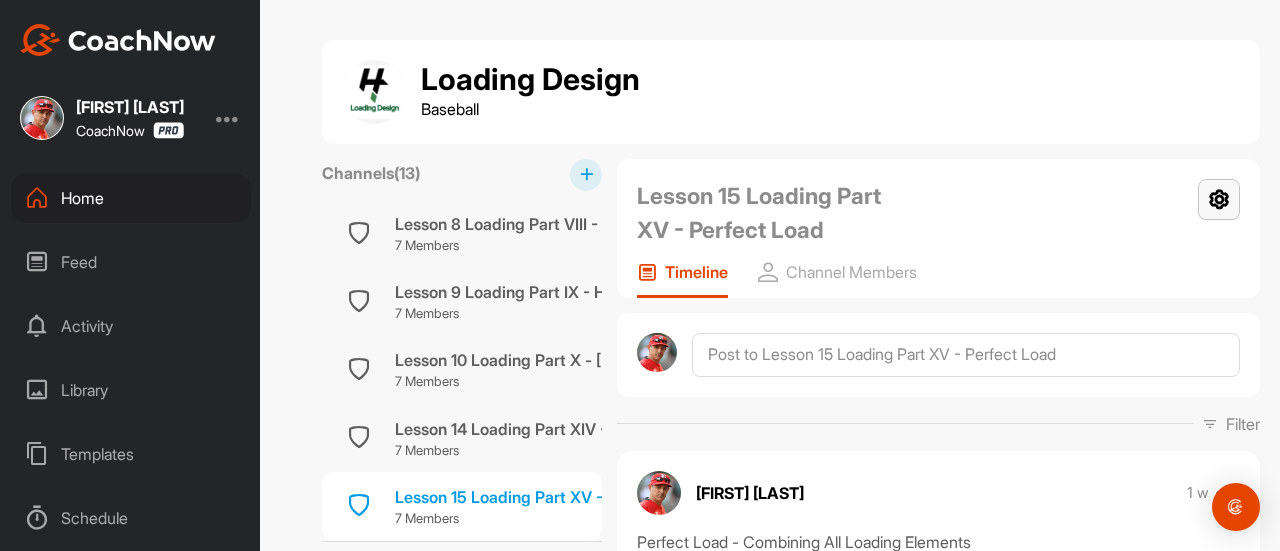click at bounding box center [1219, 199] 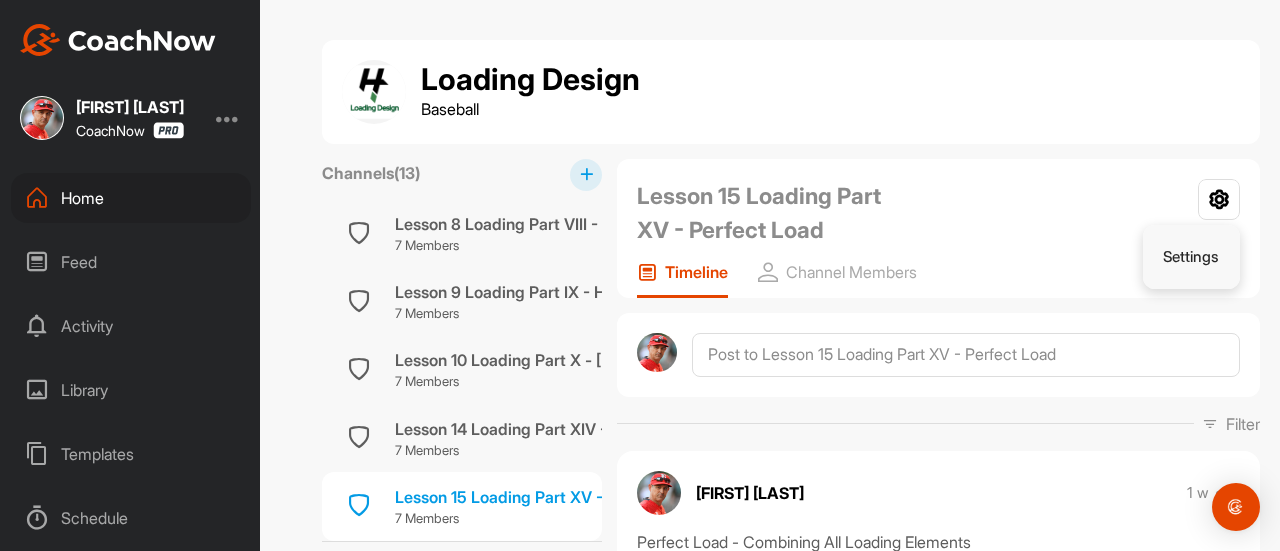 click on "Settings" at bounding box center (1192, 257) 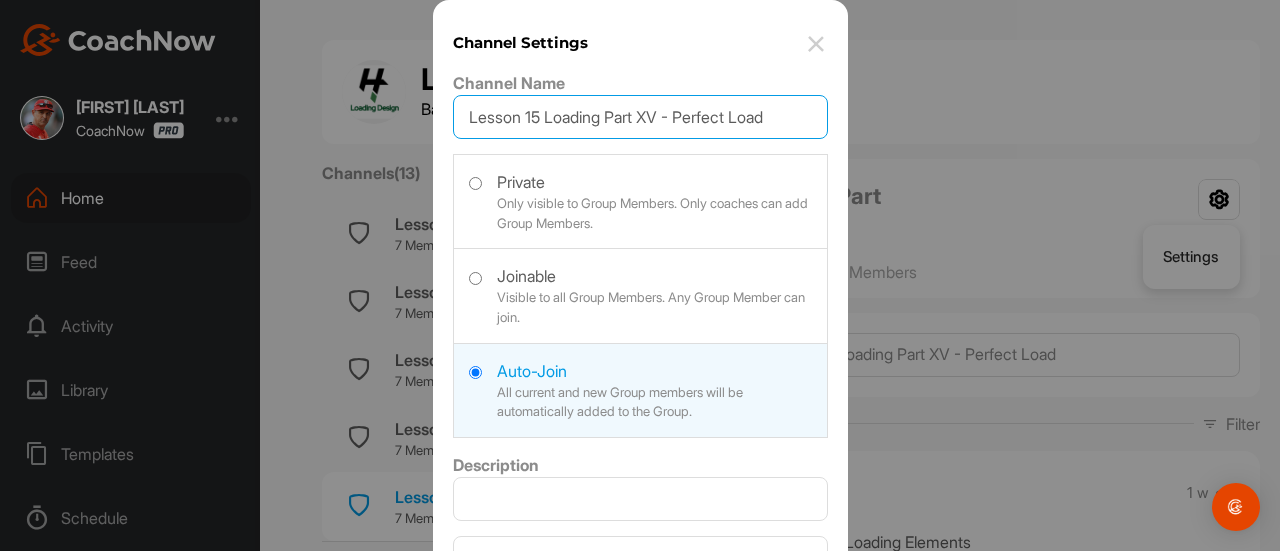click on "Lesson 15 Loading Part XV - Perfect Load" at bounding box center (640, 117) 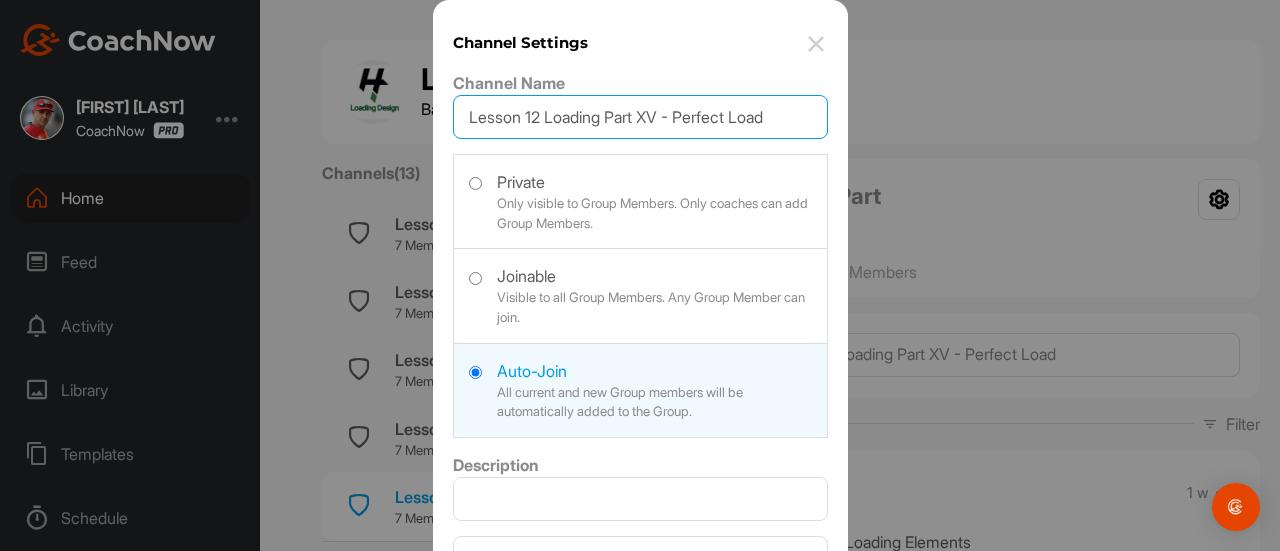 click on "Lesson 12 Loading Part XV - Perfect Load" at bounding box center [640, 117] 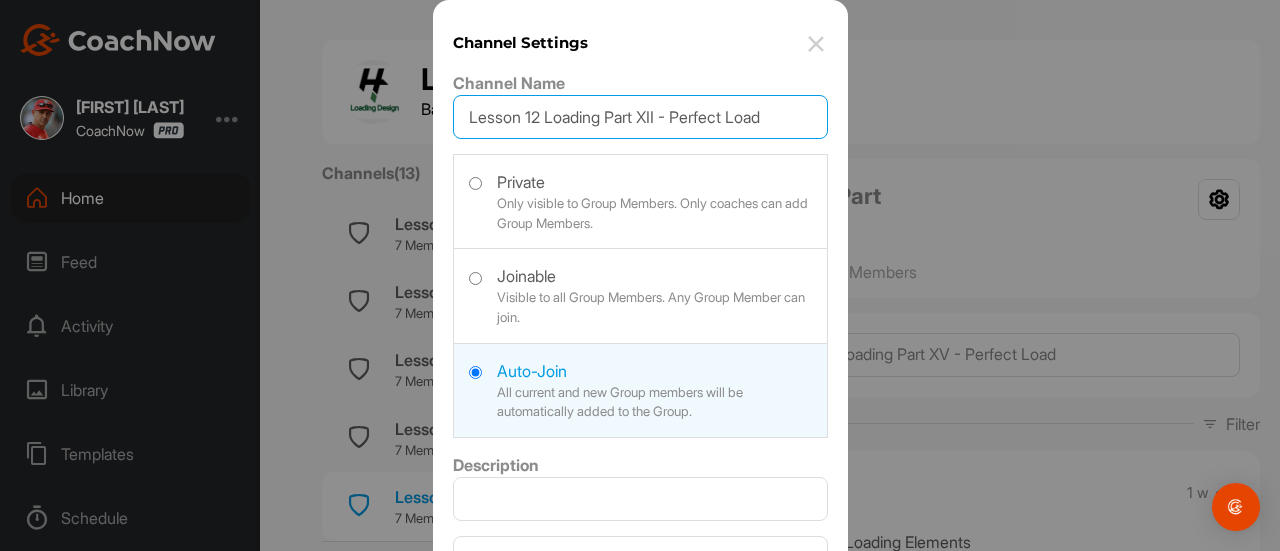 scroll, scrollTop: 104, scrollLeft: 0, axis: vertical 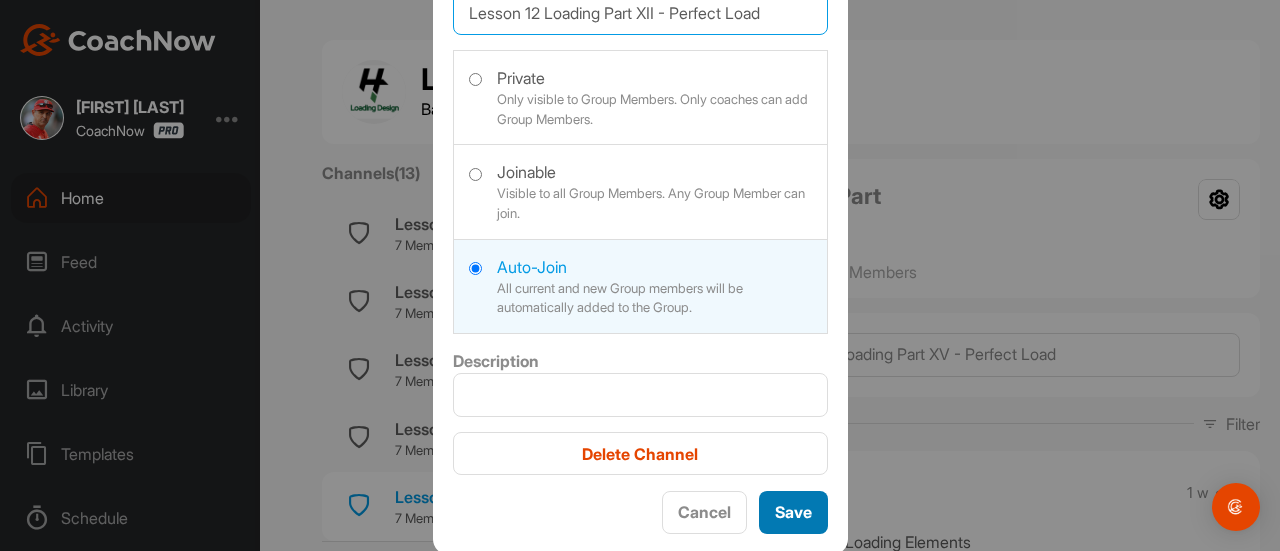 type on "Lesson 12 Loading Part XII - Perfect Load" 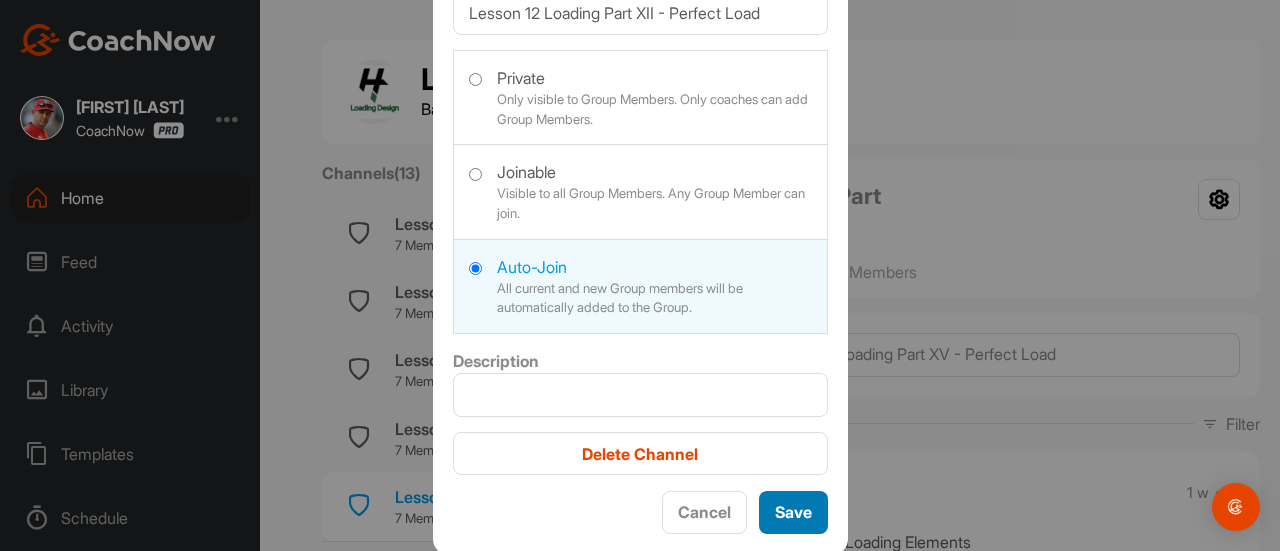 click on "Save" at bounding box center (793, 512) 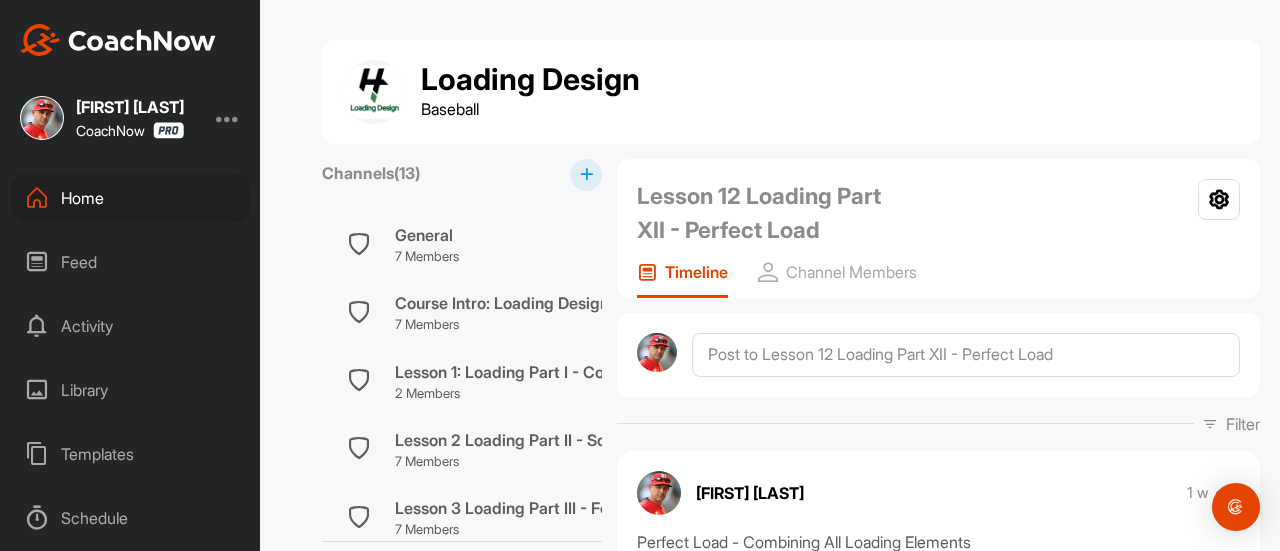 scroll, scrollTop: 0, scrollLeft: 0, axis: both 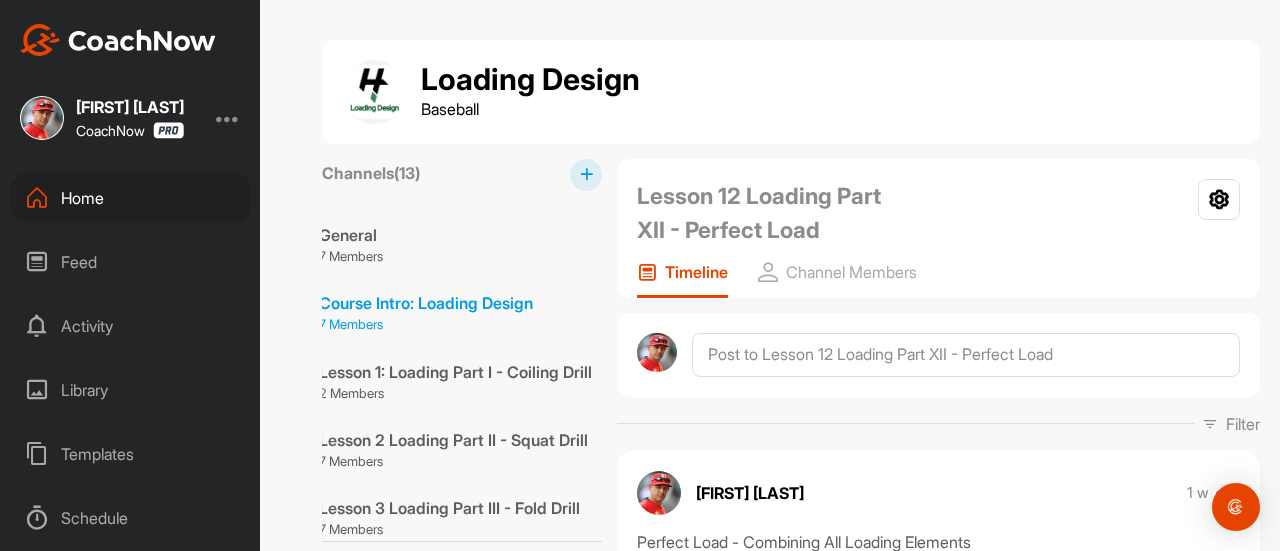 click on "Course Intro: Loading Design" at bounding box center [426, 303] 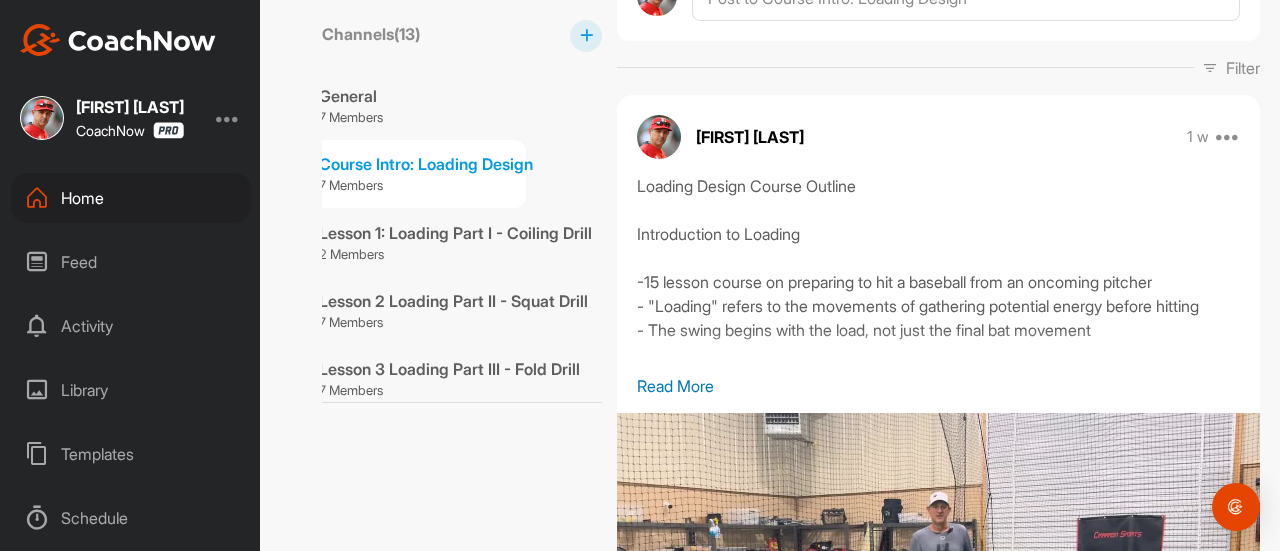 scroll, scrollTop: 350, scrollLeft: 0, axis: vertical 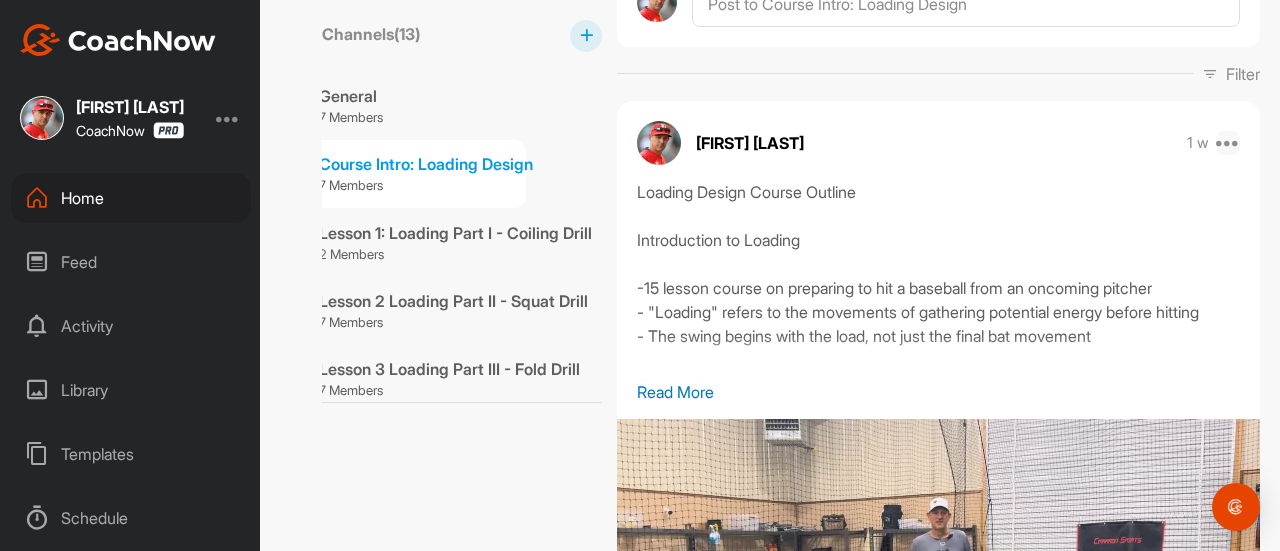 click at bounding box center (1228, 143) 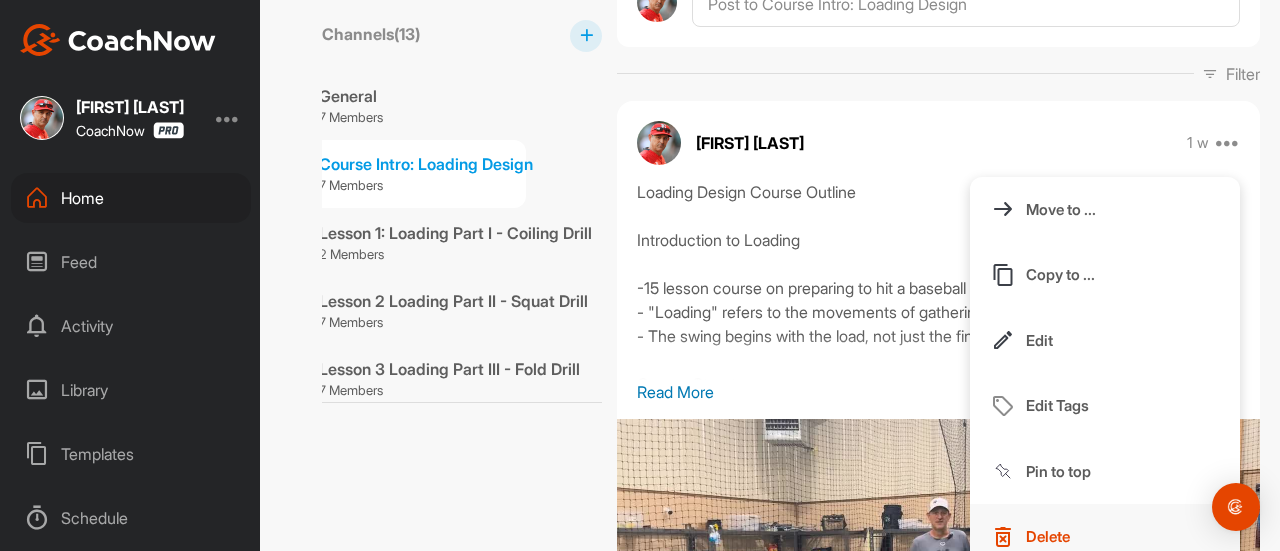 click on "Delete" at bounding box center [1048, 536] 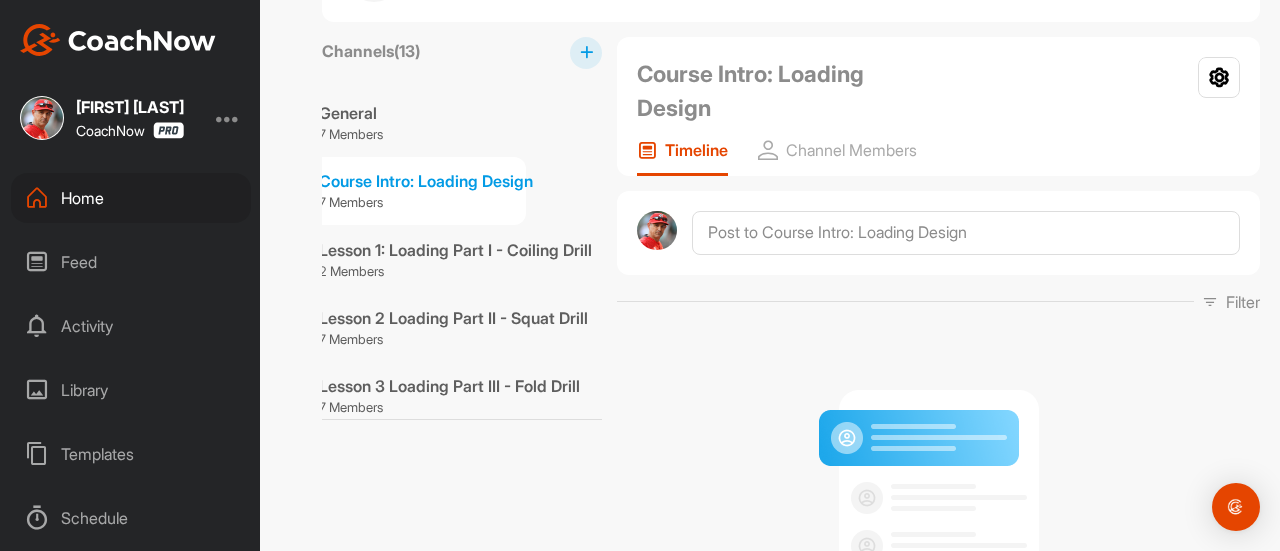 scroll, scrollTop: 350, scrollLeft: 0, axis: vertical 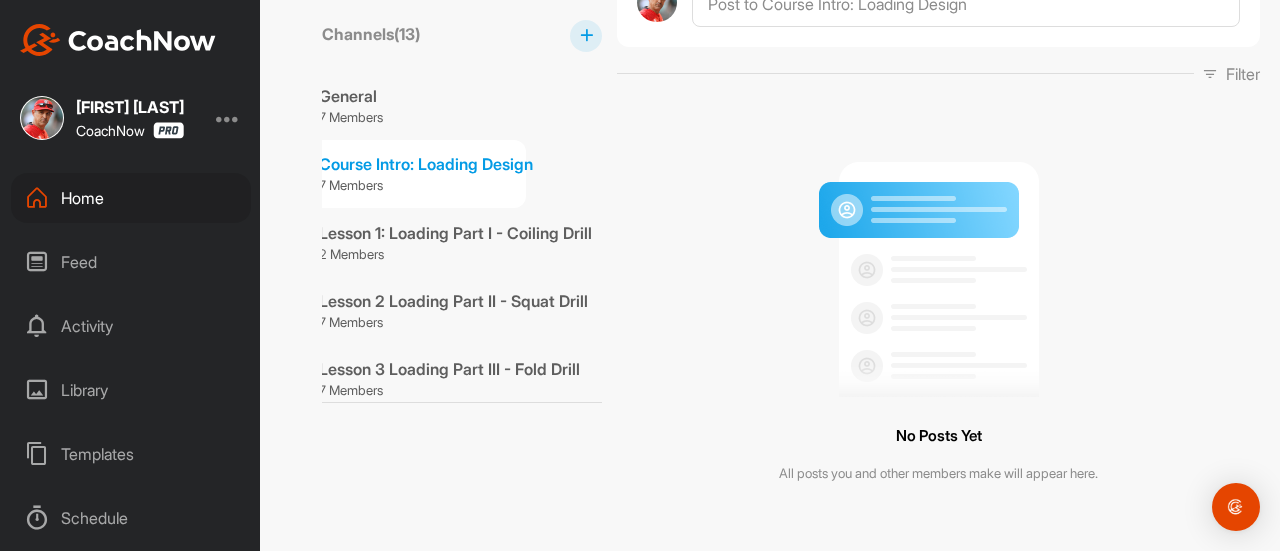 click on "Templates" at bounding box center (131, 454) 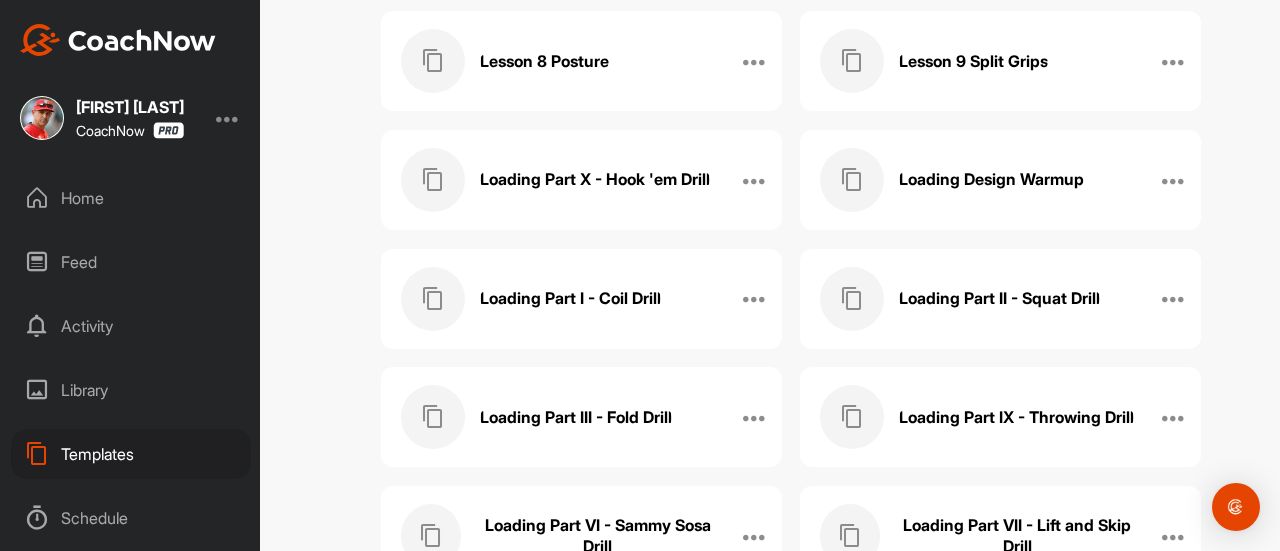 scroll, scrollTop: 1204, scrollLeft: 0, axis: vertical 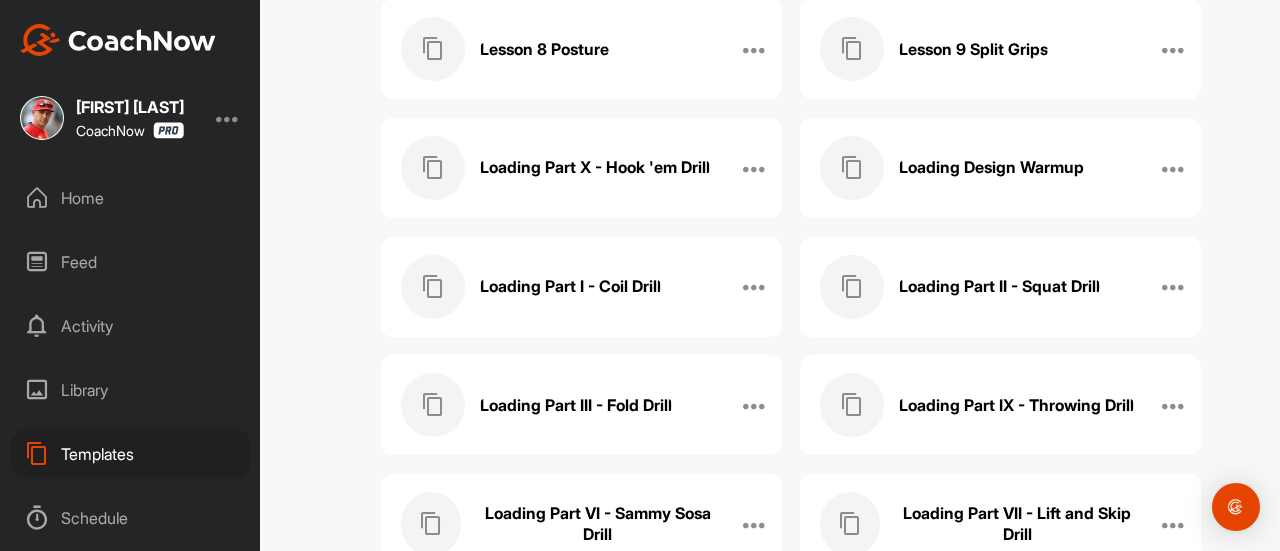 click on "Home" at bounding box center (131, 198) 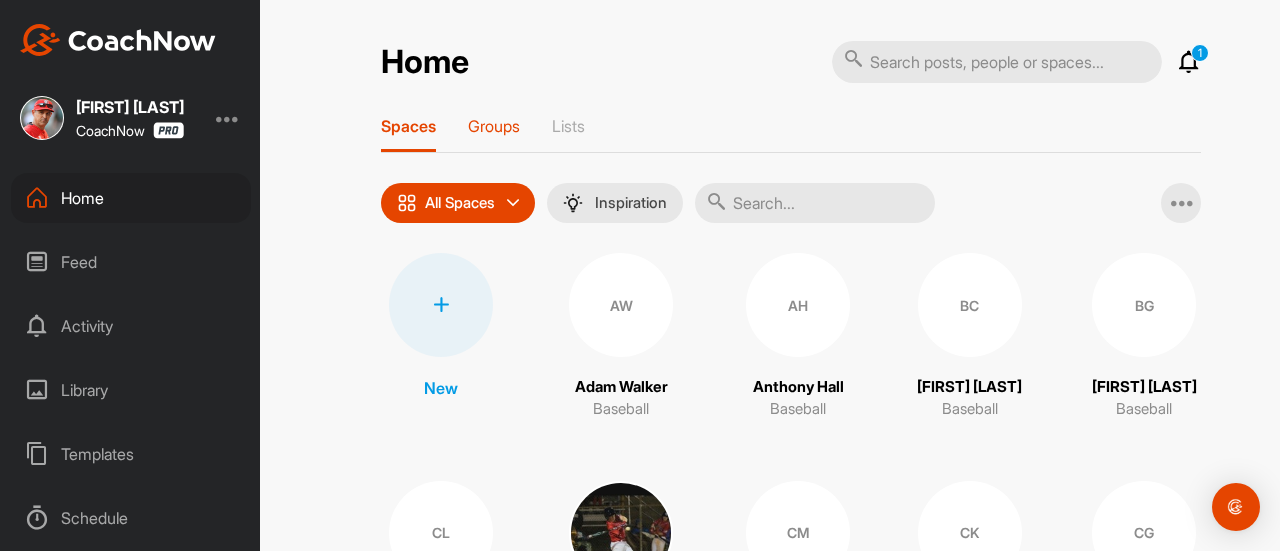 click on "Groups" at bounding box center (494, 126) 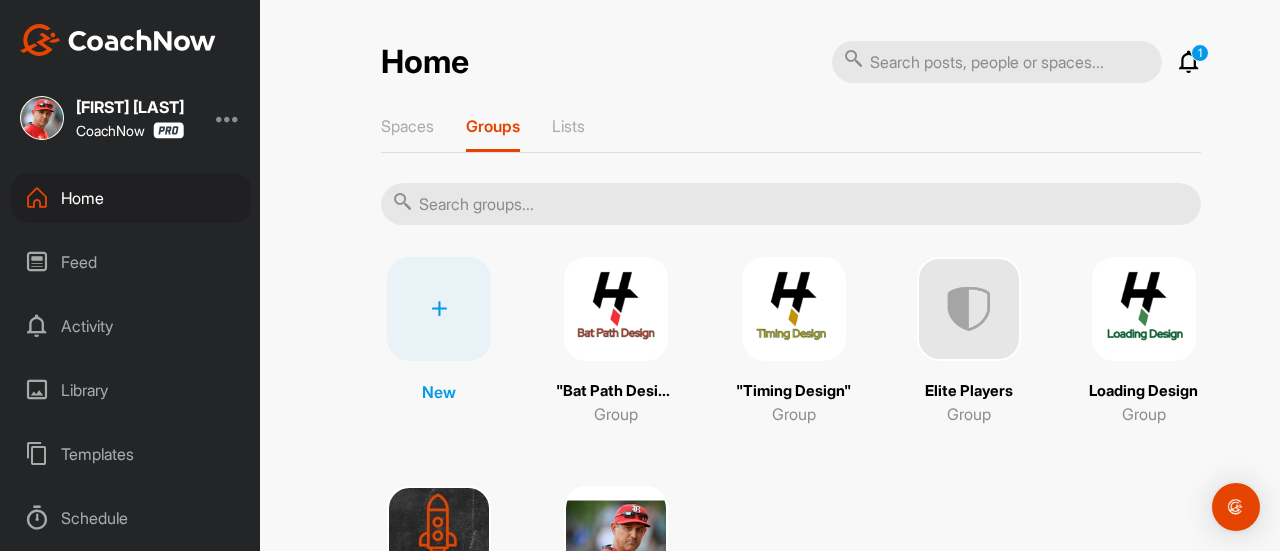 click at bounding box center (1144, 309) 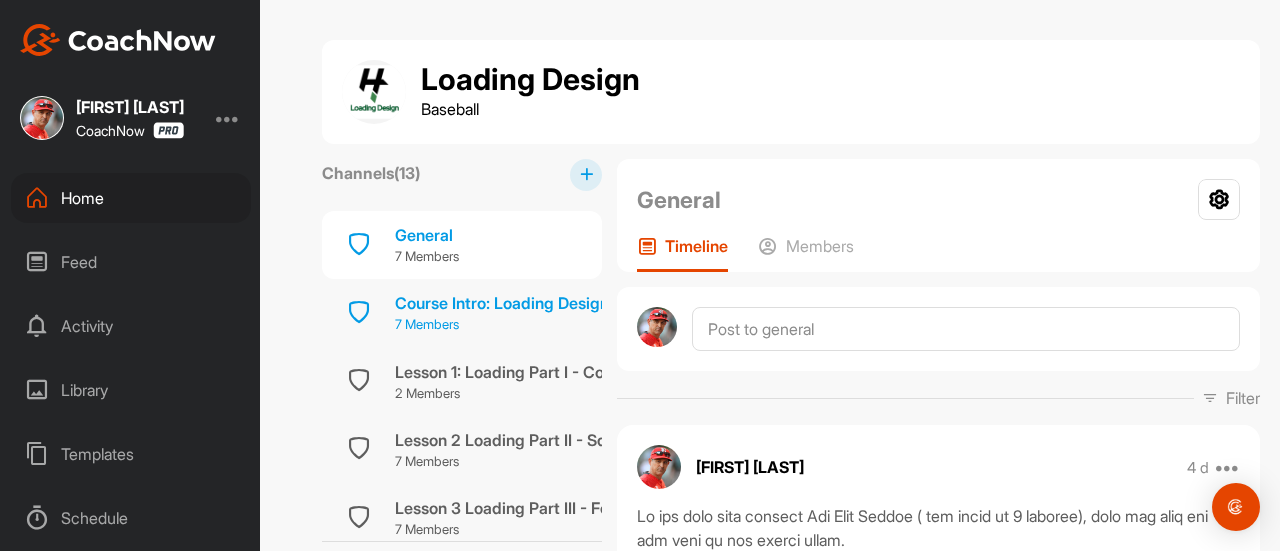 click on "Course Intro: Loading Design" at bounding box center [502, 303] 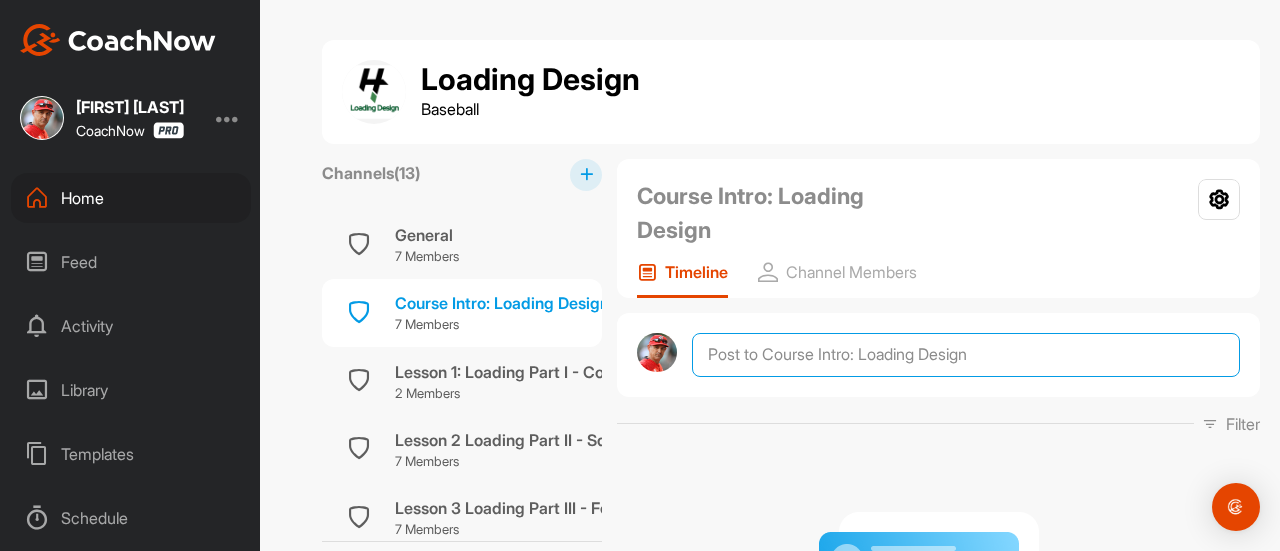 click at bounding box center (966, 355) 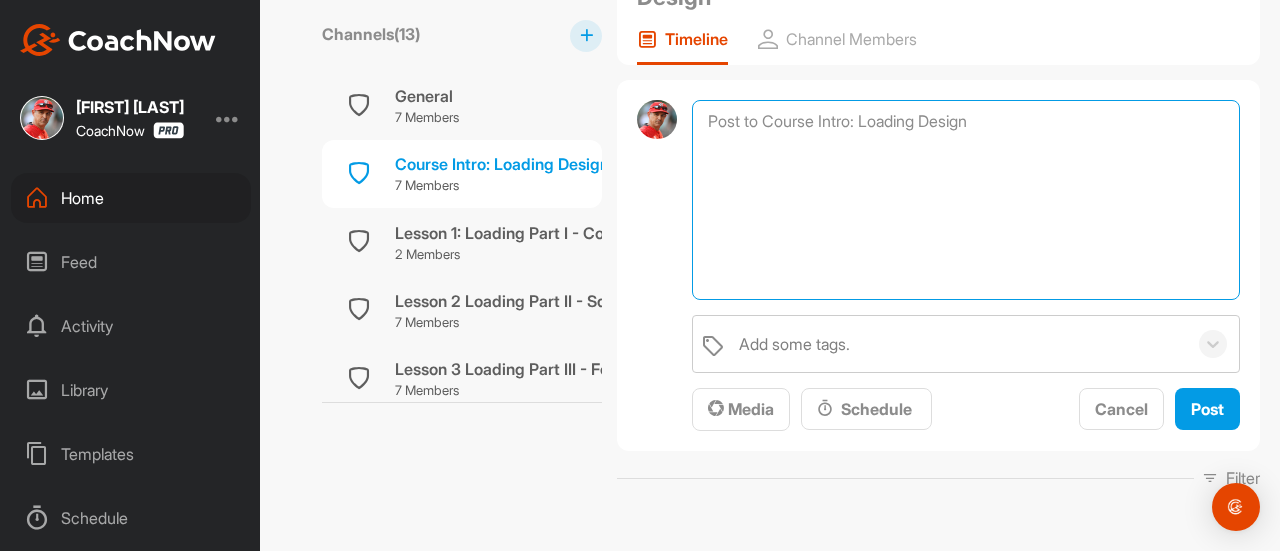 scroll, scrollTop: 237, scrollLeft: 0, axis: vertical 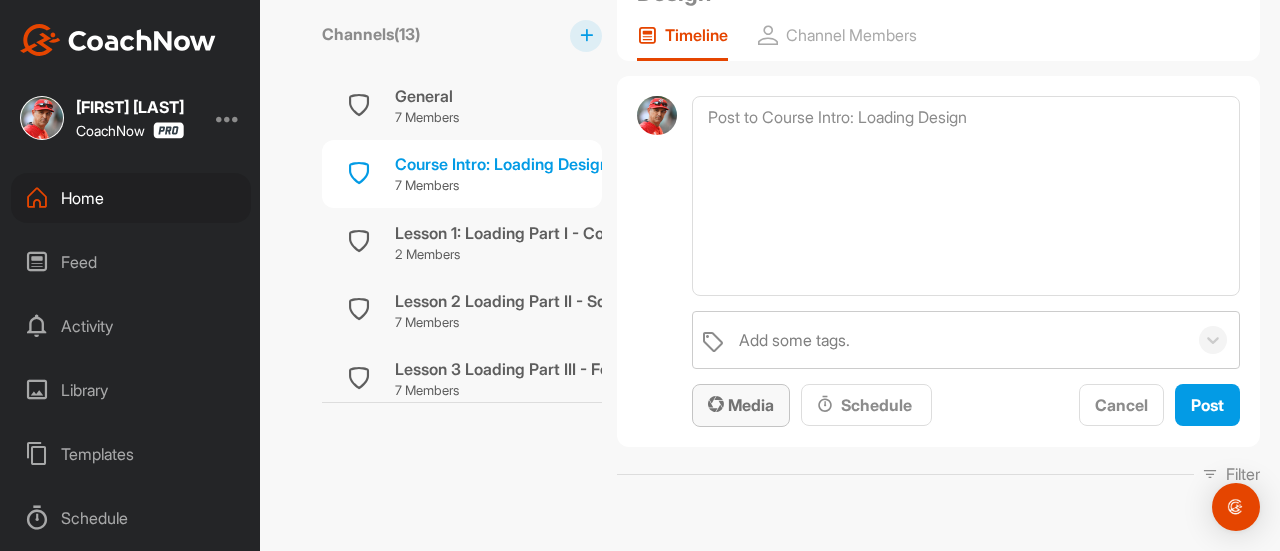 click on "Media" at bounding box center (741, 405) 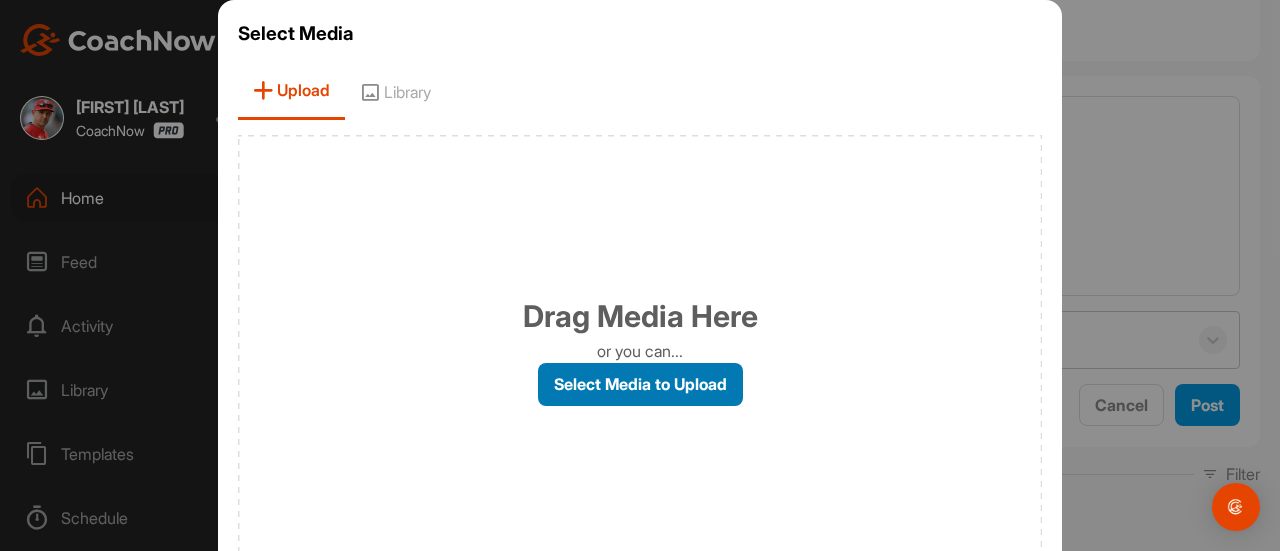 click on "Select Media to Upload" at bounding box center (640, 384) 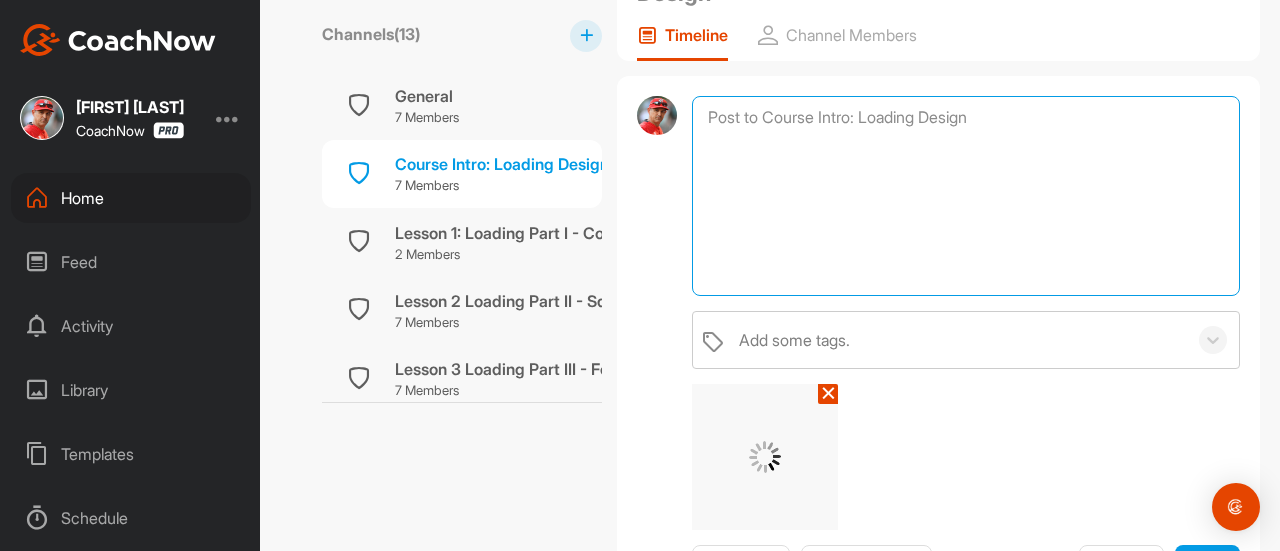click at bounding box center (966, 196) 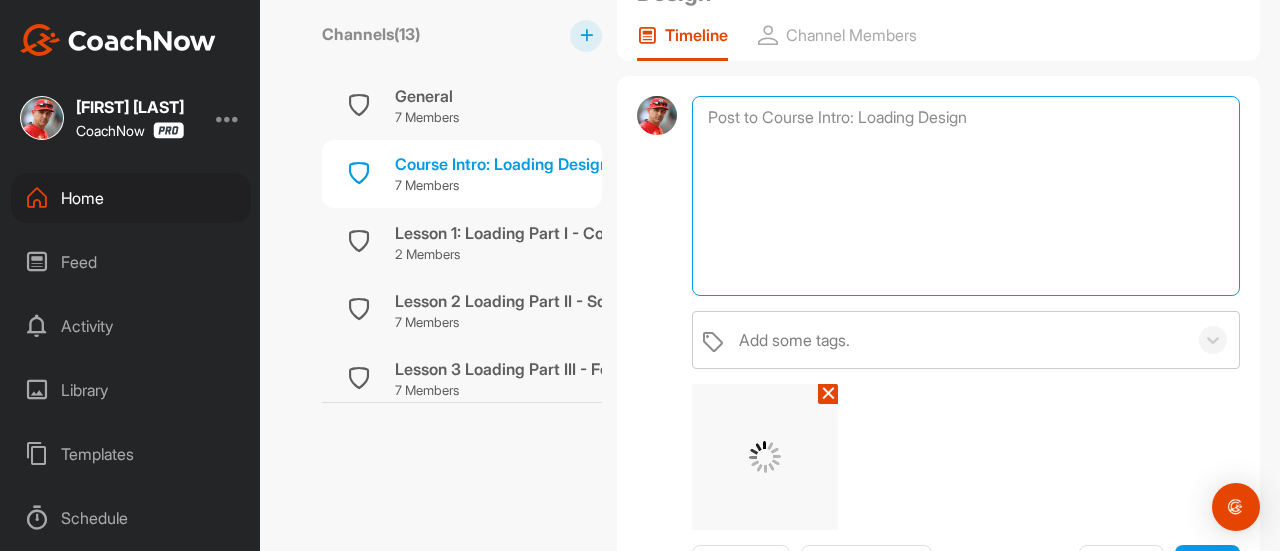 paste on "## Introduction to Loading
- 12-lesson course on preparing to hit a baseball from an oncoming pitcher
- "Loading" refers to the movements of gathering potential energy before hitting
- The swing begins with the load, not just the final bat movement
## Course Structure
- Breaking down the load into smaller, practicable components
- Focus on gathering potential energy and delivering it effectively
- Course progresses from individual components to complete loading technique
## The Three Components of Loading
- **1. Squatting**: Bending knees to lower center of mass
- **2. Folding**: Creating proper posture by folding chest up and sticking butt out
- **3. Coiling**: Lifting leg and counter-rotating to prepare for rotational movement
## Key Concepts
- Loading is pre-movement preparation, similar to a pitcher's windup
- Weight transfer questions will be addressed (back leg vs. front leg)
- Proper loading enables effective plane rotation rather than flat swinging" 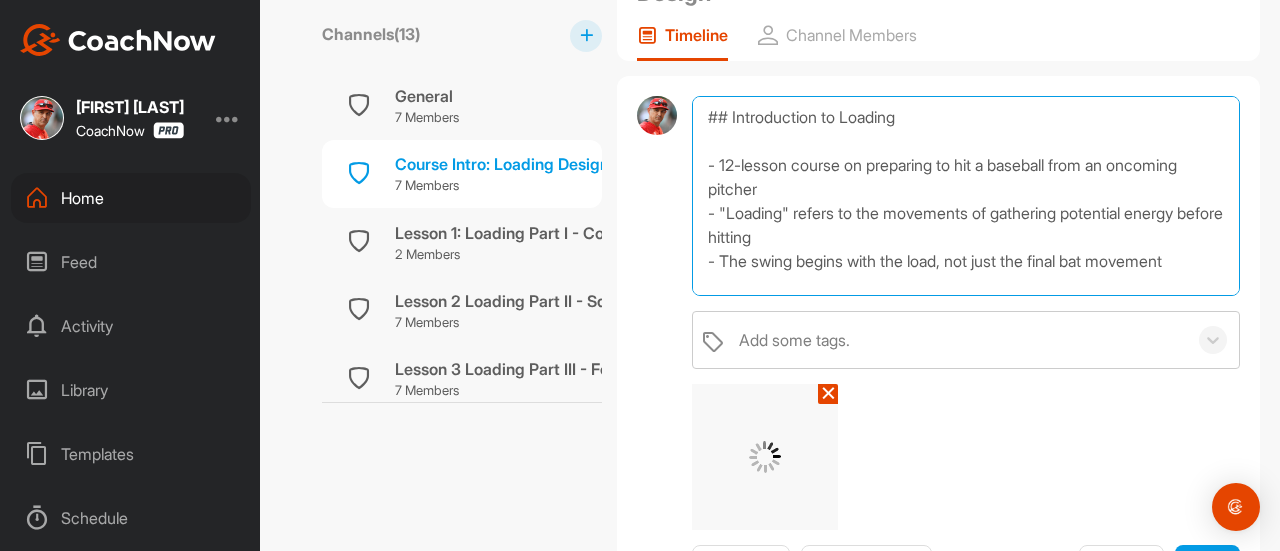 scroll, scrollTop: 575, scrollLeft: 0, axis: vertical 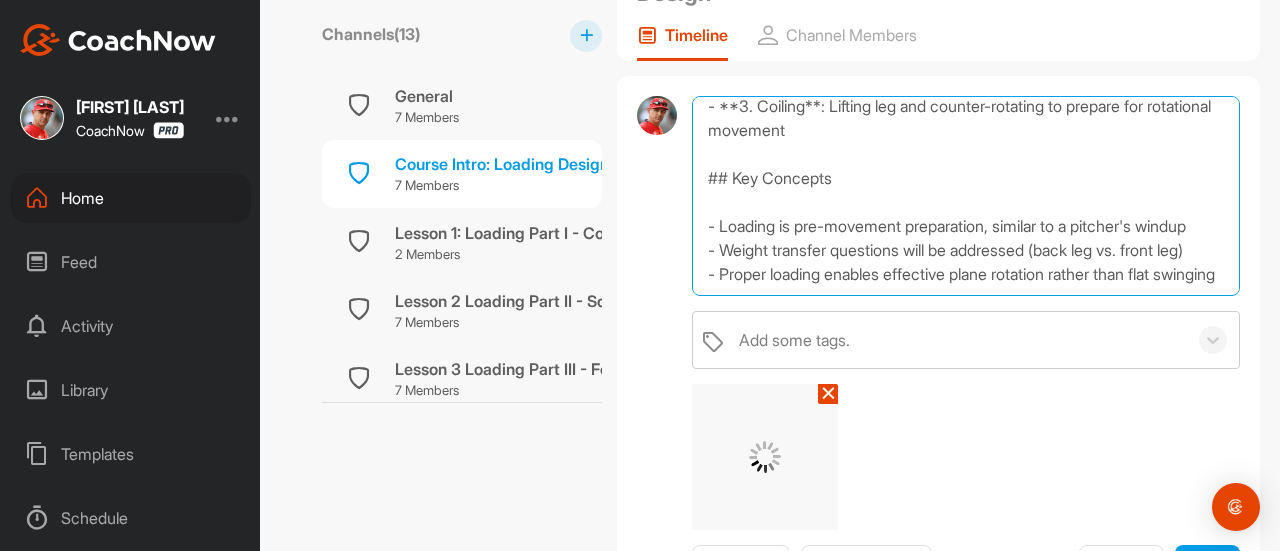 click on "## Introduction to Loading
- 12-lesson course on preparing to hit a baseball from an oncoming pitcher
- "Loading" refers to the movements of gathering potential energy before hitting
- The swing begins with the load, not just the final bat movement
## Course Structure
- Breaking down the load into smaller, practicable components
- Focus on gathering potential energy and delivering it effectively
- Course progresses from individual components to complete loading technique
## The Three Components of Loading
- **1. Squatting**: Bending knees to lower center of mass
- **2. Folding**: Creating proper posture by folding chest up and sticking butt out
- **3. Coiling**: Lifting leg and counter-rotating to prepare for rotational movement
## Key Concepts
- Loading is pre-movement preparation, similar to a pitcher's windup
- Weight transfer questions will be addressed (back leg vs. front leg)
- Proper loading enables effective plane rotation rather than flat swinging" at bounding box center (966, 196) 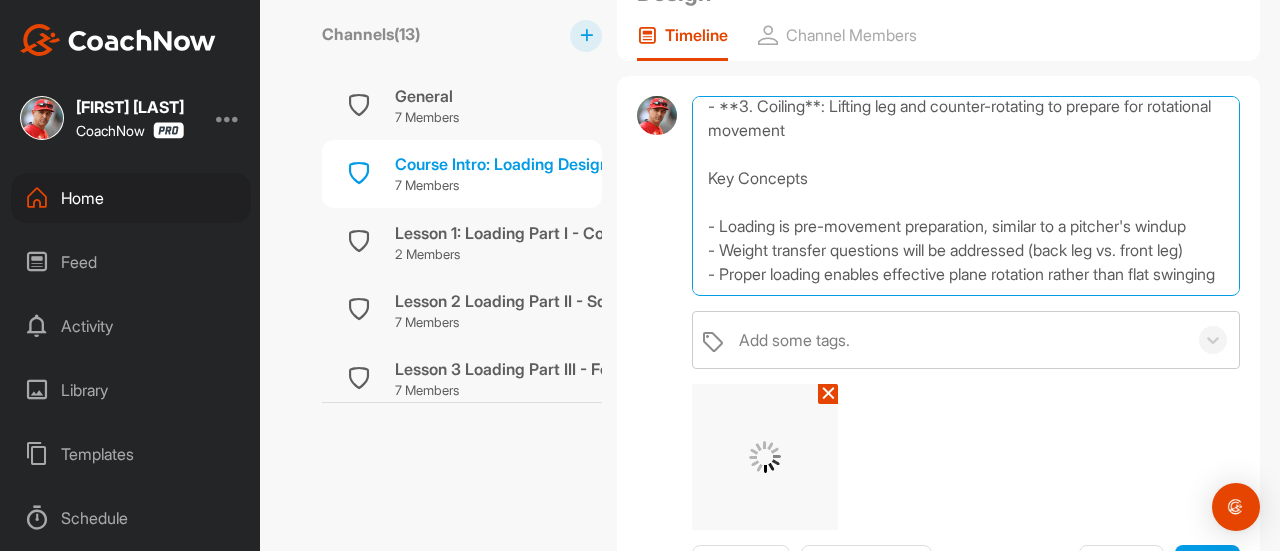 scroll, scrollTop: 586, scrollLeft: 0, axis: vertical 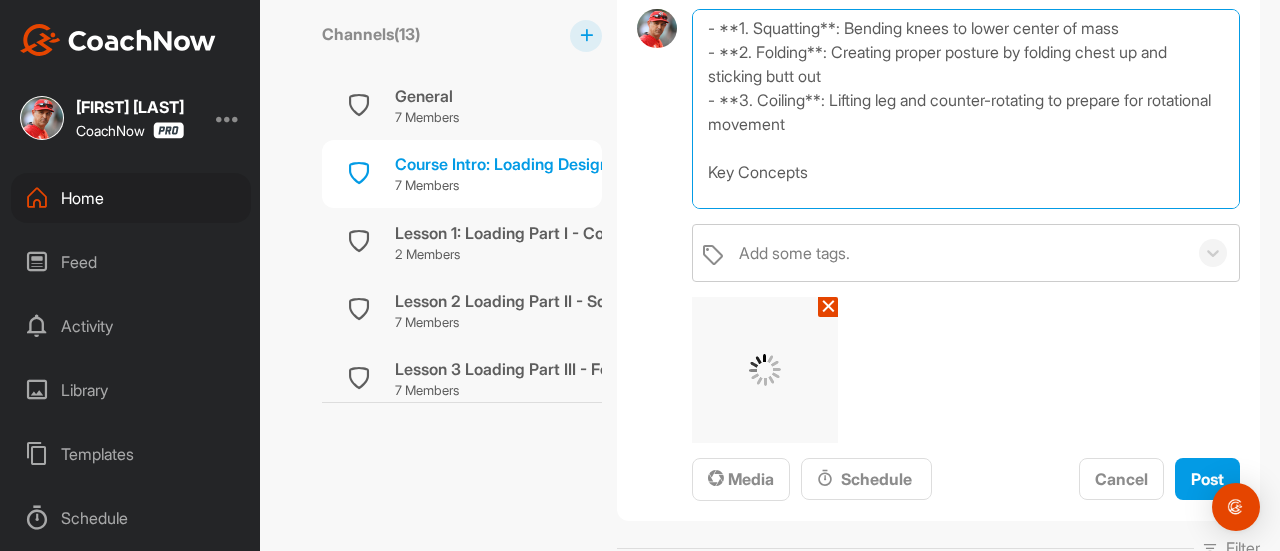 click on "## Introduction to Loading
- 12-lesson course on preparing to hit a baseball from an oncoming pitcher
- "Loading" refers to the movements of gathering potential energy before hitting
- The swing begins with the load, not just the final bat movement
## Course Structure
- Breaking down the load into smaller, practicable components
- Focus on gathering potential energy and delivering it effectively
- Course progresses from individual components to complete loading technique
## The Three Components of Loading
- **1. Squatting**: Bending knees to lower center of mass
- **2. Folding**: Creating proper posture by folding chest up and sticking butt out
- **3. Coiling**: Lifting leg and counter-rotating to prepare for rotational movement
Key Concepts
- Loading is pre-movement preparation, similar to a pitcher's windup
- Weight transfer questions will be addressed (back leg vs. front leg)
- Proper loading enables effective plane rotation rather than flat swinging" at bounding box center [966, 109] 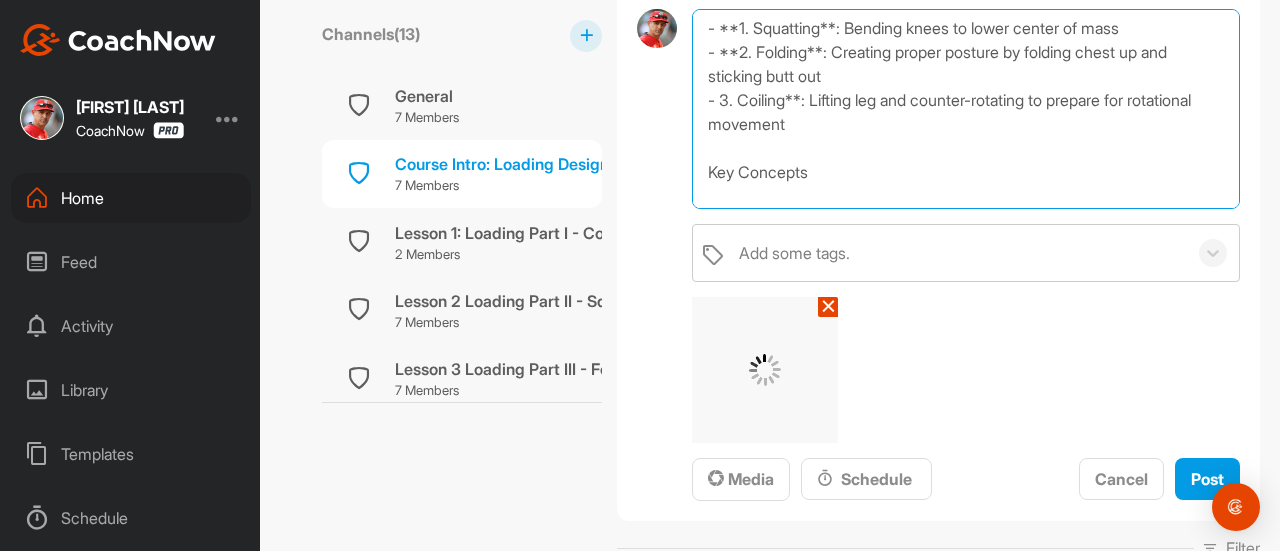 click on "## Introduction to Loading
- 12-lesson course on preparing to hit a baseball from an oncoming pitcher
- "Loading" refers to the movements of gathering potential energy before hitting
- The swing begins with the load, not just the final bat movement
## Course Structure
- Breaking down the load into smaller, practicable components
- Focus on gathering potential energy and delivering it effectively
- Course progresses from individual components to complete loading technique
## The Three Components of Loading
- **1. Squatting**: Bending knees to lower center of mass
- **2. Folding**: Creating proper posture by folding chest up and sticking butt out
- 3. Coiling**: Lifting leg and counter-rotating to prepare for rotational movement
Key Concepts
- Loading is pre-movement preparation, similar to a pitcher's windup
- Weight transfer questions will be addressed (back leg vs. front leg)
- Proper loading enables effective plane rotation rather than flat swinging" at bounding box center [966, 109] 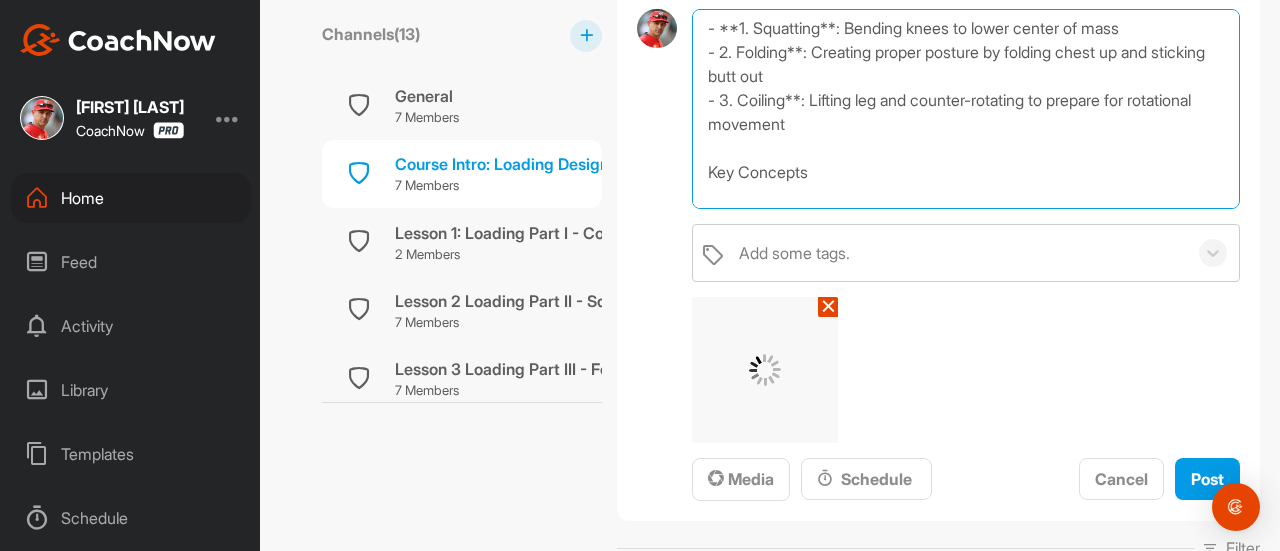 click on "## Introduction to Loading
- 12-lesson course on preparing to hit a baseball from an oncoming pitcher
- "Loading" refers to the movements of gathering potential energy before hitting
- The swing begins with the load, not just the final bat movement
## Course Structure
- Breaking down the load into smaller, practicable components
- Focus on gathering potential energy and delivering it effectively
- Course progresses from individual components to complete loading technique
## The Three Components of Loading
- **1. Squatting**: Bending knees to lower center of mass
- 2. Folding**: Creating proper posture by folding chest up and sticking butt out
- 3. Coiling**: Lifting leg and counter-rotating to prepare for rotational movement
Key Concepts
- Loading is pre-movement preparation, similar to a pitcher's windup
- Weight transfer questions will be addressed (back leg vs. front leg)
- Proper loading enables effective plane rotation rather than flat swinging" at bounding box center [966, 109] 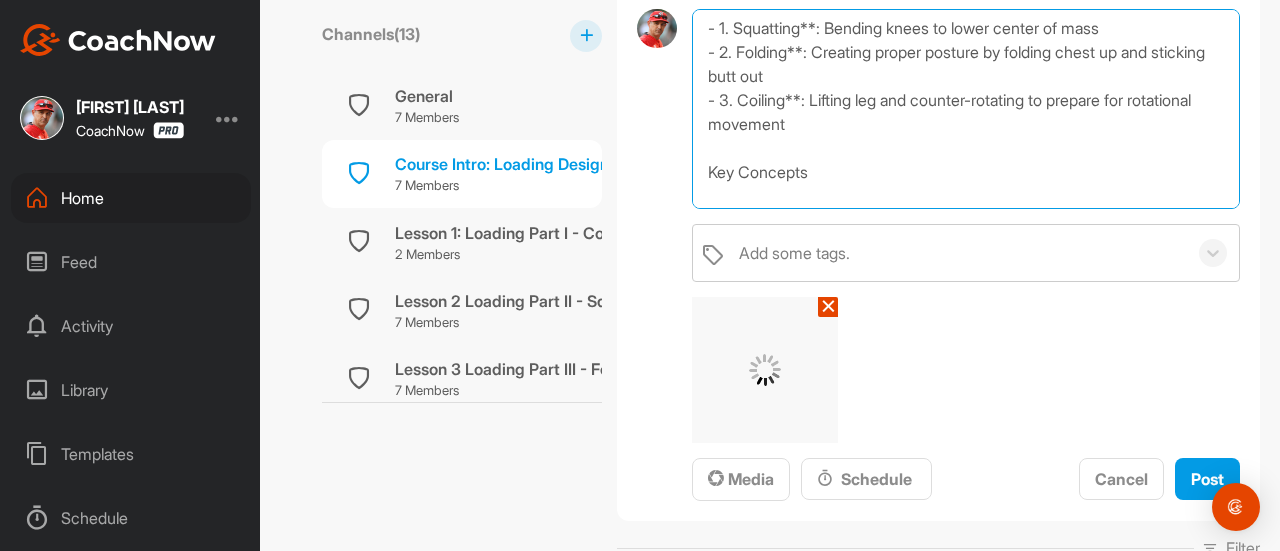 click on "## Introduction to Loading
- 12-lesson course on preparing to hit a baseball from an oncoming pitcher
- "Loading" refers to the movements of gathering potential energy before hitting
- The swing begins with the load, not just the final bat movement
## Course Structure
- Breaking down the load into smaller, practicable components
- Focus on gathering potential energy and delivering it effectively
- Course progresses from individual components to complete loading technique
## The Three Components of Loading
- 1. Squatting**: Bending knees to lower center of mass
- 2. Folding**: Creating proper posture by folding chest up and sticking butt out
- 3. Coiling**: Lifting leg and counter-rotating to prepare for rotational movement
Key Concepts
- Loading is pre-movement preparation, similar to a pitcher's windup
- Weight transfer questions will be addressed (back leg vs. front leg)
- Proper loading enables effective plane rotation rather than flat swinging" at bounding box center (966, 109) 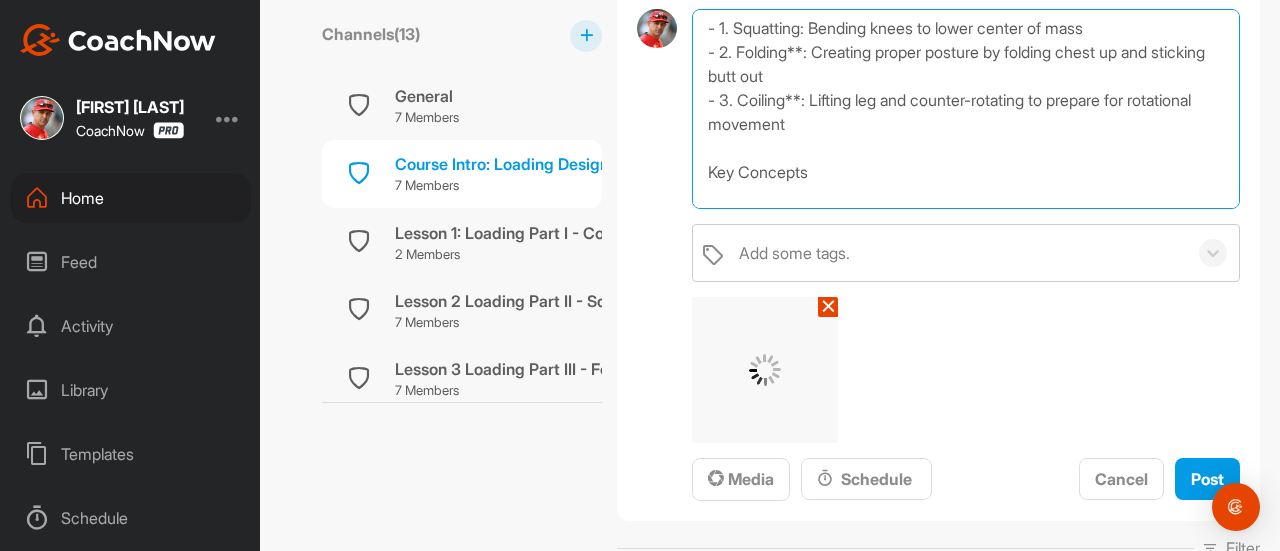 click on "## Introduction to Loading
- 12-lesson course on preparing to hit a baseball from an oncoming pitcher
- "Loading" refers to the movements of gathering potential energy before hitting
- The swing begins with the load, not just the final bat movement
## Course Structure
- Breaking down the load into smaller, practicable components
- Focus on gathering potential energy and delivering it effectively
- Course progresses from individual components to complete loading technique
## The Three Components of Loading
- 1. Squatting: Bending knees to lower center of mass
- 2. Folding**: Creating proper posture by folding chest up and sticking butt out
- 3. Coiling**: Lifting leg and counter-rotating to prepare for rotational movement
Key Concepts
- Loading is pre-movement preparation, similar to a pitcher's windup
- Weight transfer questions will be addressed (back leg vs. front leg)
- Proper loading enables effective plane rotation rather than flat swinging" at bounding box center (966, 109) 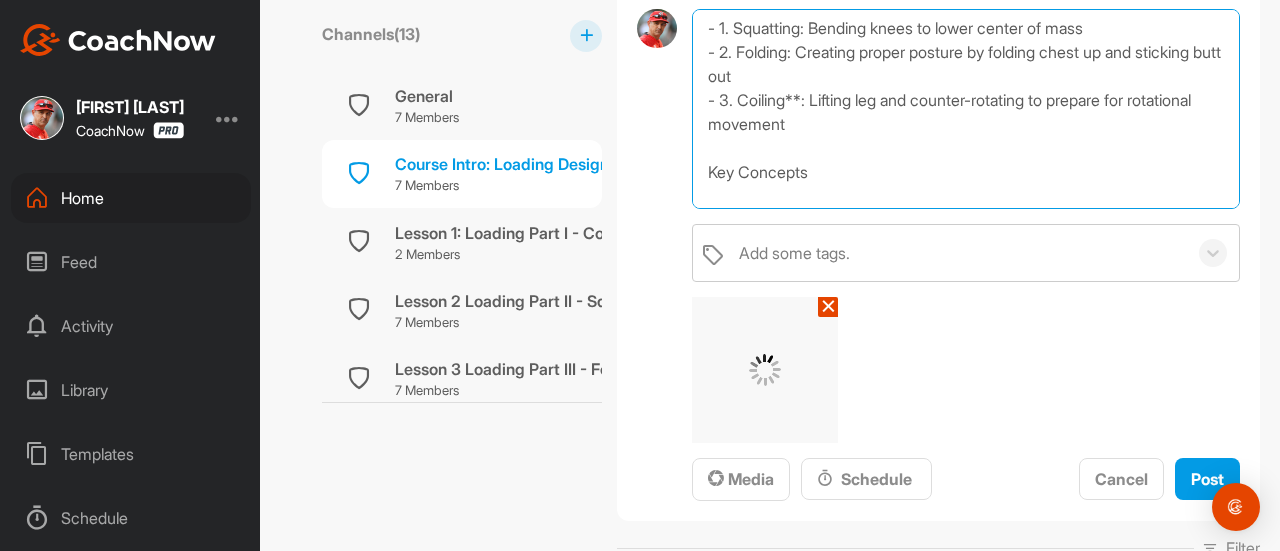 click on "## Introduction to Loading
- 12-lesson course on preparing to hit a baseball from an oncoming pitcher
- "Loading" refers to the movements of gathering potential energy before hitting
- The swing begins with the load, not just the final bat movement
## Course Structure
- Breaking down the load into smaller, practicable components
- Focus on gathering potential energy and delivering it effectively
- Course progresses from individual components to complete loading technique
## The Three Components of Loading
- 1. Squatting: Bending knees to lower center of mass
- 2. Folding: Creating proper posture by folding chest up and sticking butt out
- 3. Coiling**: Lifting leg and counter-rotating to prepare for rotational movement
Key Concepts
- Loading is pre-movement preparation, similar to a pitcher's windup
- Weight transfer questions will be addressed (back leg vs. front leg)
- Proper loading enables effective plane rotation rather than flat swinging" at bounding box center [966, 109] 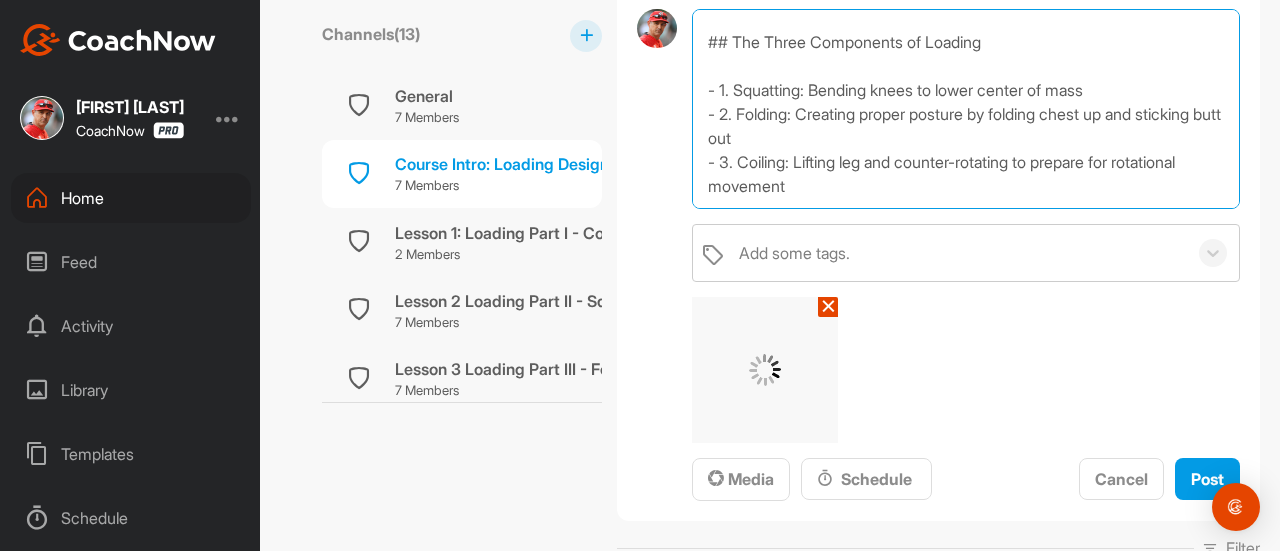 scroll, scrollTop: 316, scrollLeft: 0, axis: vertical 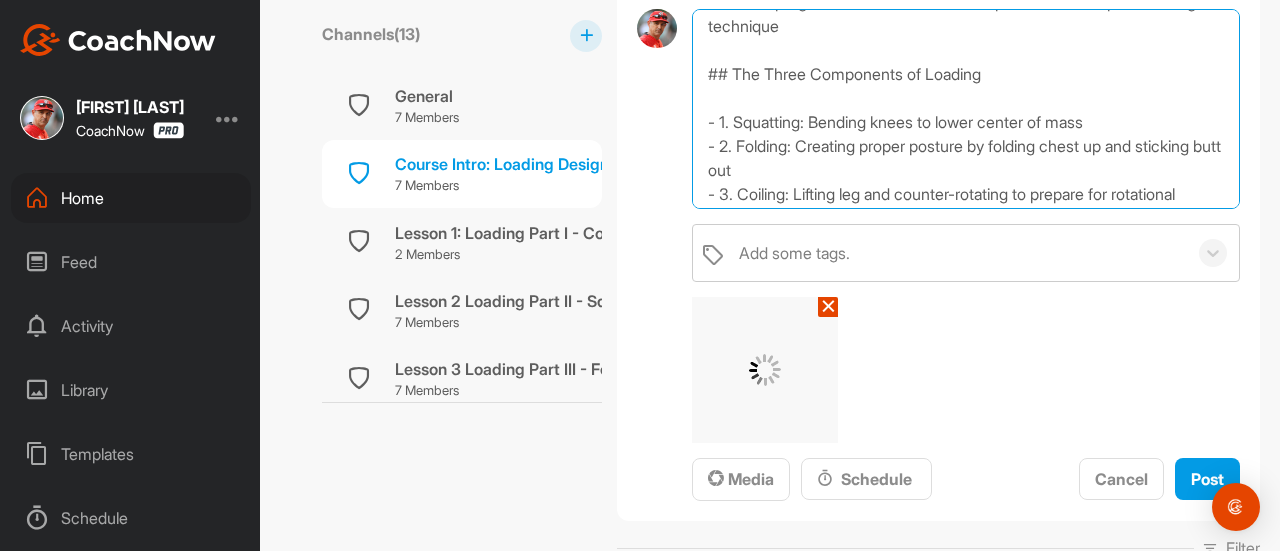 click on "## Introduction to Loading
- 12-lesson course on preparing to hit a baseball from an oncoming pitcher
- "Loading" refers to the movements of gathering potential energy before hitting
- The swing begins with the load, not just the final bat movement
## Course Structure
- Breaking down the load into smaller, practicable components
- Focus on gathering potential energy and delivering it effectively
- Course progresses from individual components to complete loading technique
## The Three Components of Loading
- 1. Squatting: Bending knees to lower center of mass
- 2. Folding: Creating proper posture by folding chest up and sticking butt out
- 3. Coiling: Lifting leg and counter-rotating to prepare for rotational movement
Key Concepts
- Loading is pre-movement preparation, similar to a pitcher's windup
- Weight transfer questions will be addressed (back leg vs. front leg)
- Proper loading enables effective plane rotation rather than flat swinging" at bounding box center [966, 109] 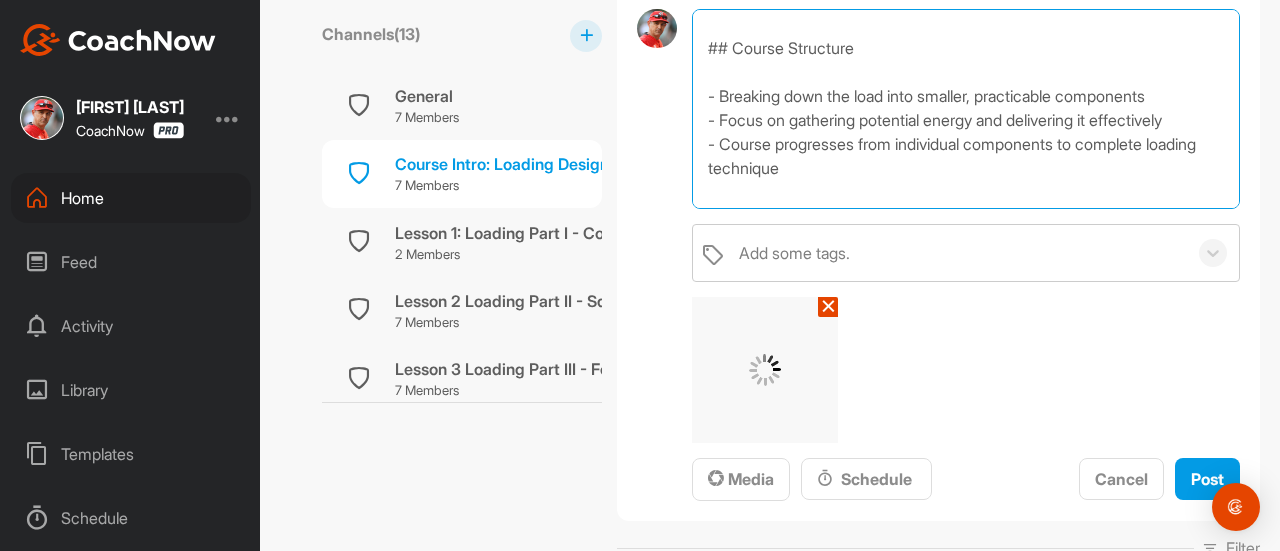 scroll, scrollTop: 138, scrollLeft: 0, axis: vertical 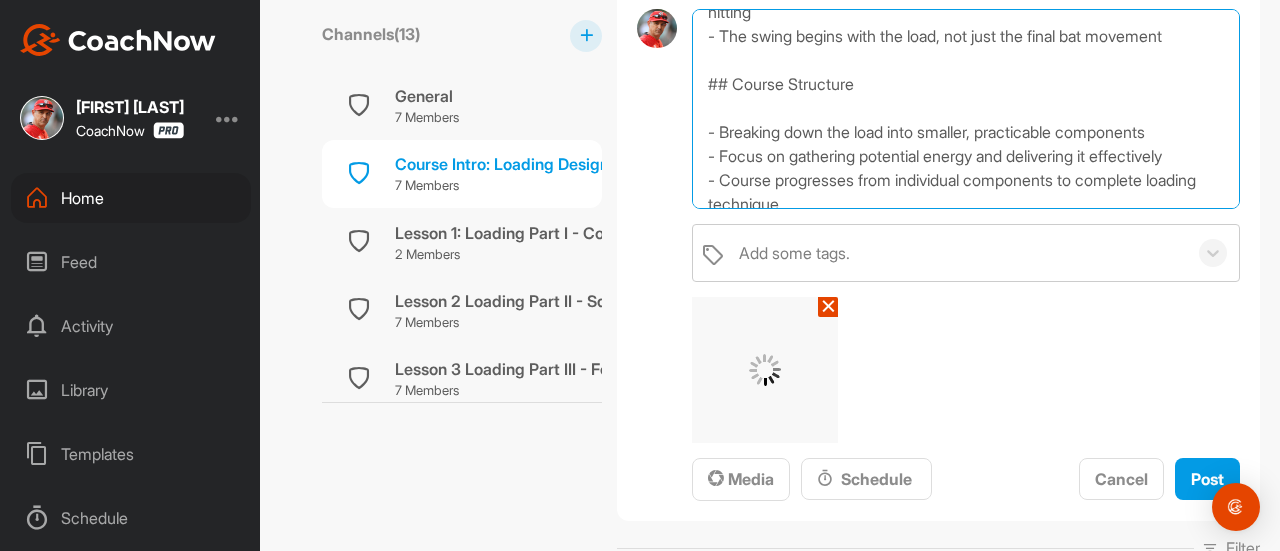 click on "## Introduction to Loading
- 12-lesson course on preparing to hit a baseball from an oncoming pitcher
- "Loading" refers to the movements of gathering potential energy before hitting
- The swing begins with the load, not just the final bat movement
## Course Structure
- Breaking down the load into smaller, practicable components
- Focus on gathering potential energy and delivering it effectively
- Course progresses from individual components to complete loading technique
The Three Components of Loading
- 1. Squatting: Bending knees to lower center of mass
- 2. Folding: Creating proper posture by folding chest up and sticking butt out
- 3. Coiling: Lifting leg and counter-rotating to prepare for rotational movement
Key Concepts
- Loading is pre-movement preparation, similar to a pitcher's windup
- Weight transfer questions will be addressed (back leg vs. front leg)
- Proper loading enables effective plane rotation rather than flat swinging" at bounding box center [966, 109] 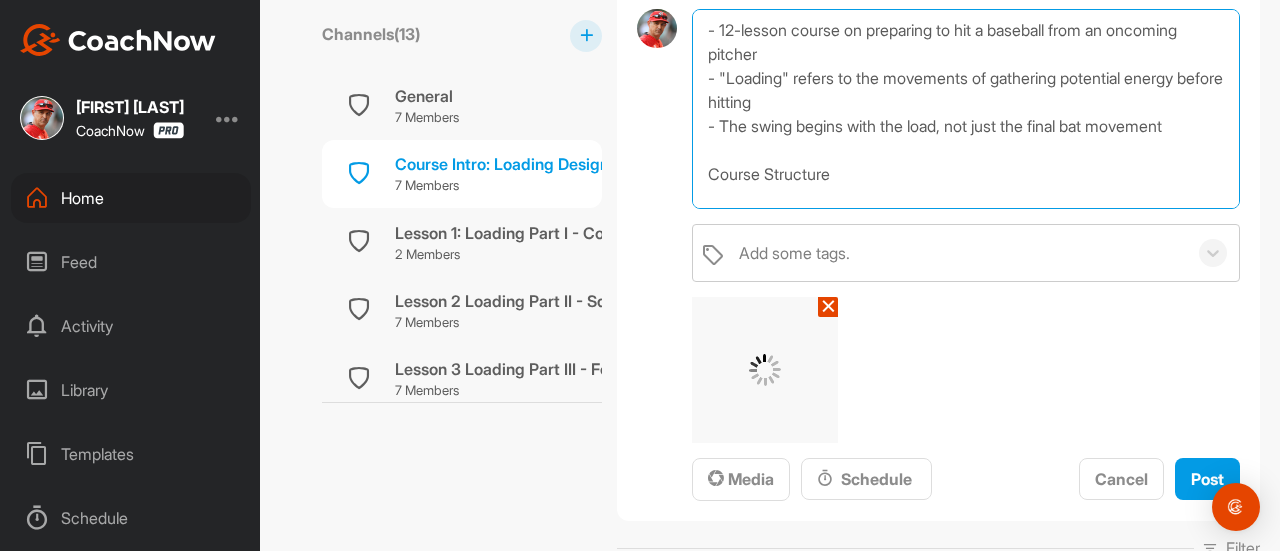 scroll, scrollTop: 0, scrollLeft: 0, axis: both 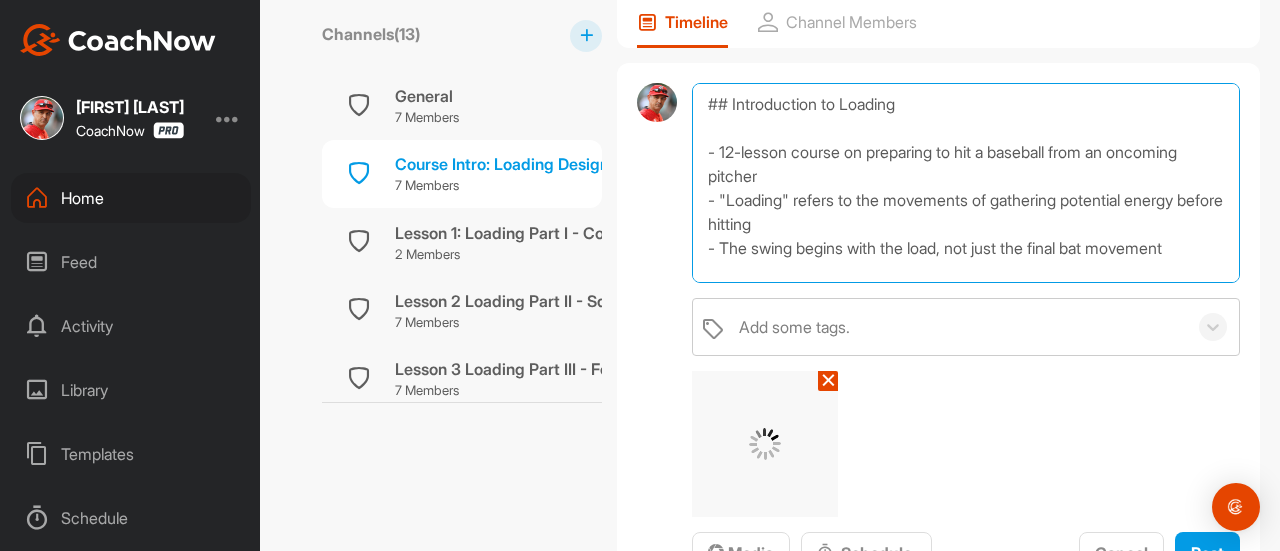 click on "## Introduction to Loading
- 12-lesson course on preparing to hit a baseball from an oncoming pitcher
- "Loading" refers to the movements of gathering potential energy before hitting
- The swing begins with the load, not just the final bat movement
Course Structure
- Breaking down the load into smaller, practicable components
- Focus on gathering potential energy and delivering it effectively
- Course progresses from individual components to complete loading technique
The Three Components of Loading
- 1. Squatting: Bending knees to lower center of mass
- 2. Folding: Creating proper posture by folding chest up and sticking butt out
- 3. Coiling: Lifting leg and counter-rotating to prepare for rotational movement
Key Concepts
- Loading is pre-movement preparation, similar to a pitcher's windup
- Weight transfer questions will be addressed (back leg vs. front leg)
- Proper loading enables effective plane rotation rather than flat swinging" at bounding box center (966, 183) 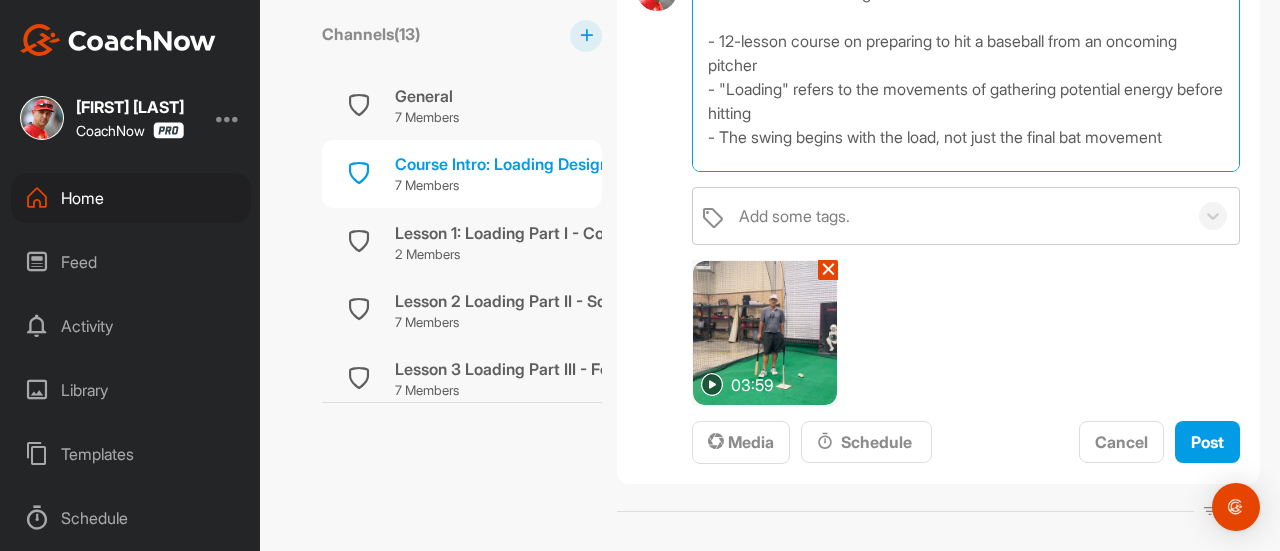scroll, scrollTop: 362, scrollLeft: 0, axis: vertical 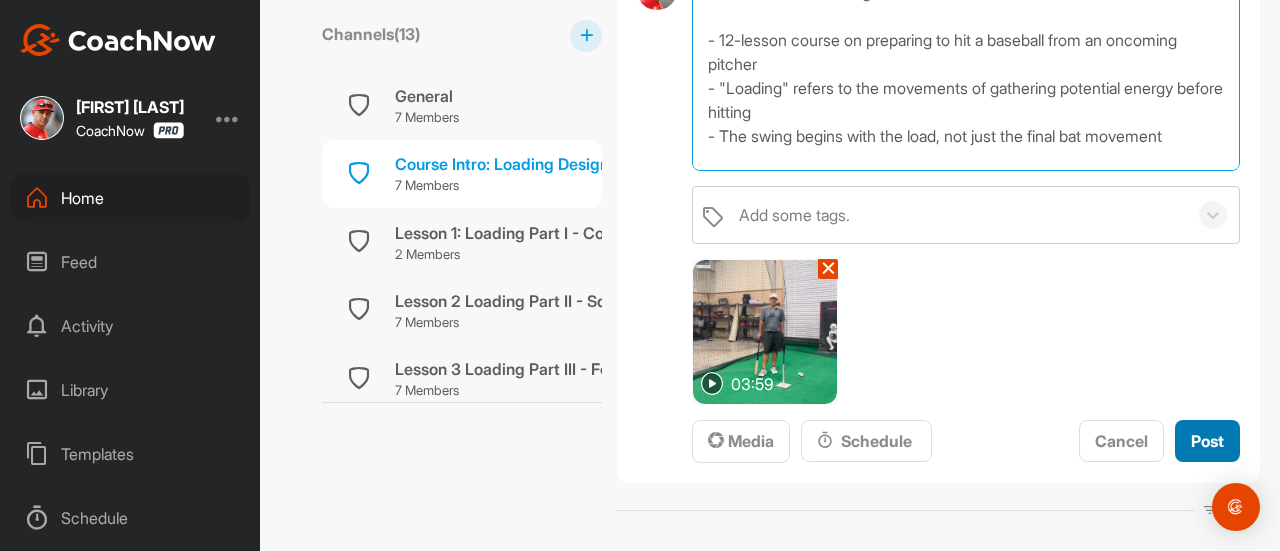 type on "Introduction to Loading
- 12-lesson course on preparing to hit a baseball from an oncoming pitcher
- "Loading" refers to the movements of gathering potential energy before hitting
- The swing begins with the load, not just the final bat movement
Course Structure
- Breaking down the load into smaller, practicable components
- Focus on gathering potential energy and delivering it effectively
- Course progresses from individual components to complete loading technique
The Three Components of Loading
- 1. Squatting: Bending knees to lower center of mass
- 2. Folding: Creating proper posture by folding chest up and sticking butt out
- 3. Coiling: Lifting leg and counter-rotating to prepare for rotational movement
Key Concepts
- Loading is pre-movement preparation, similar to a pitcher's windup
- Weight transfer questions will be addressed (back leg vs. front leg)
- Proper loading enables effective plane rotation rather than flat swinging" 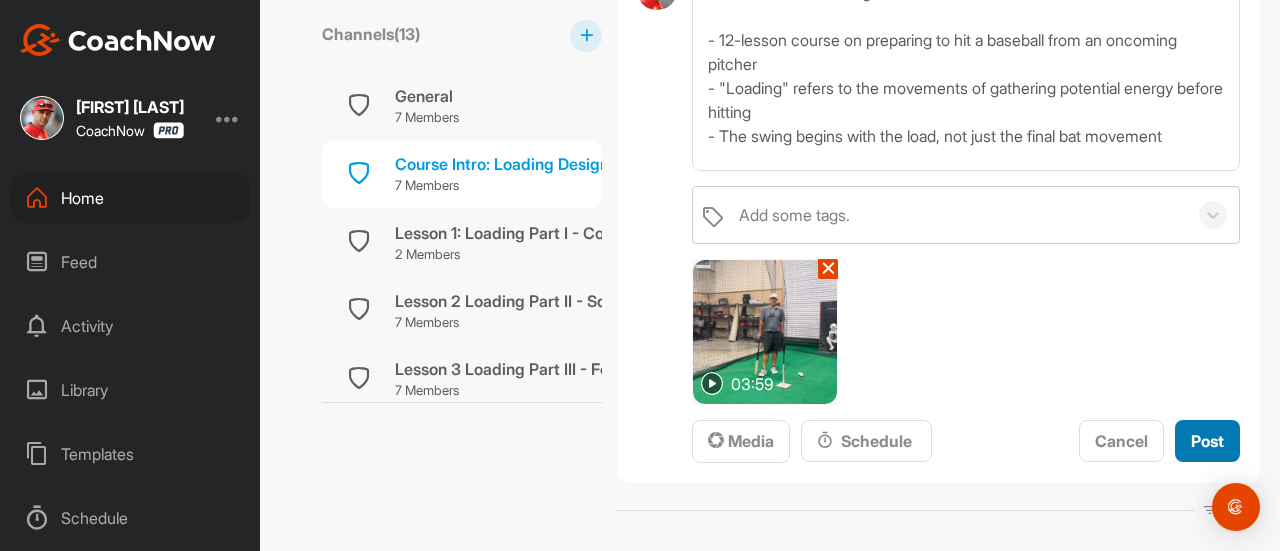 click on "Post" at bounding box center [1207, 441] 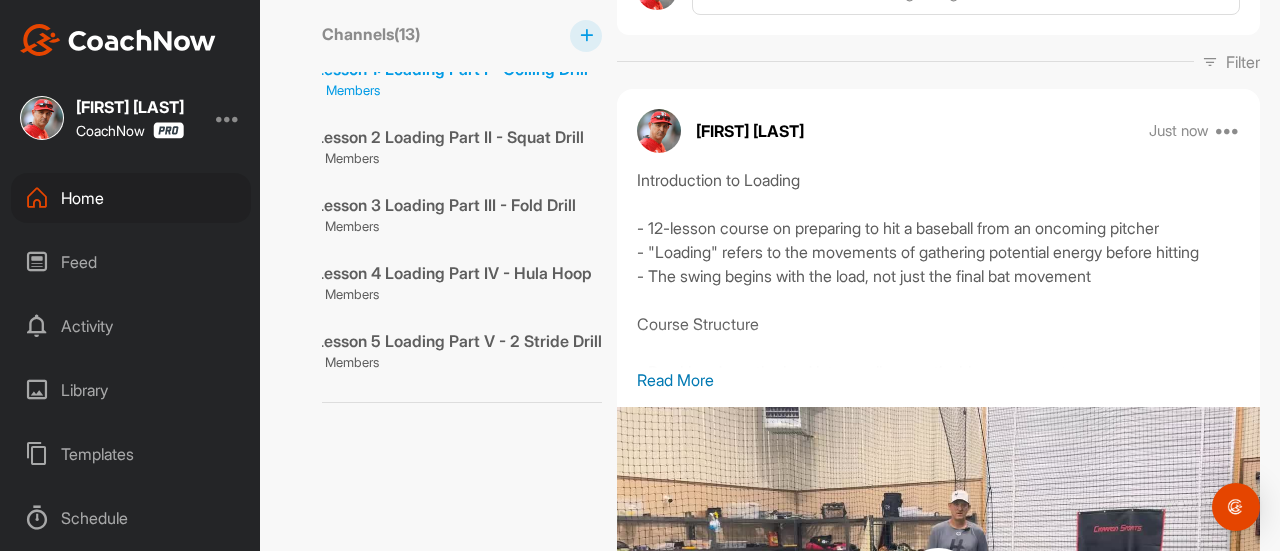 scroll, scrollTop: 250, scrollLeft: 80, axis: both 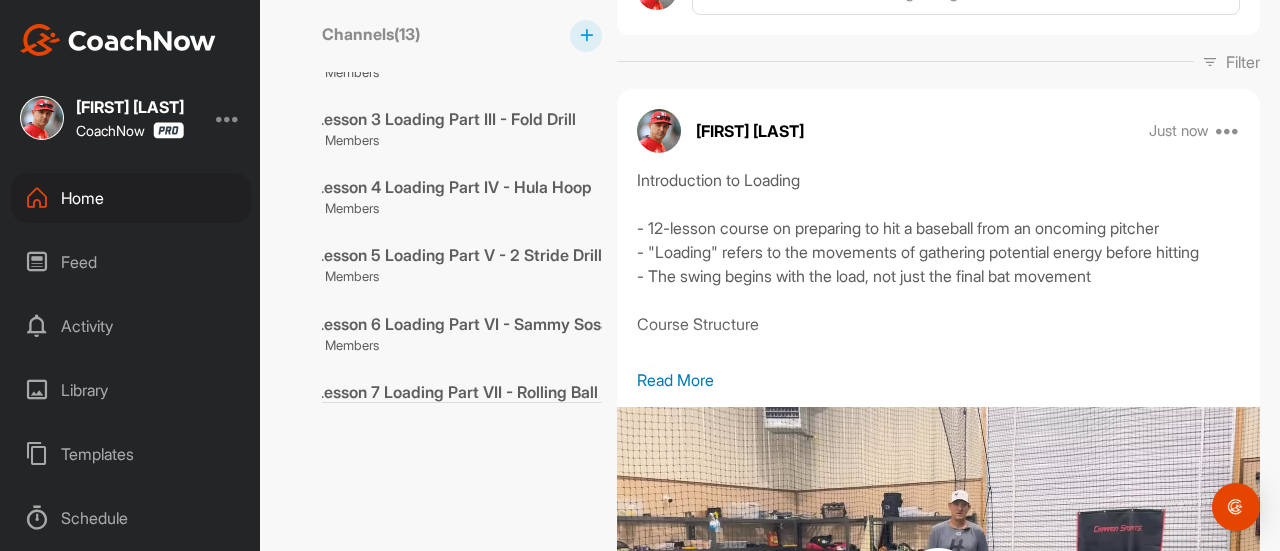 click on "Home" at bounding box center (131, 198) 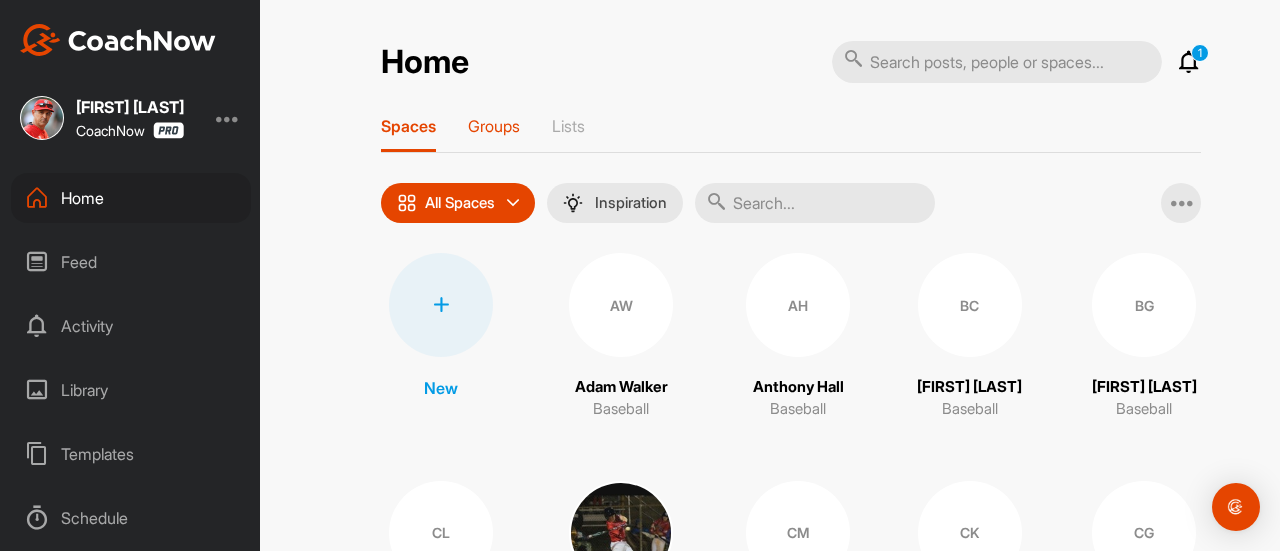 click on "Groups" at bounding box center (494, 126) 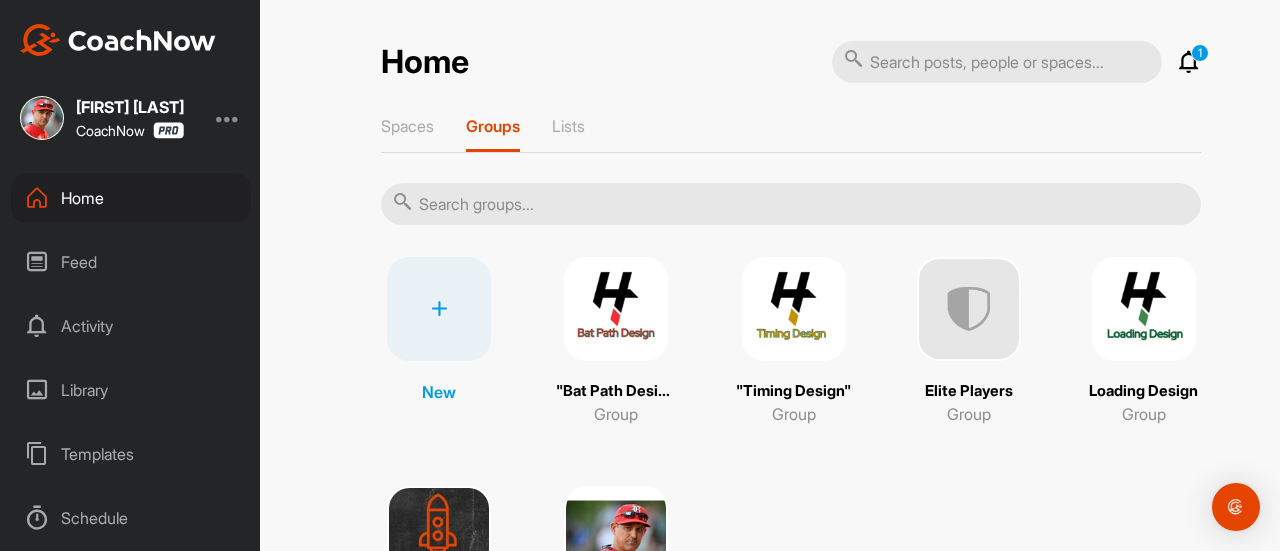 click at bounding box center (1144, 309) 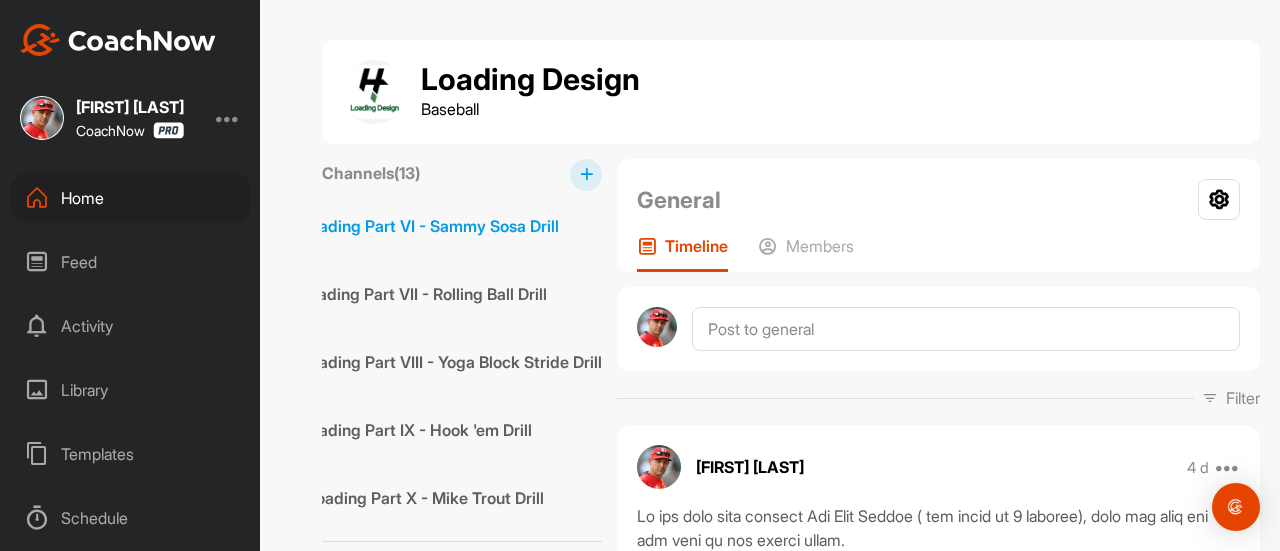 scroll, scrollTop: 487, scrollLeft: 186, axis: both 